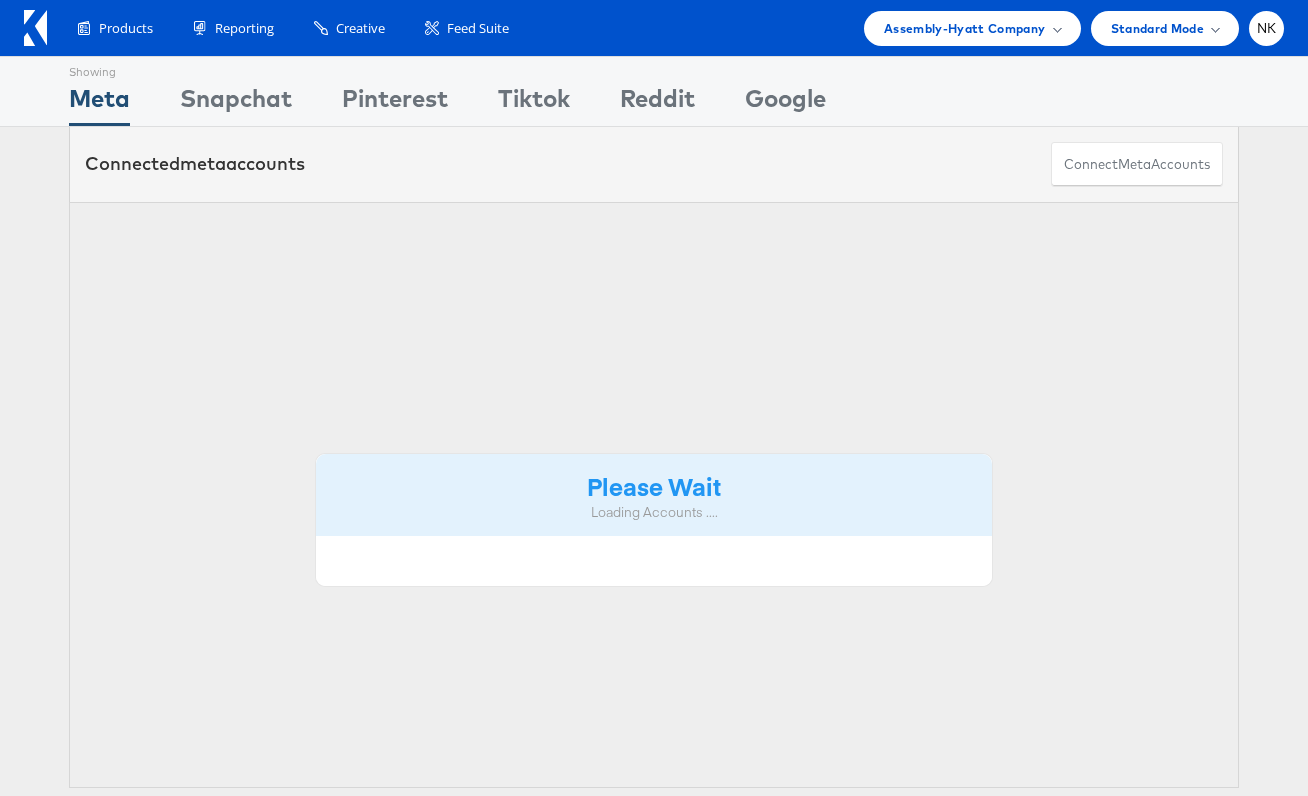 scroll, scrollTop: 0, scrollLeft: 0, axis: both 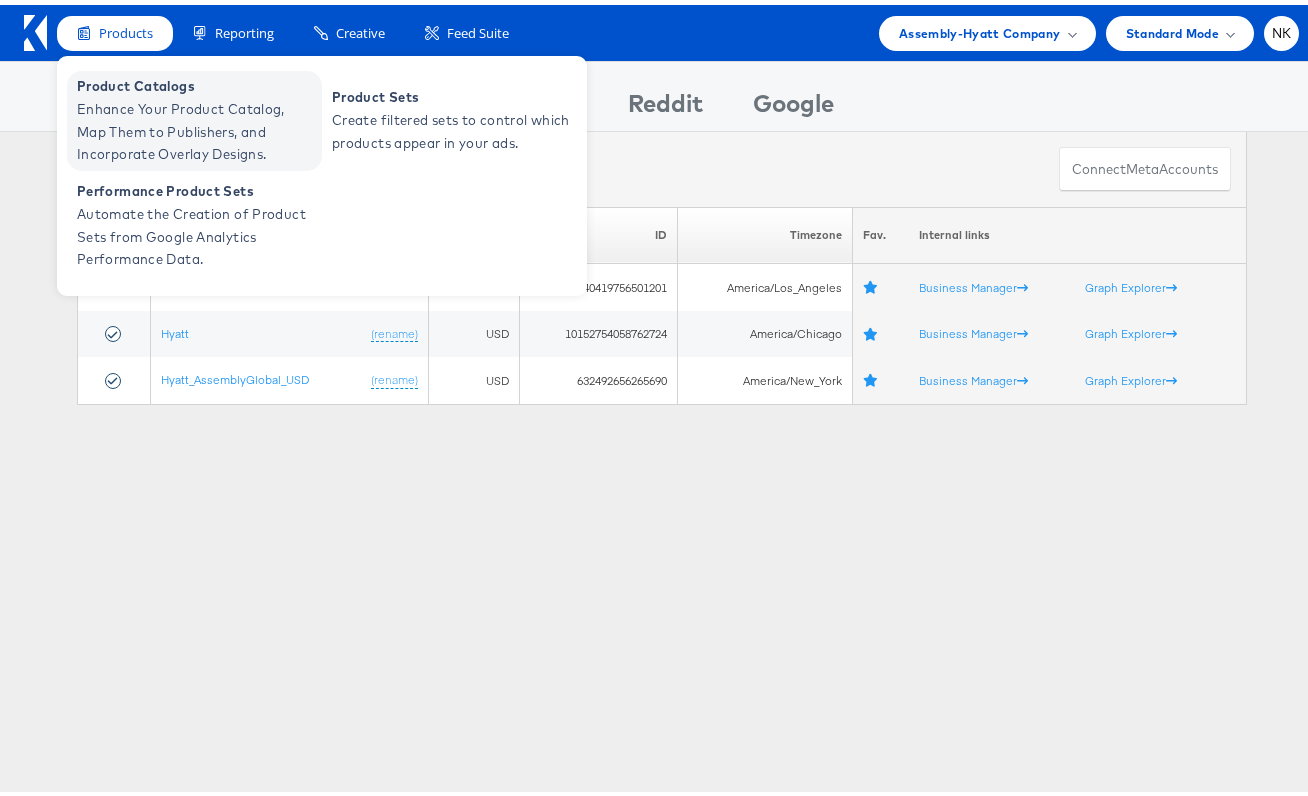 click on "Enhance Your Product Catalog, Map Them to Publishers, and Incorporate Overlay Designs." at bounding box center (197, 127) 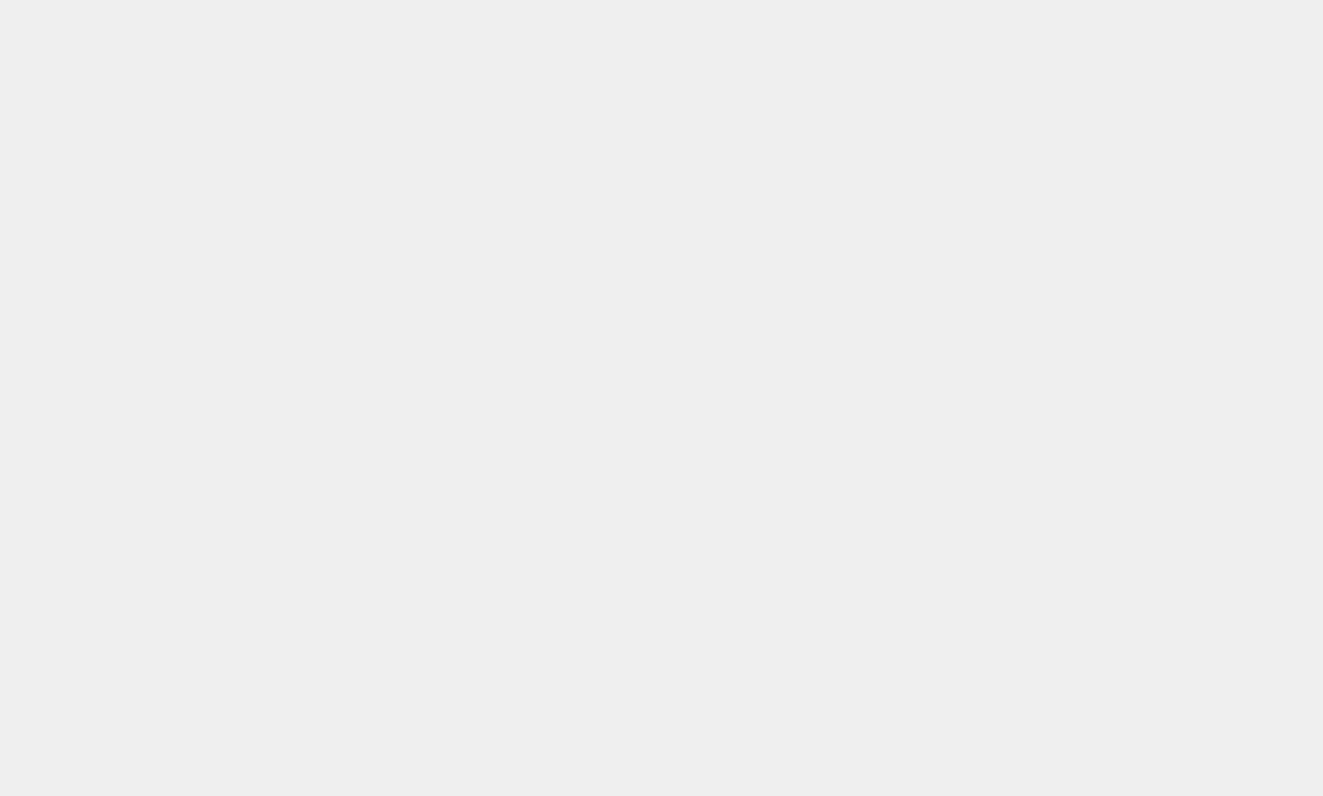 scroll, scrollTop: 0, scrollLeft: 0, axis: both 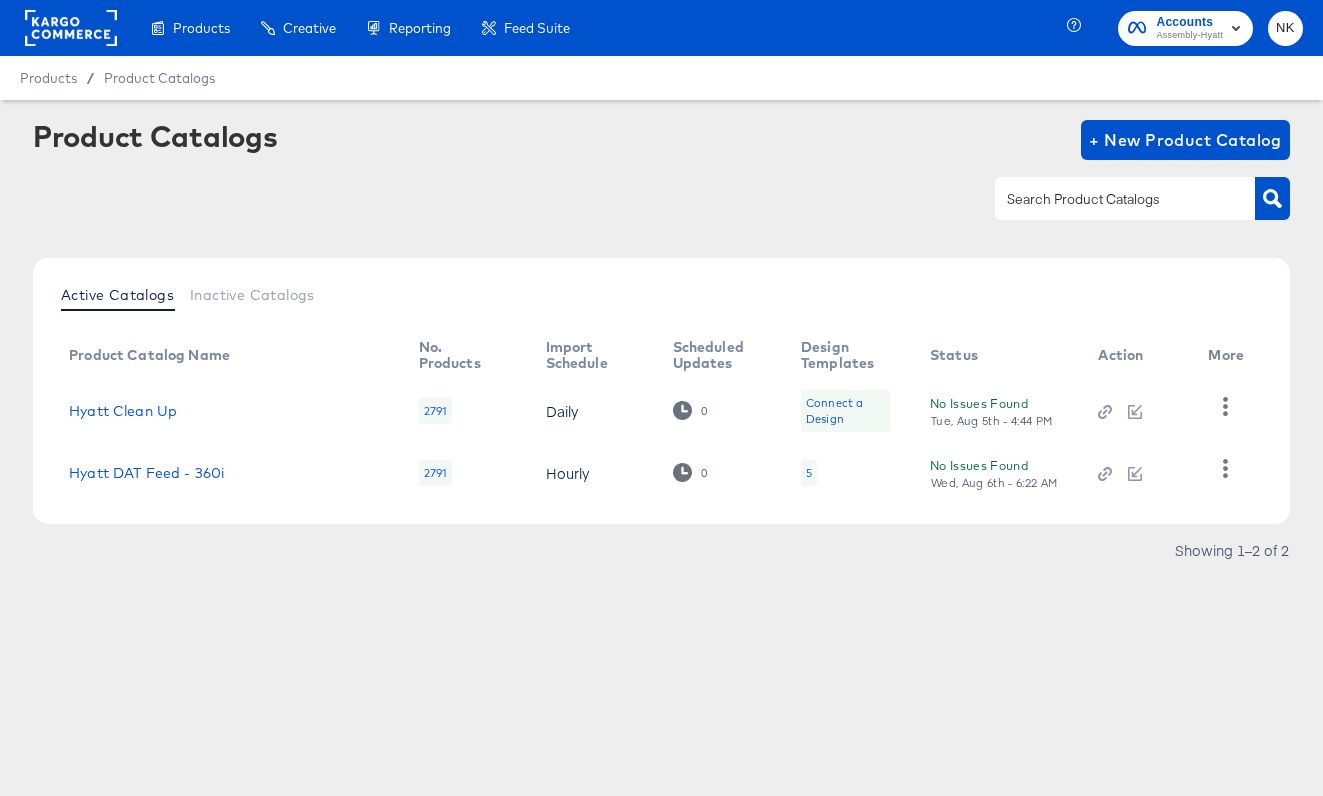 click 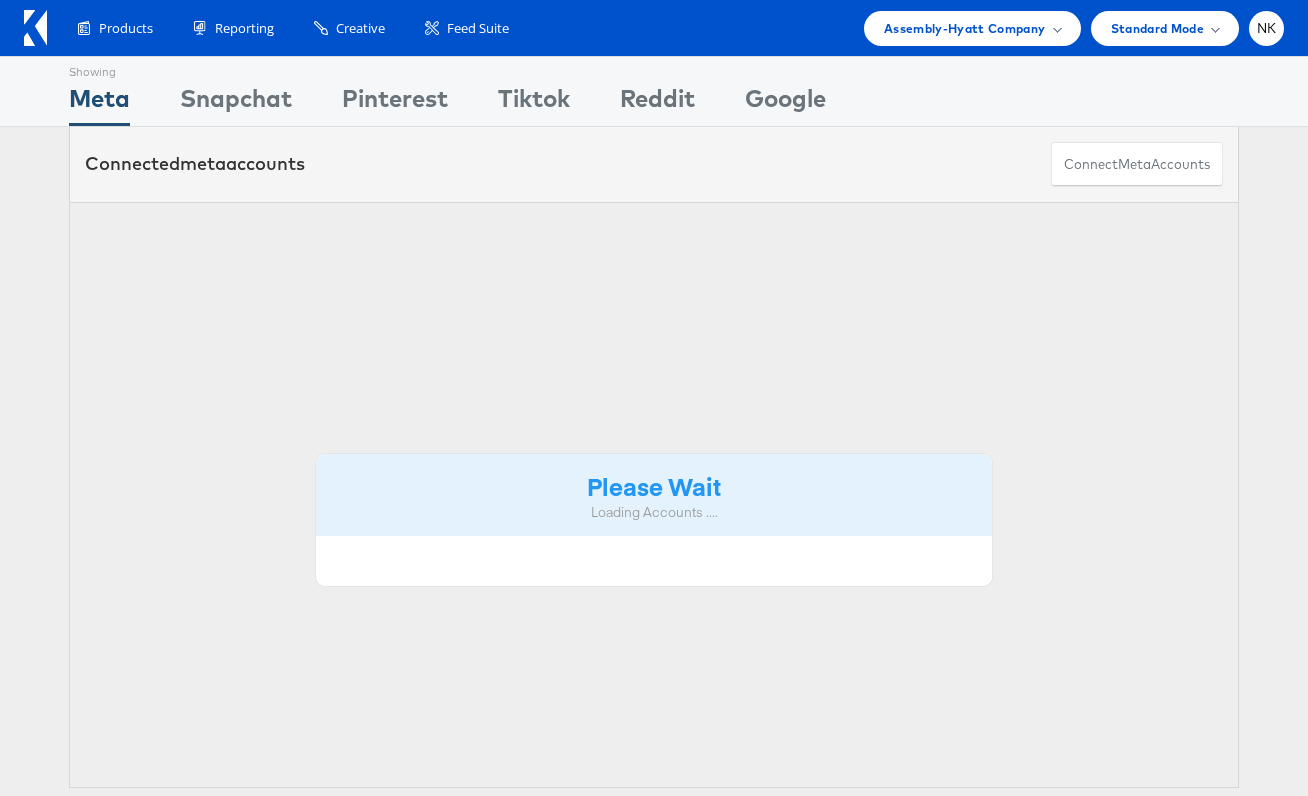 scroll, scrollTop: 0, scrollLeft: 0, axis: both 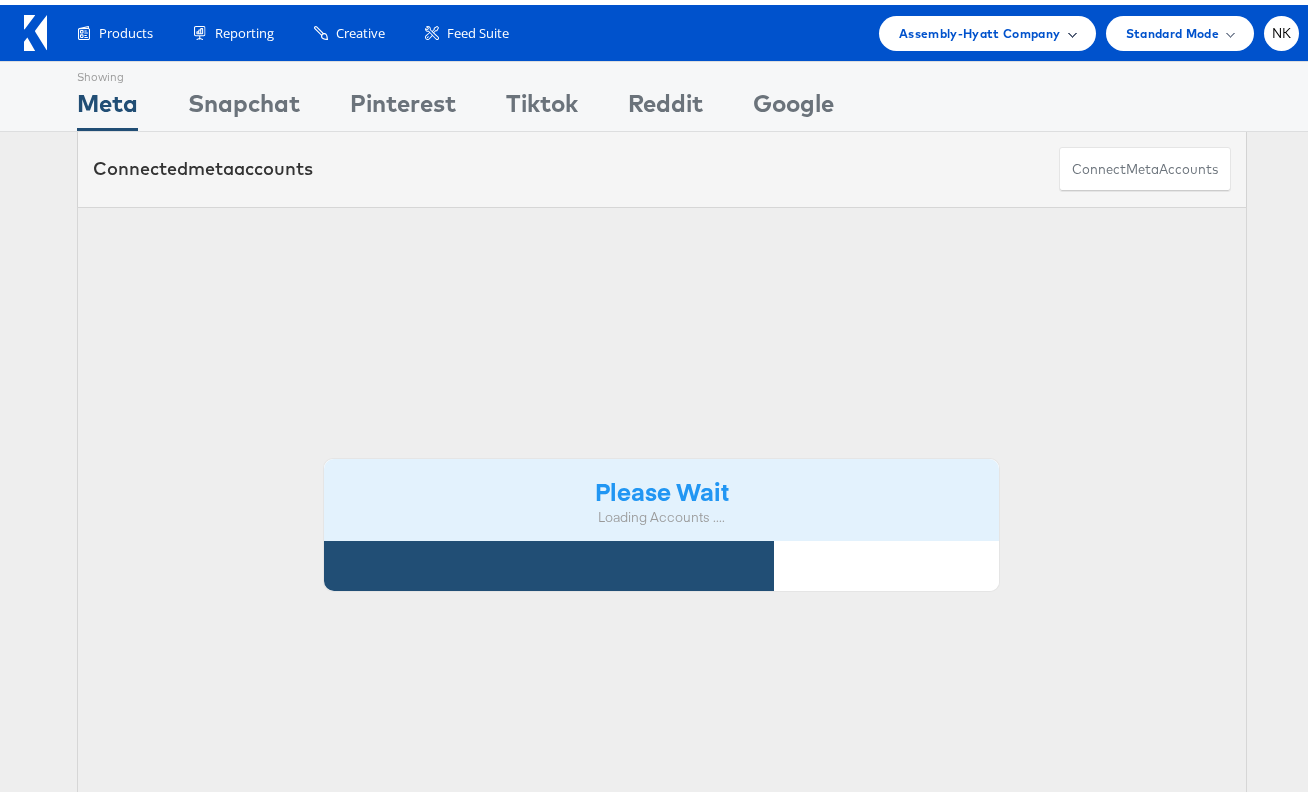 click on "Assembly-Hyatt Company" at bounding box center [987, 28] 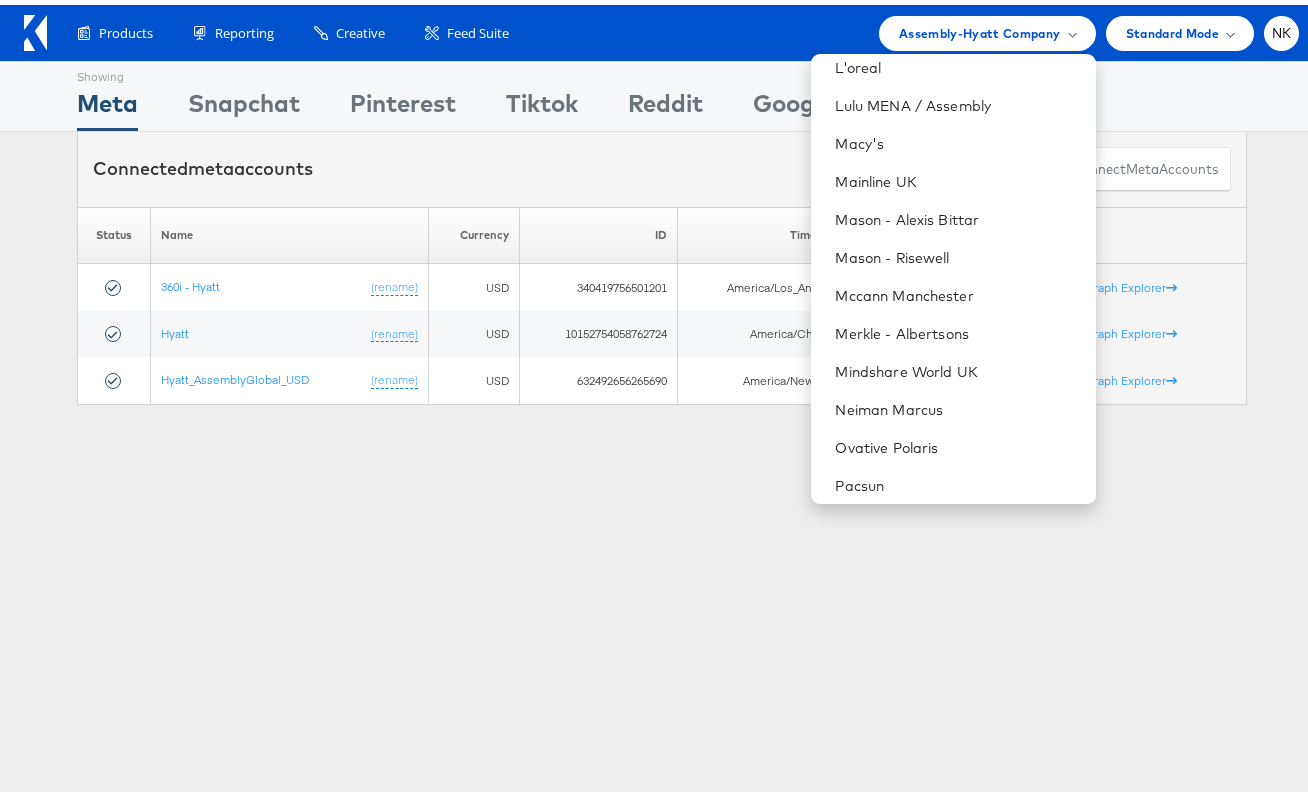 scroll, scrollTop: 1164, scrollLeft: 0, axis: vertical 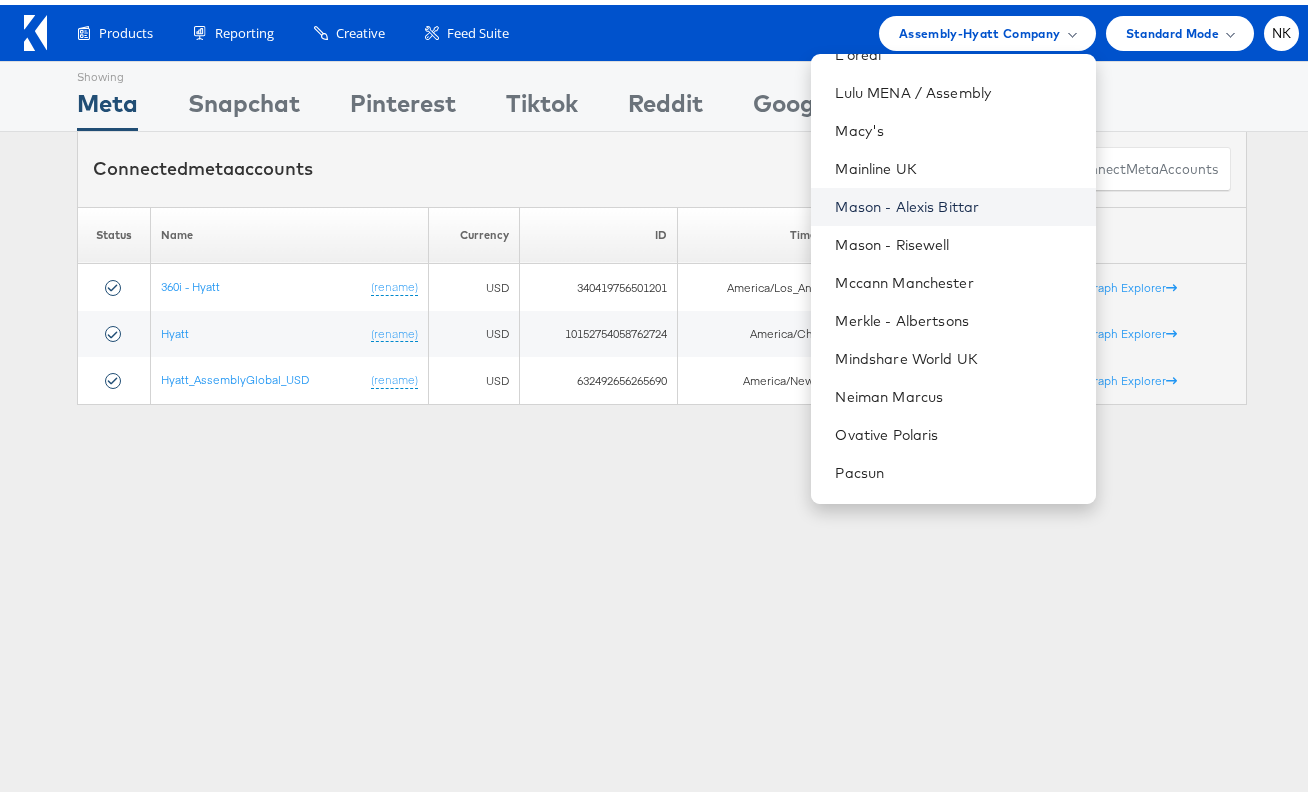click on "Mason - Alexis Bittar" at bounding box center (957, 202) 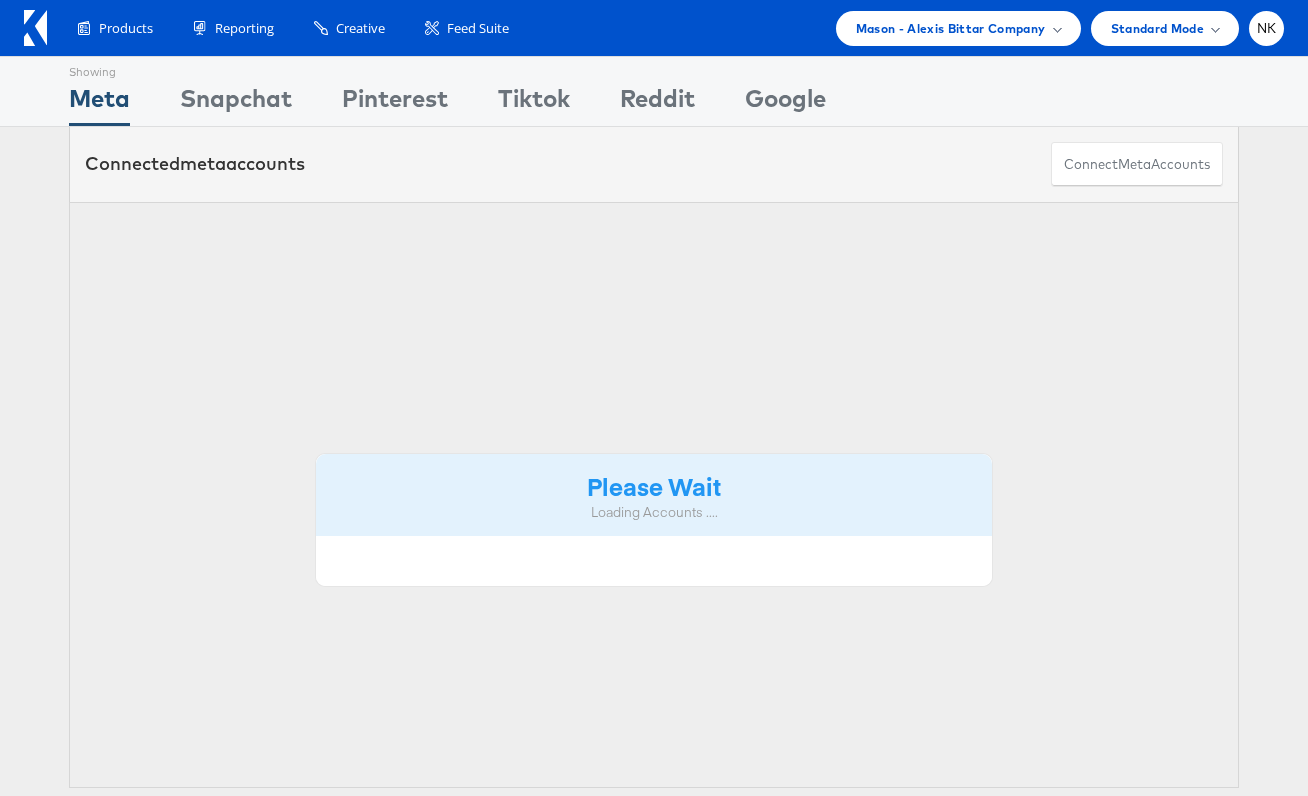 scroll, scrollTop: 0, scrollLeft: 0, axis: both 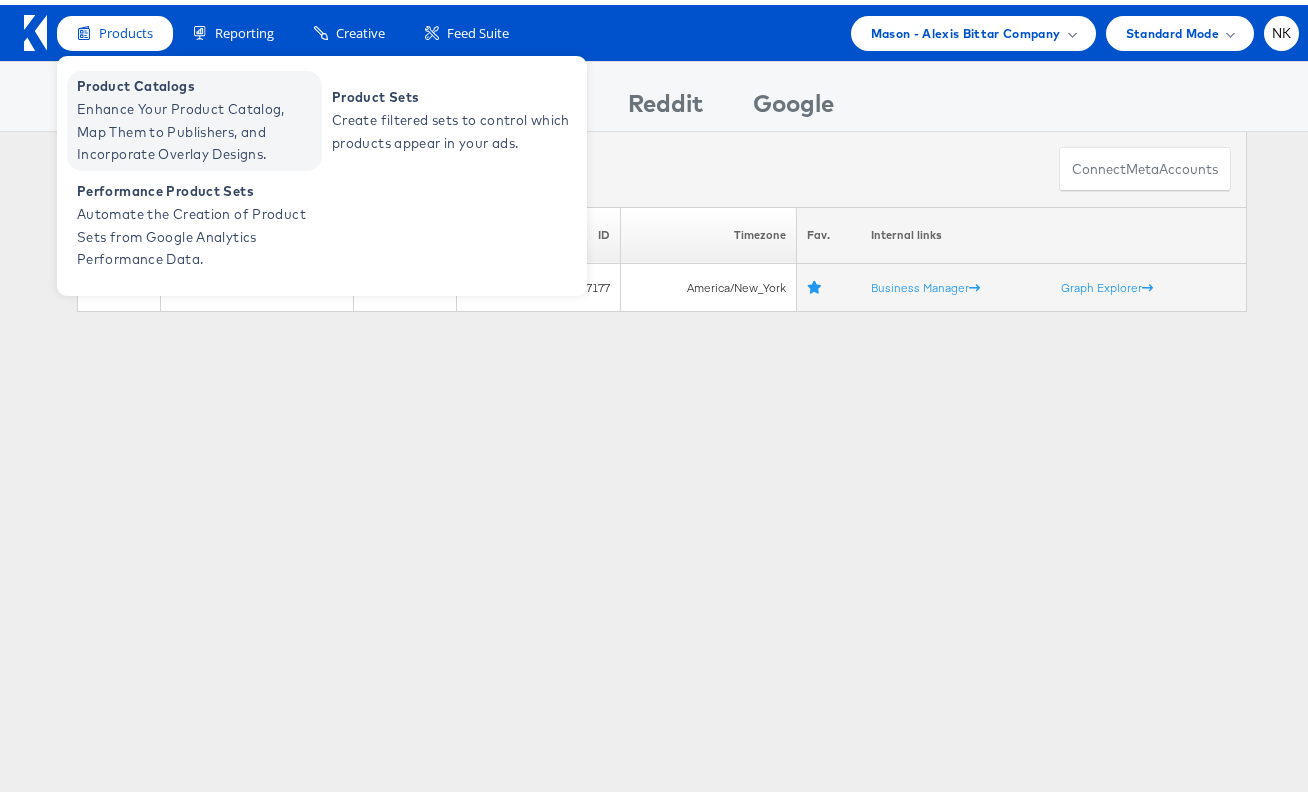 click on "Enhance Your Product Catalog, Map Them to Publishers, and Incorporate Overlay Designs." at bounding box center [197, 127] 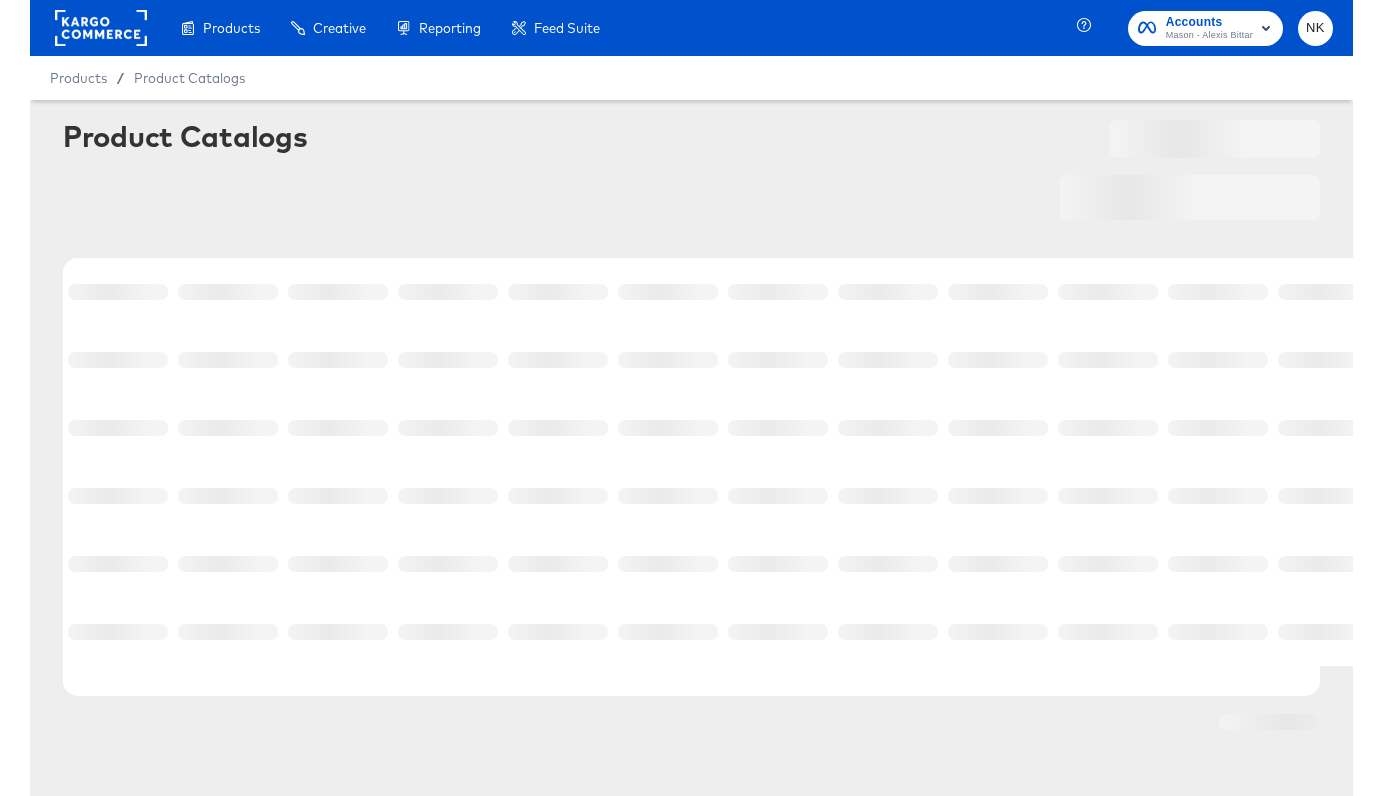 scroll, scrollTop: 0, scrollLeft: 0, axis: both 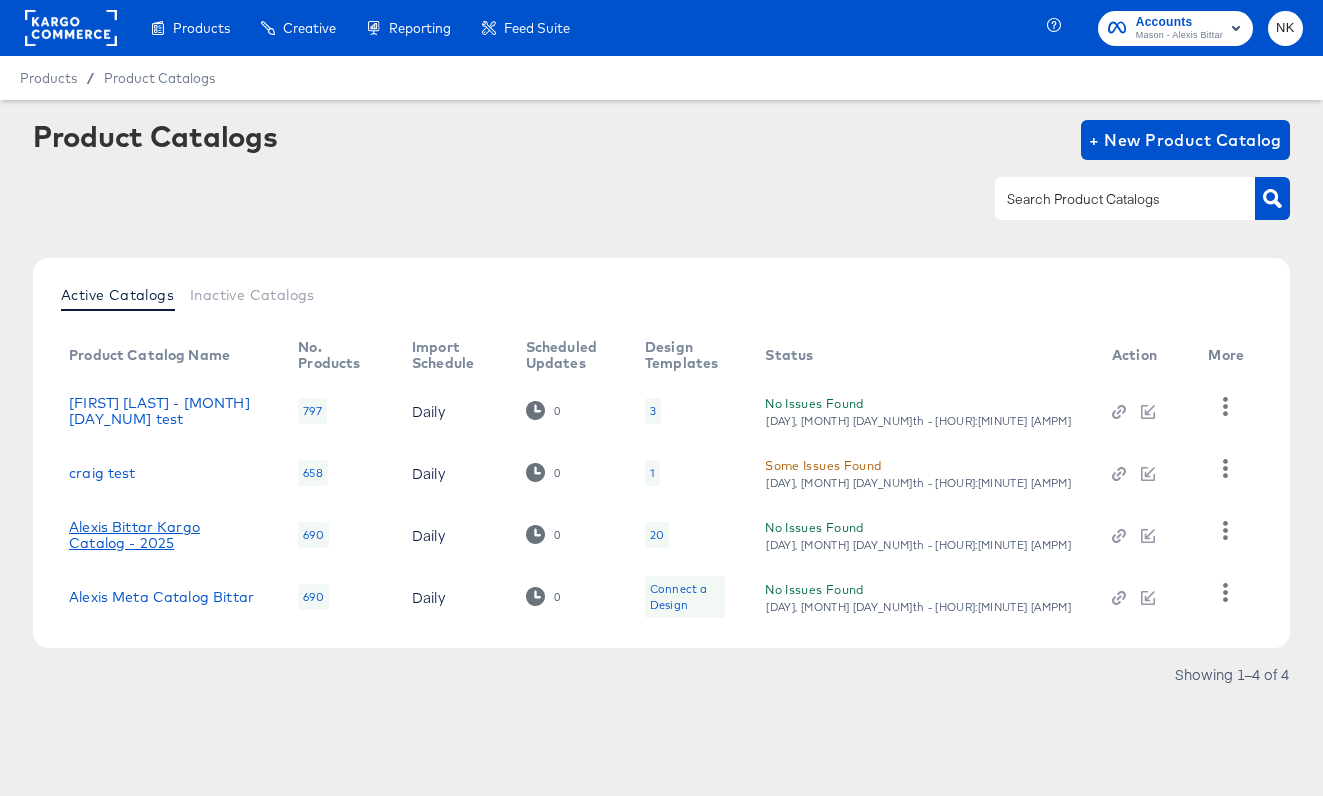 click on "Alexis Bittar Kargo Catalog - 2025" at bounding box center [163, 535] 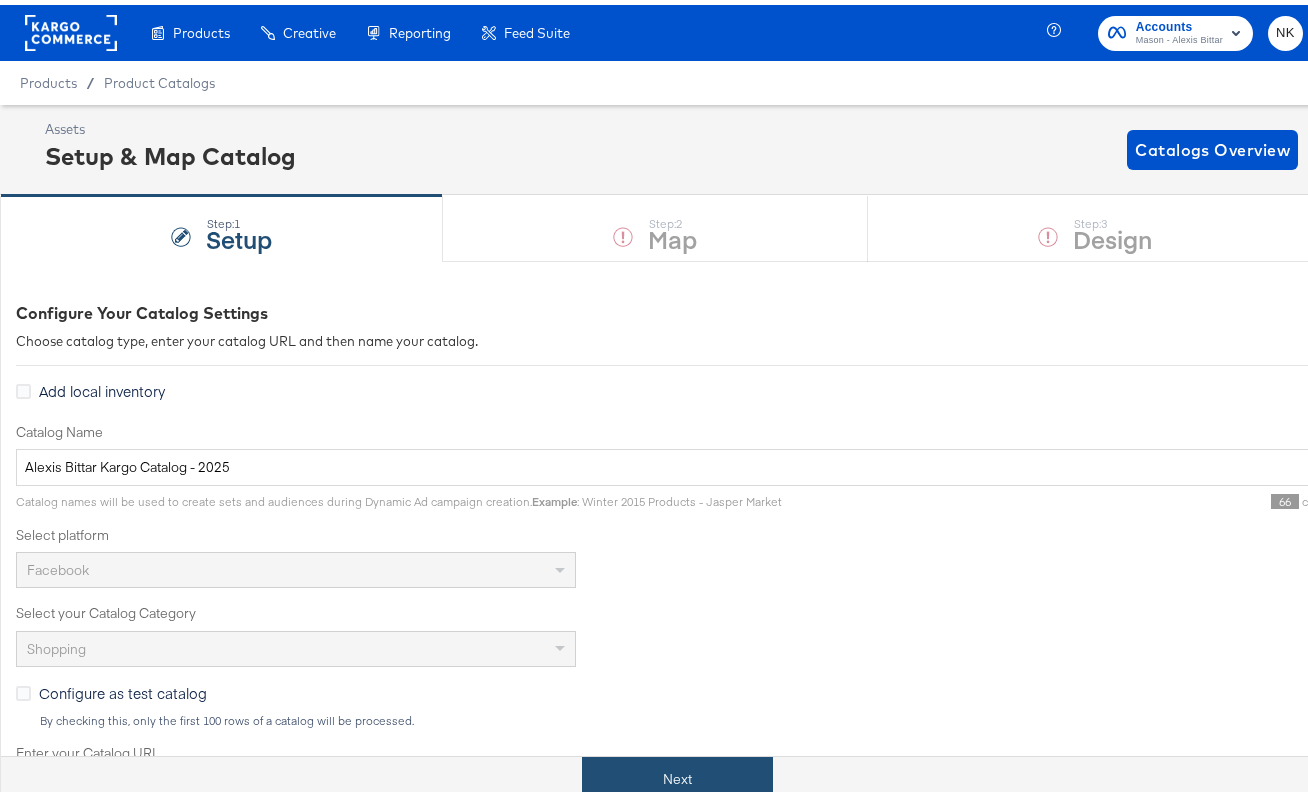 click on "Next" at bounding box center [677, 774] 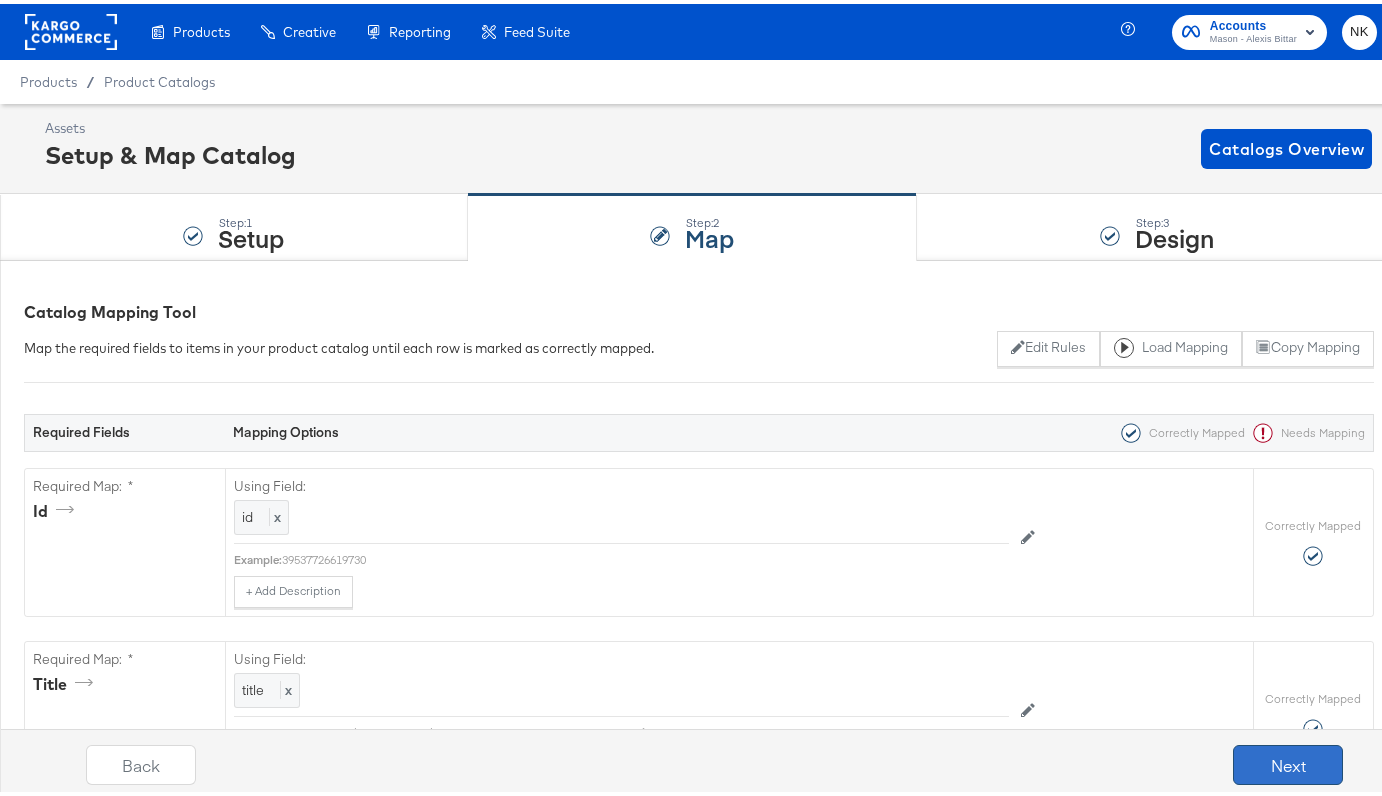 click on "Next" at bounding box center (1288, 761) 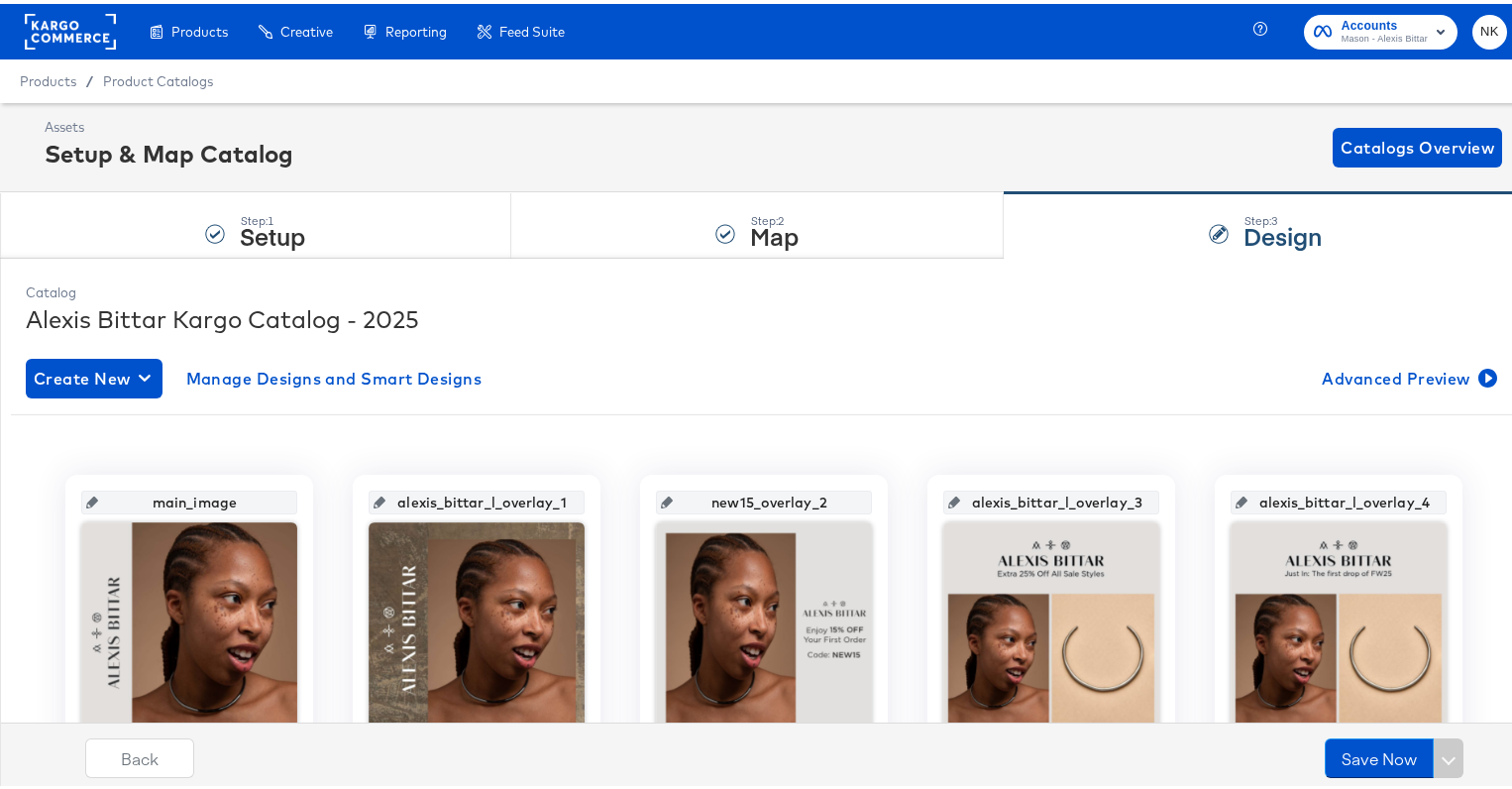 scroll, scrollTop: 194, scrollLeft: 0, axis: vertical 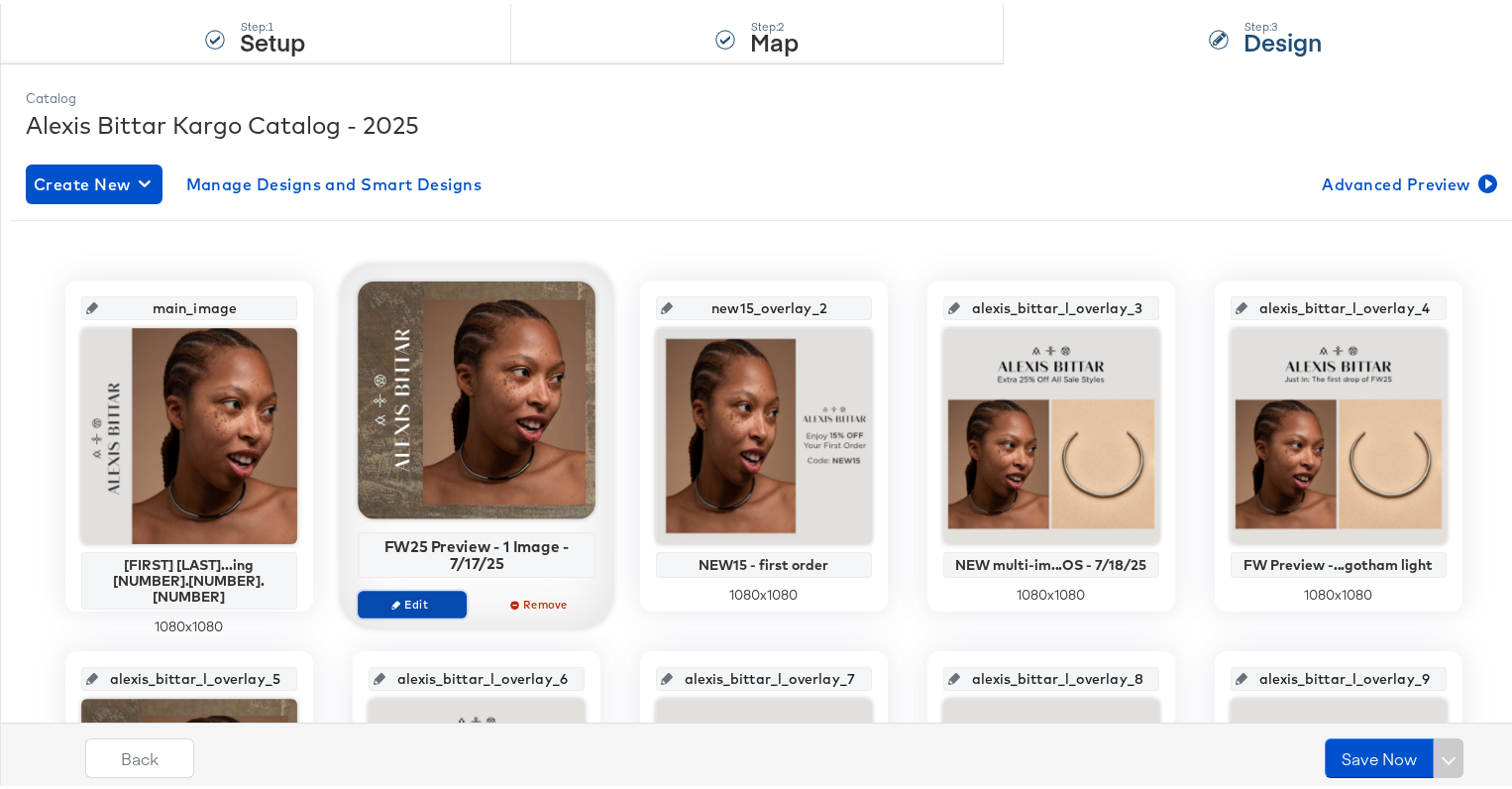 click on "Edit" at bounding box center (411, 600) 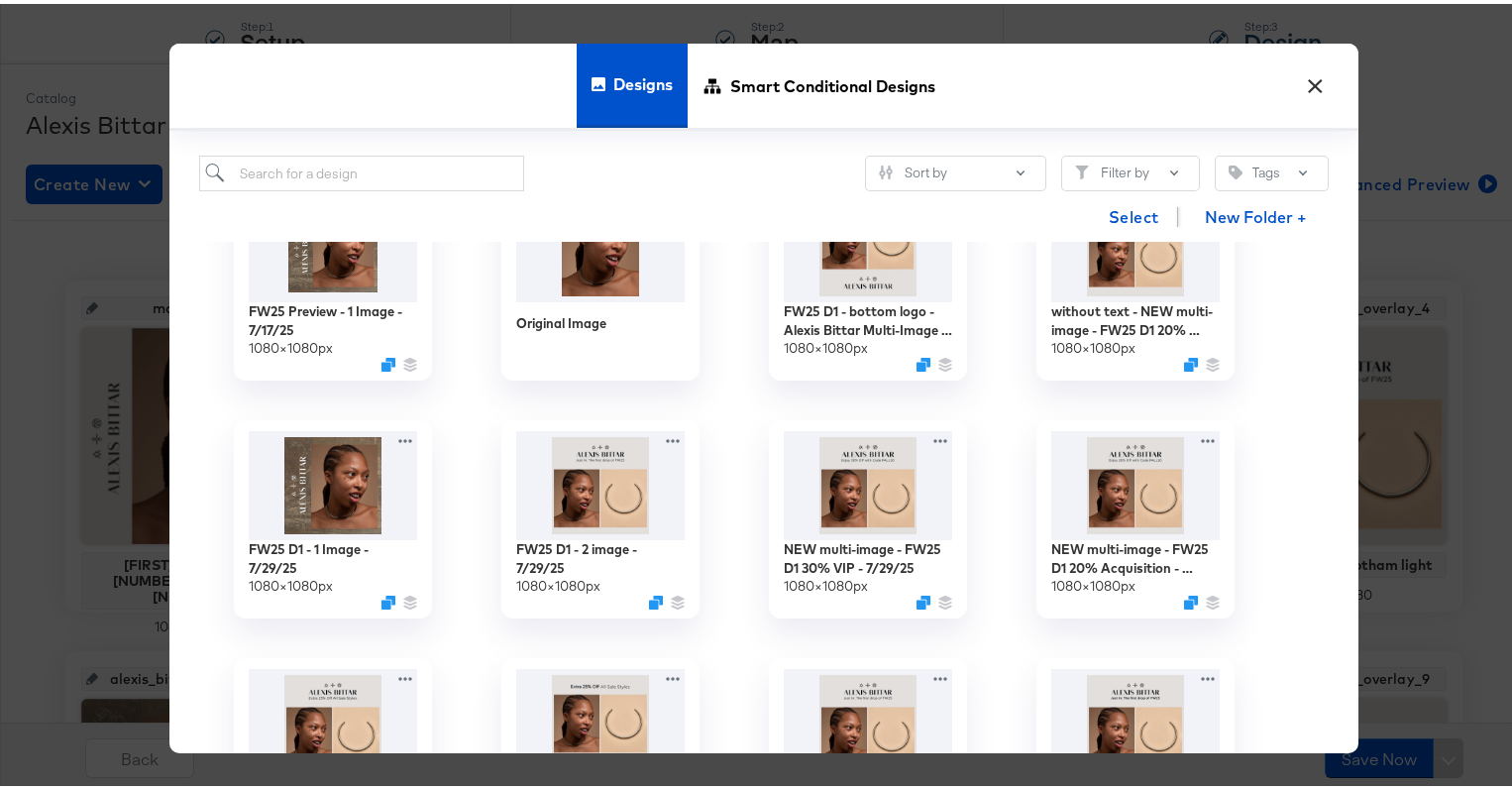 scroll, scrollTop: 111, scrollLeft: 0, axis: vertical 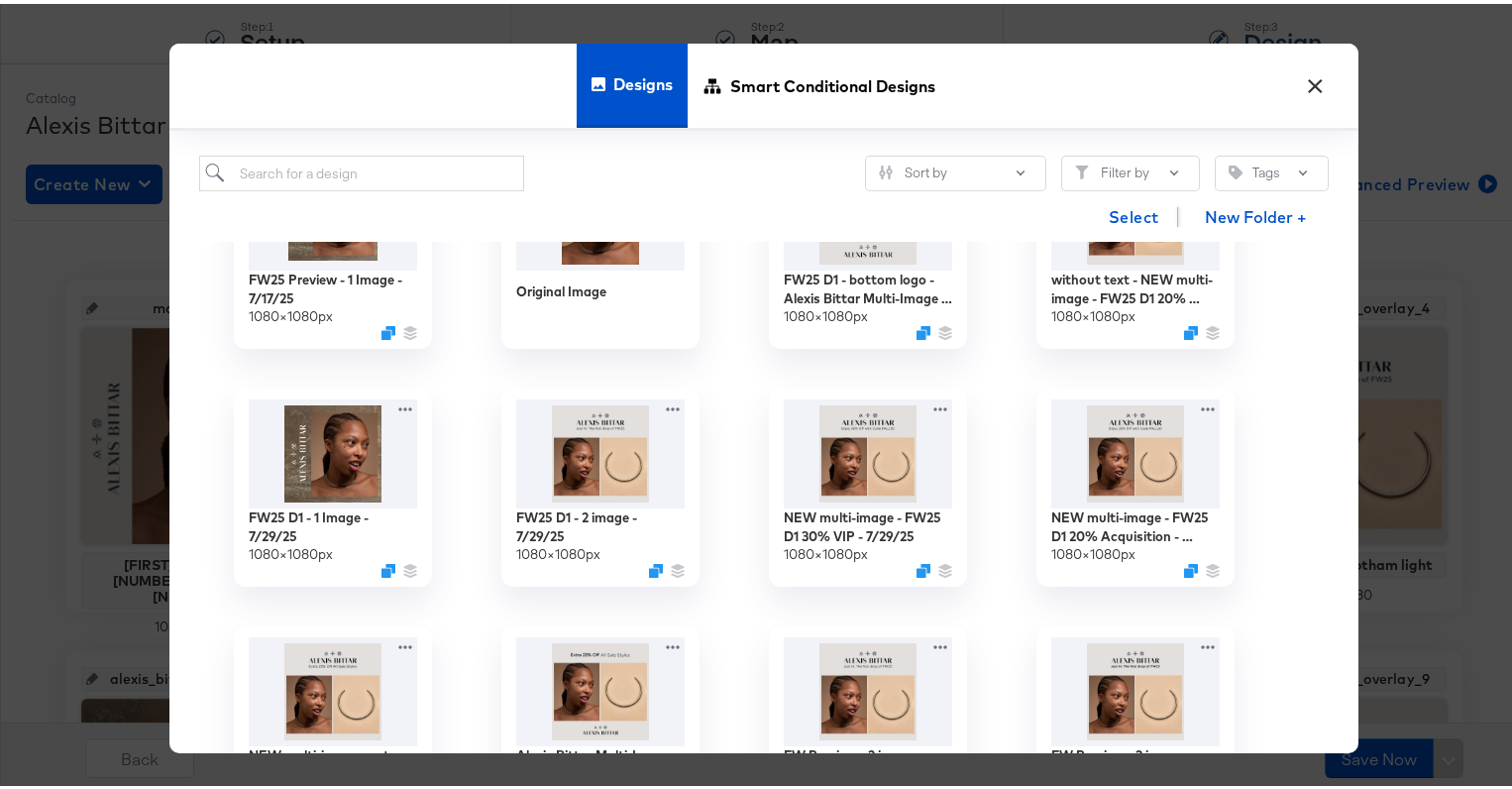 click on "×" at bounding box center [1316, 77] 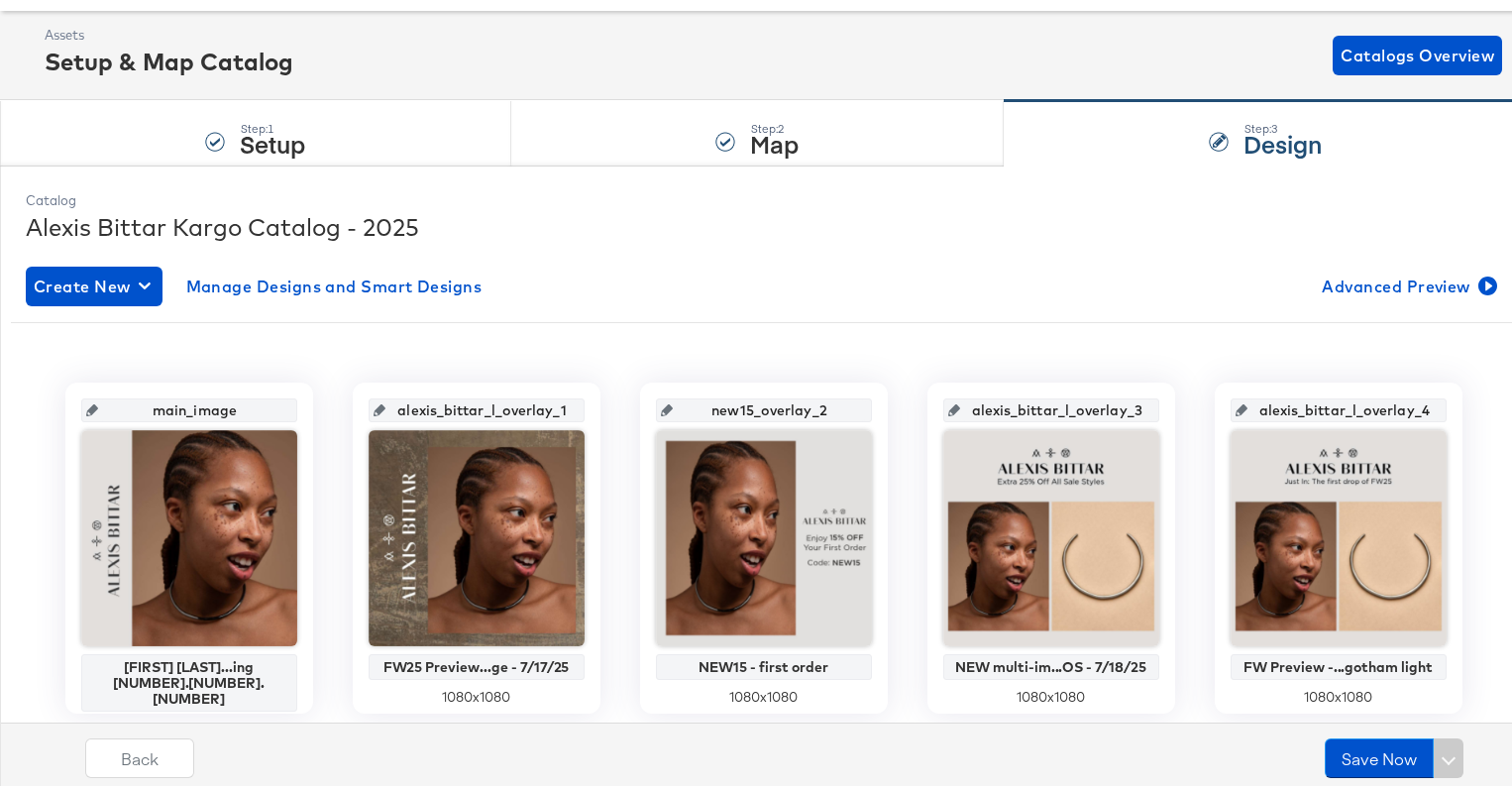 scroll, scrollTop: 105, scrollLeft: 0, axis: vertical 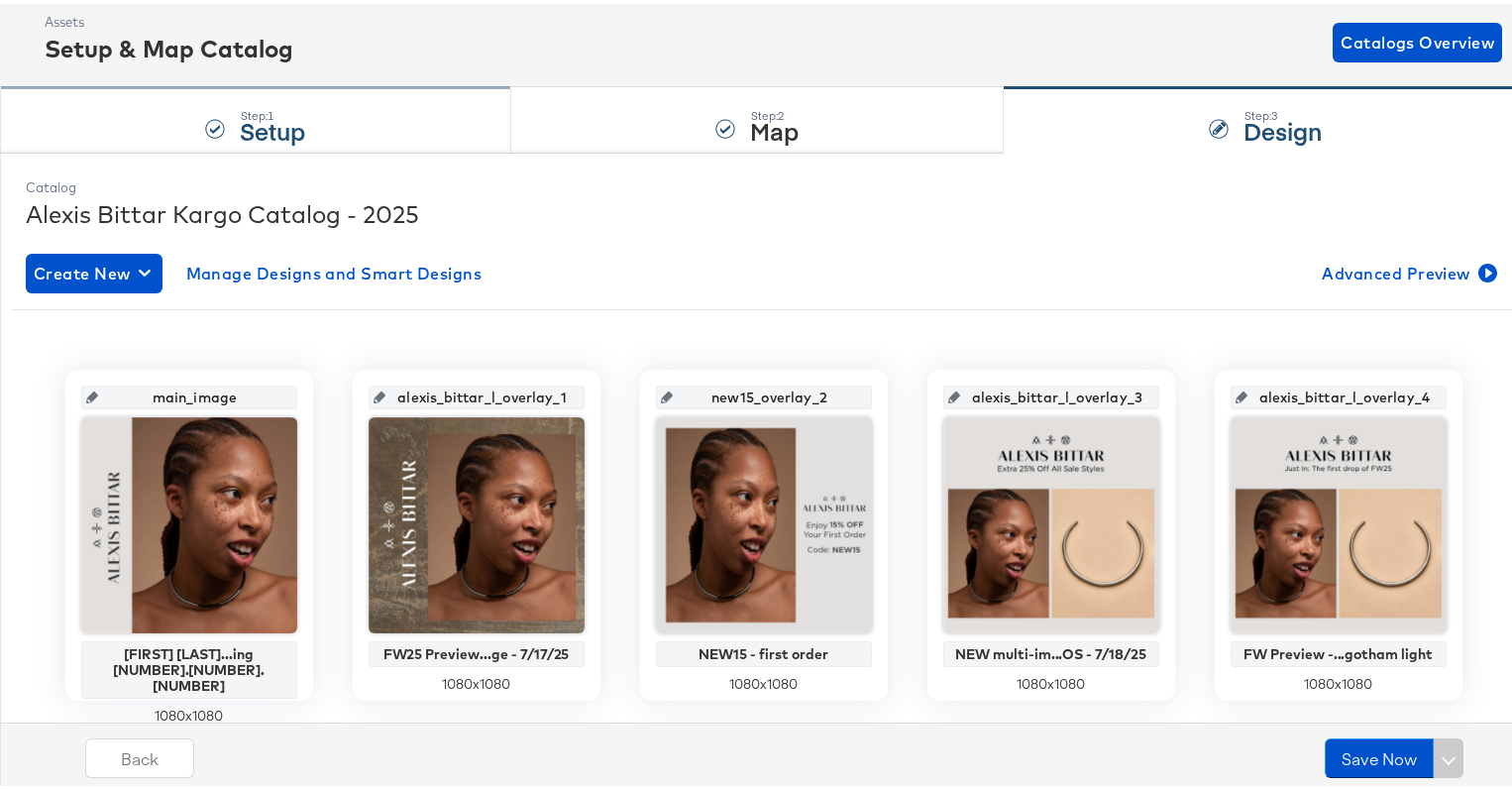 click on "Step:  1   Setup" at bounding box center (256, 117) 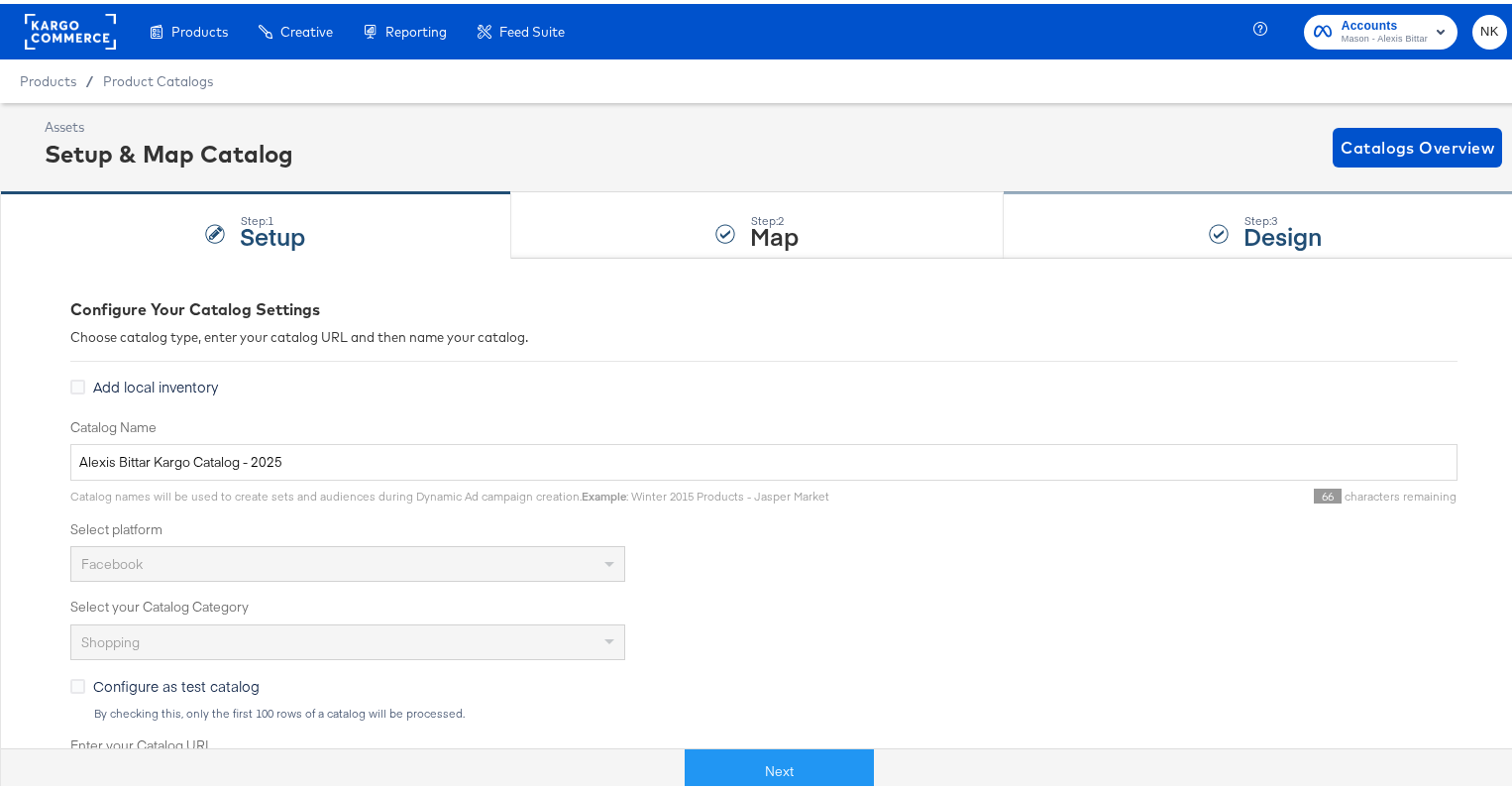 click on "Step:  3   Design" at bounding box center (1265, 222) 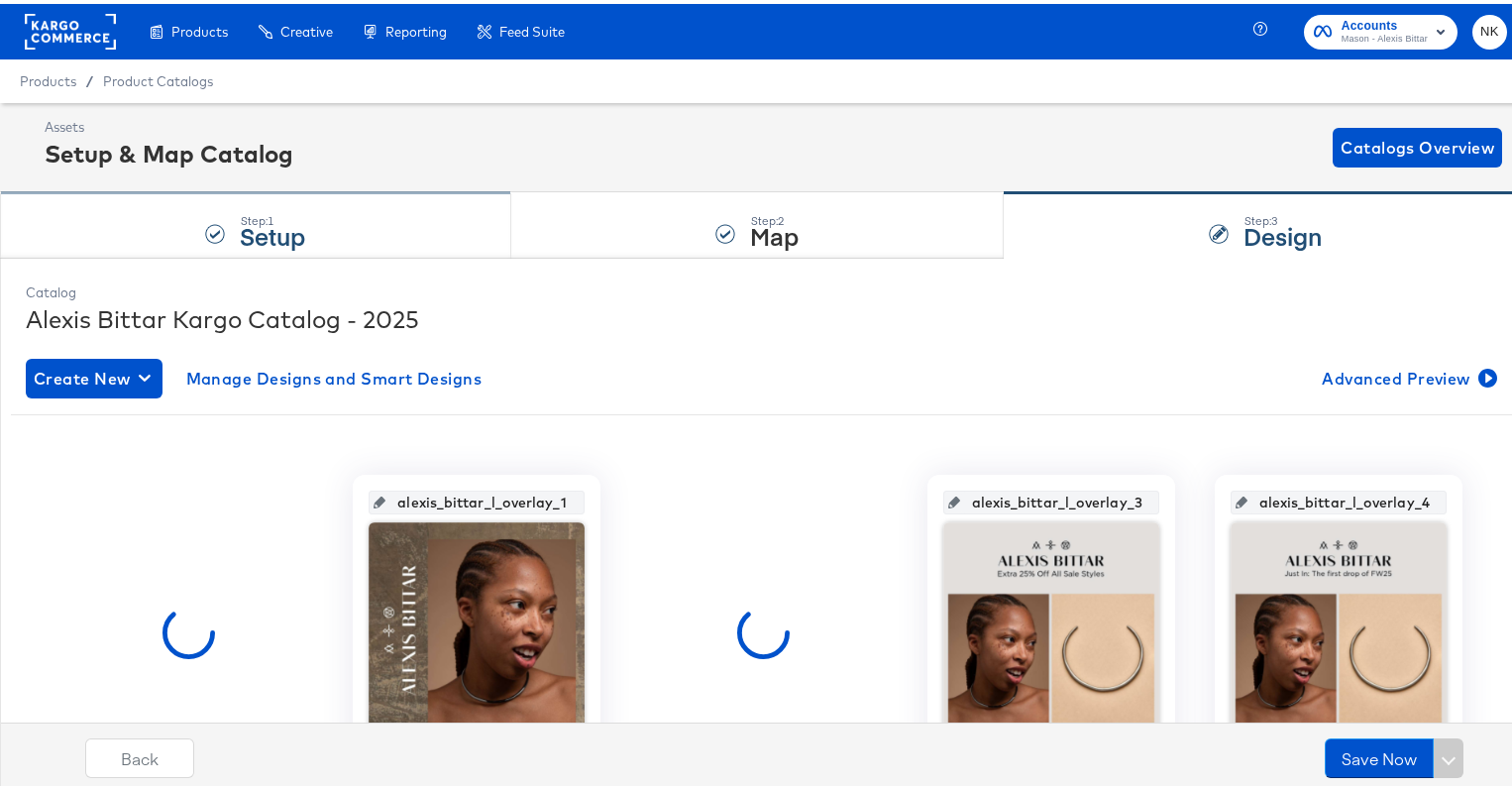 click on "Step:  1   Setup" at bounding box center [256, 222] 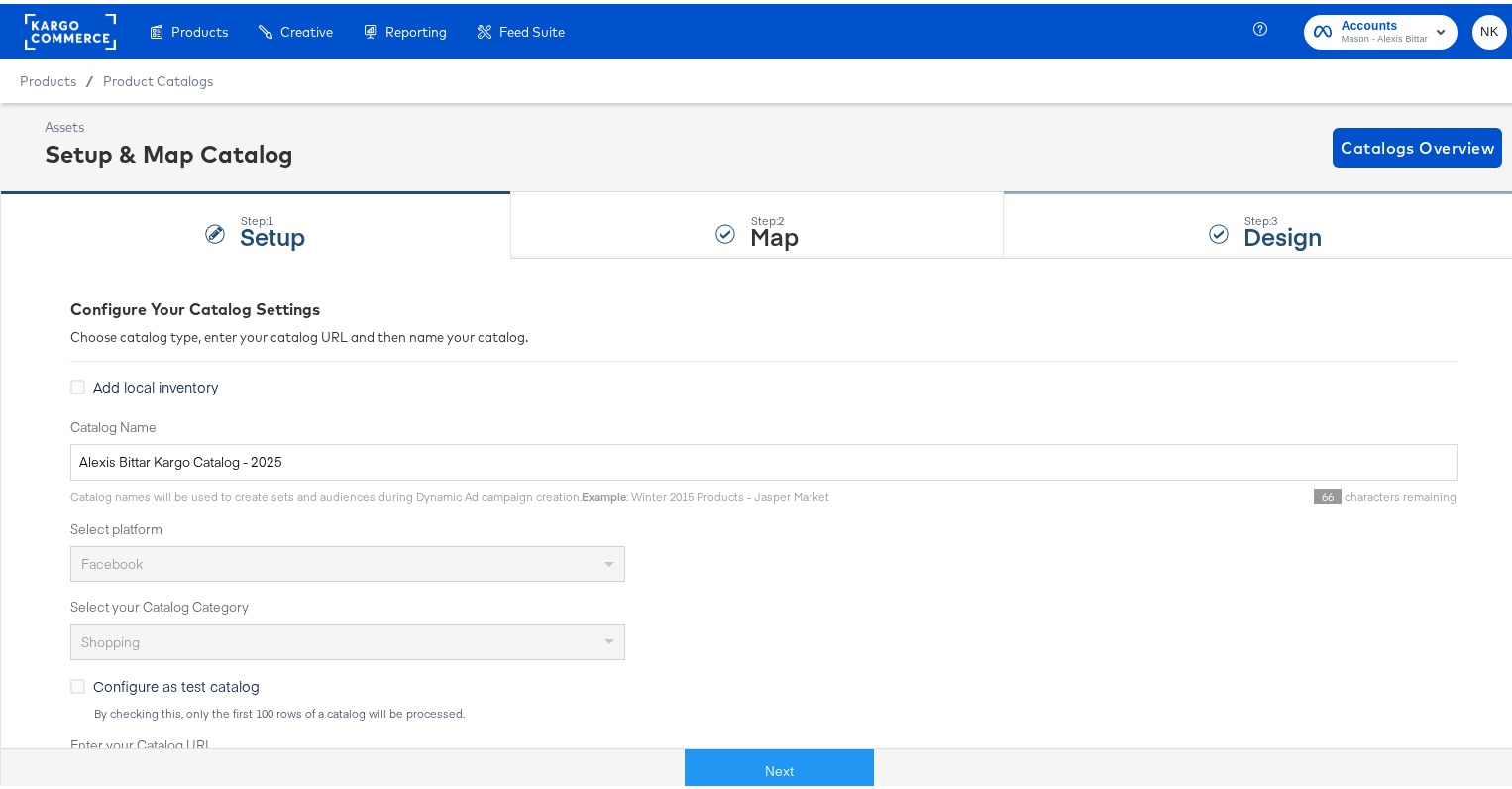 click on "Step:  3   Design" at bounding box center [1265, 222] 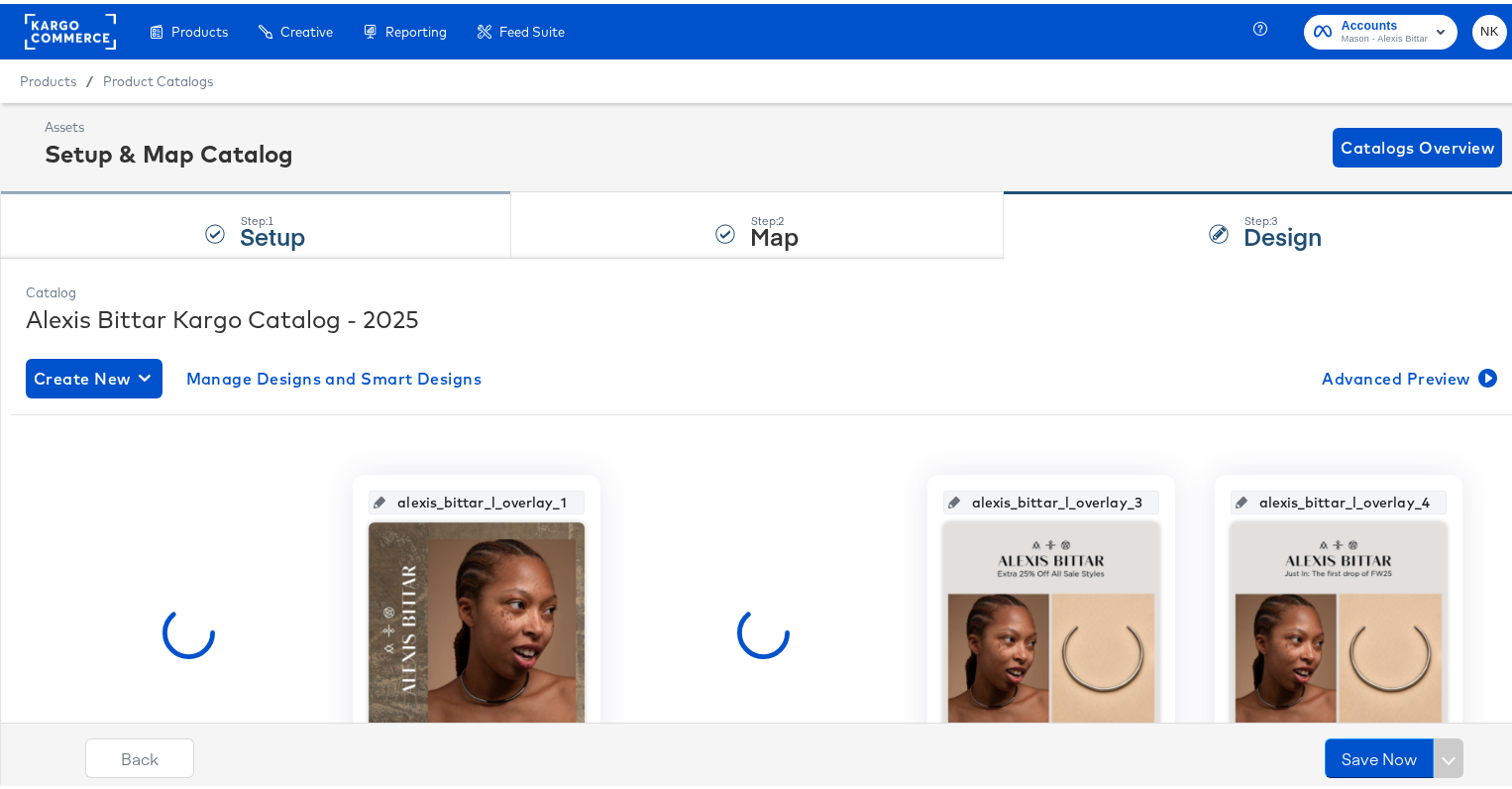 click on "Step:  1   Setup" at bounding box center [256, 222] 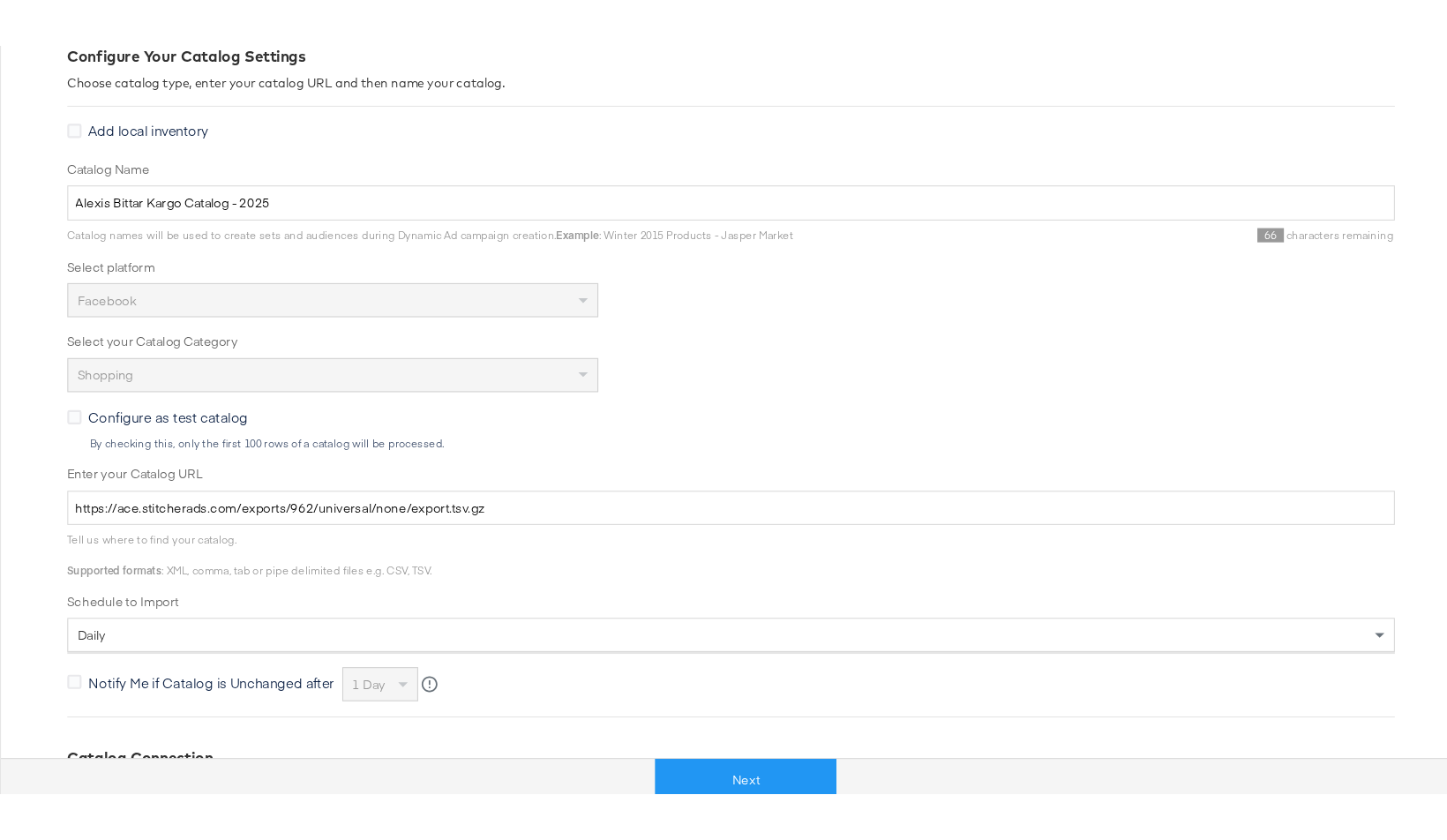 scroll, scrollTop: 0, scrollLeft: 0, axis: both 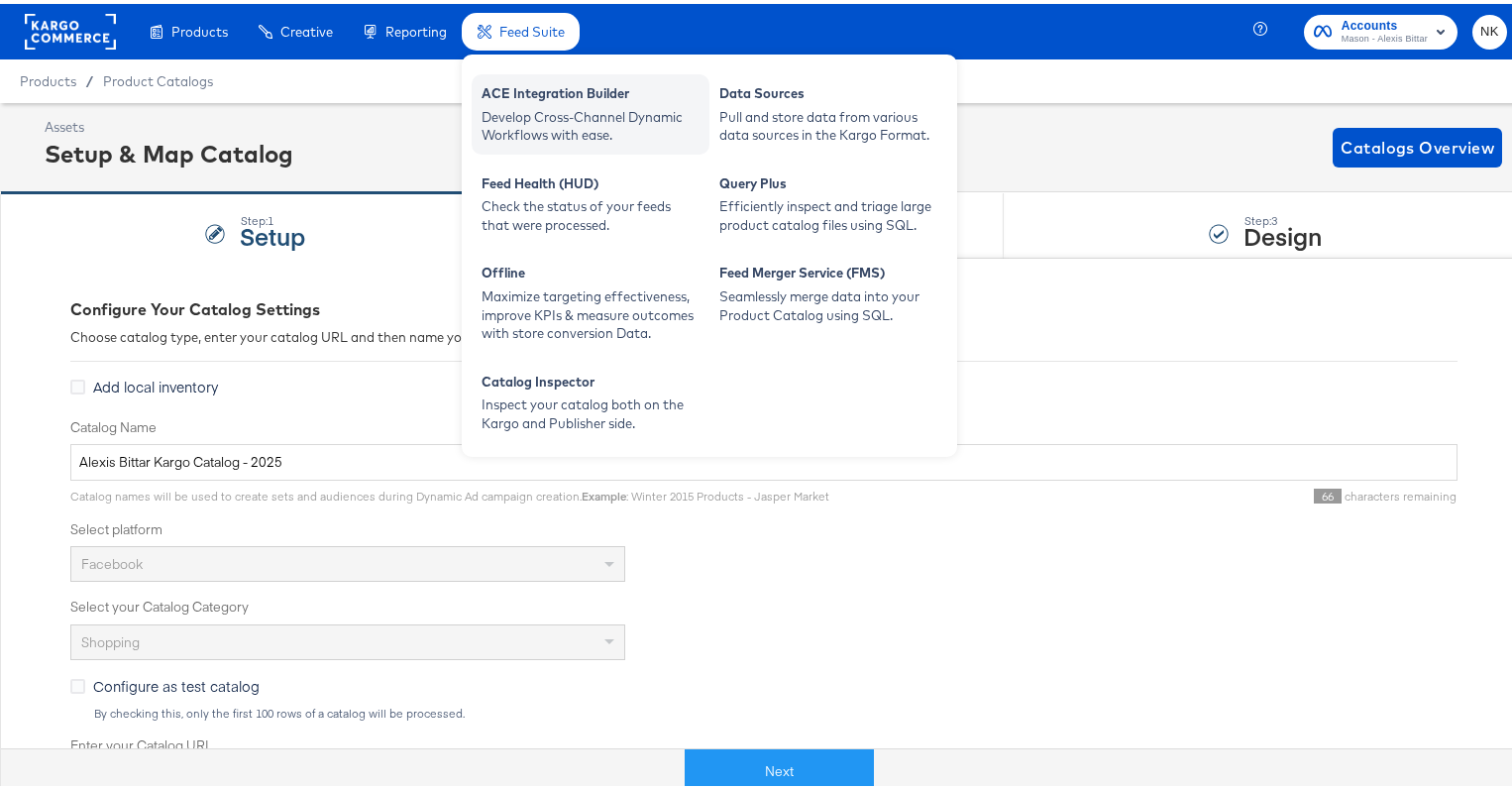 click on "ACE Integration Builder" at bounding box center (591, 92) 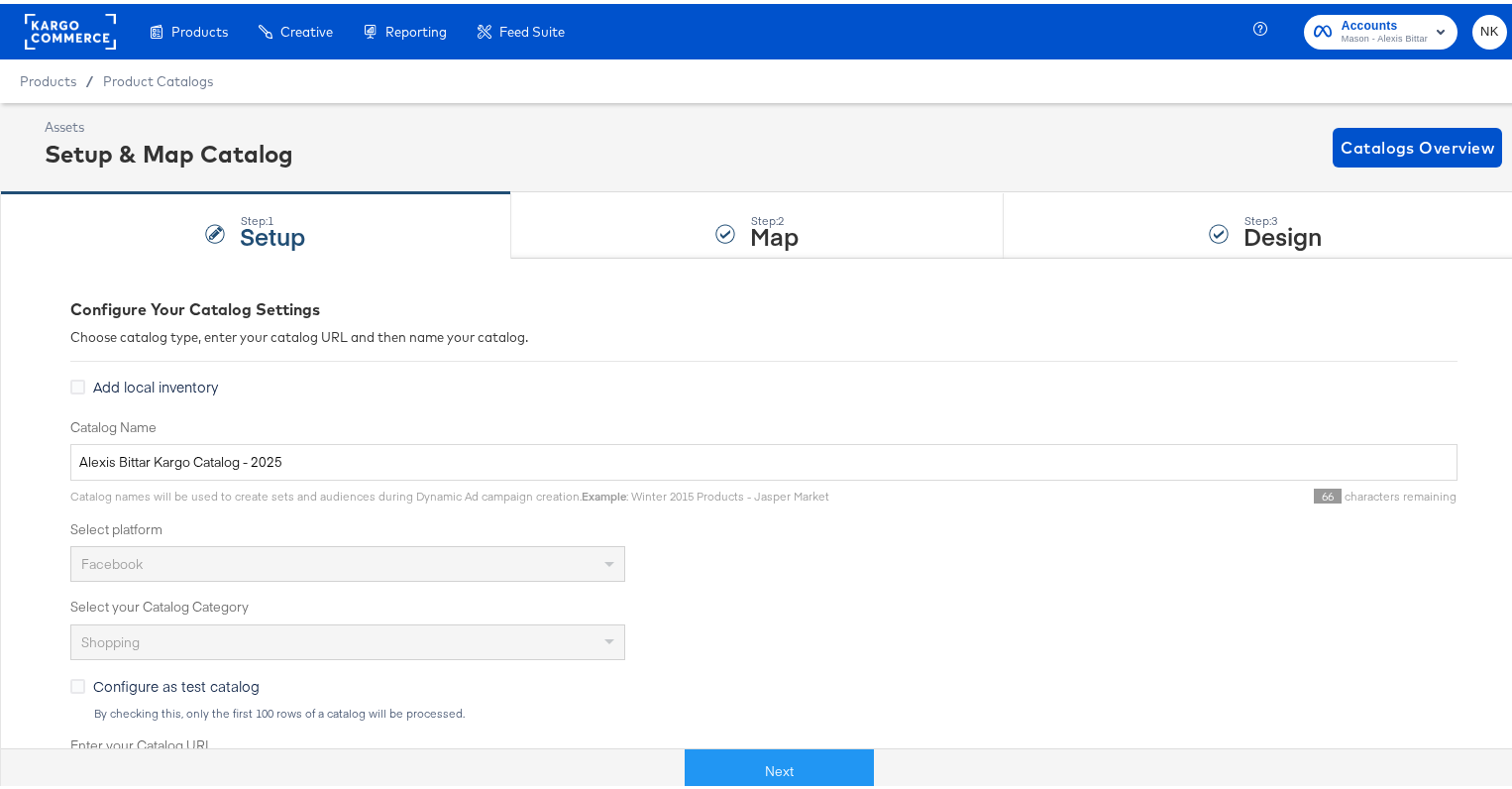 click on "Add local inventory" at bounding box center [764, 386] 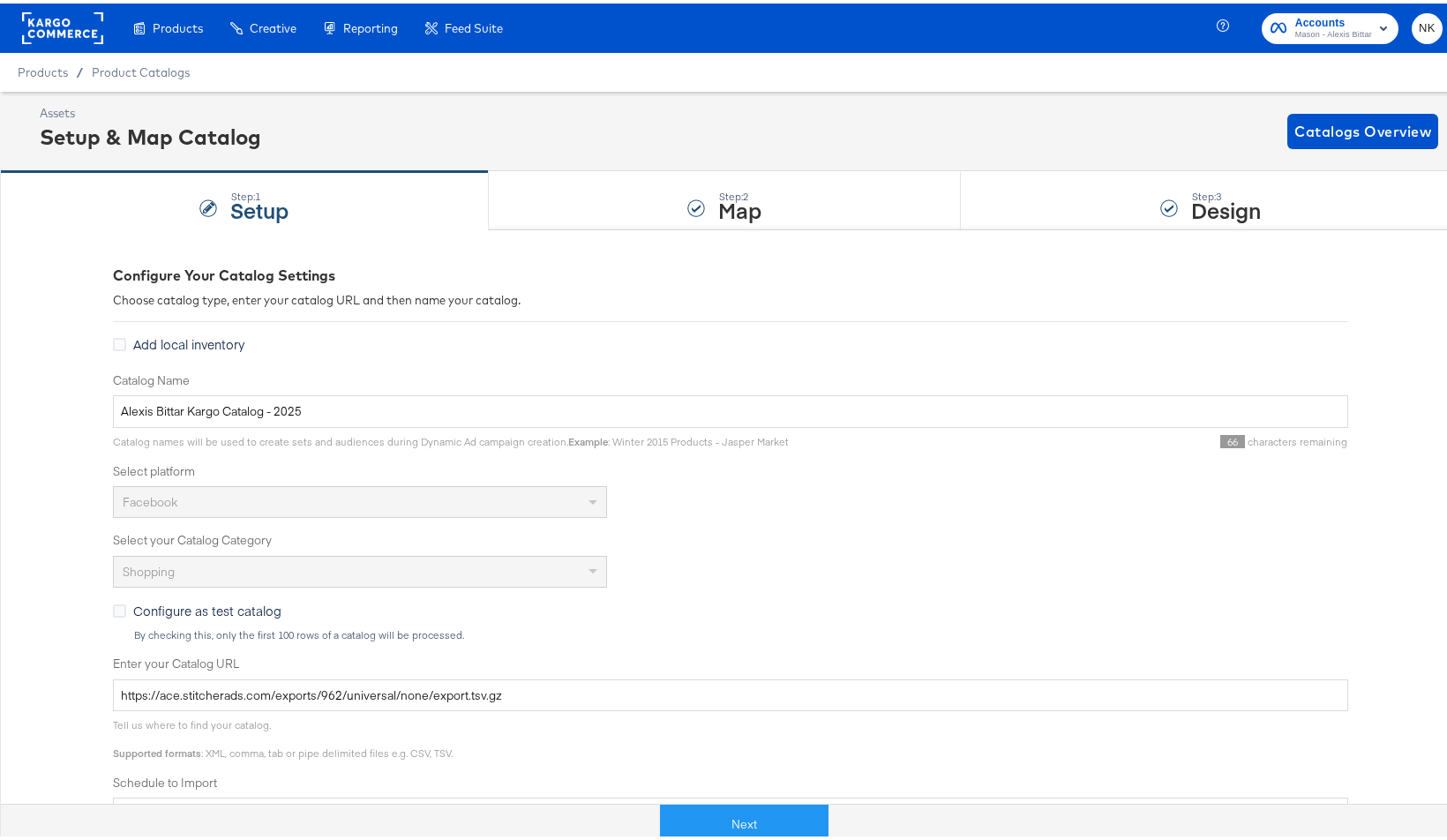 click 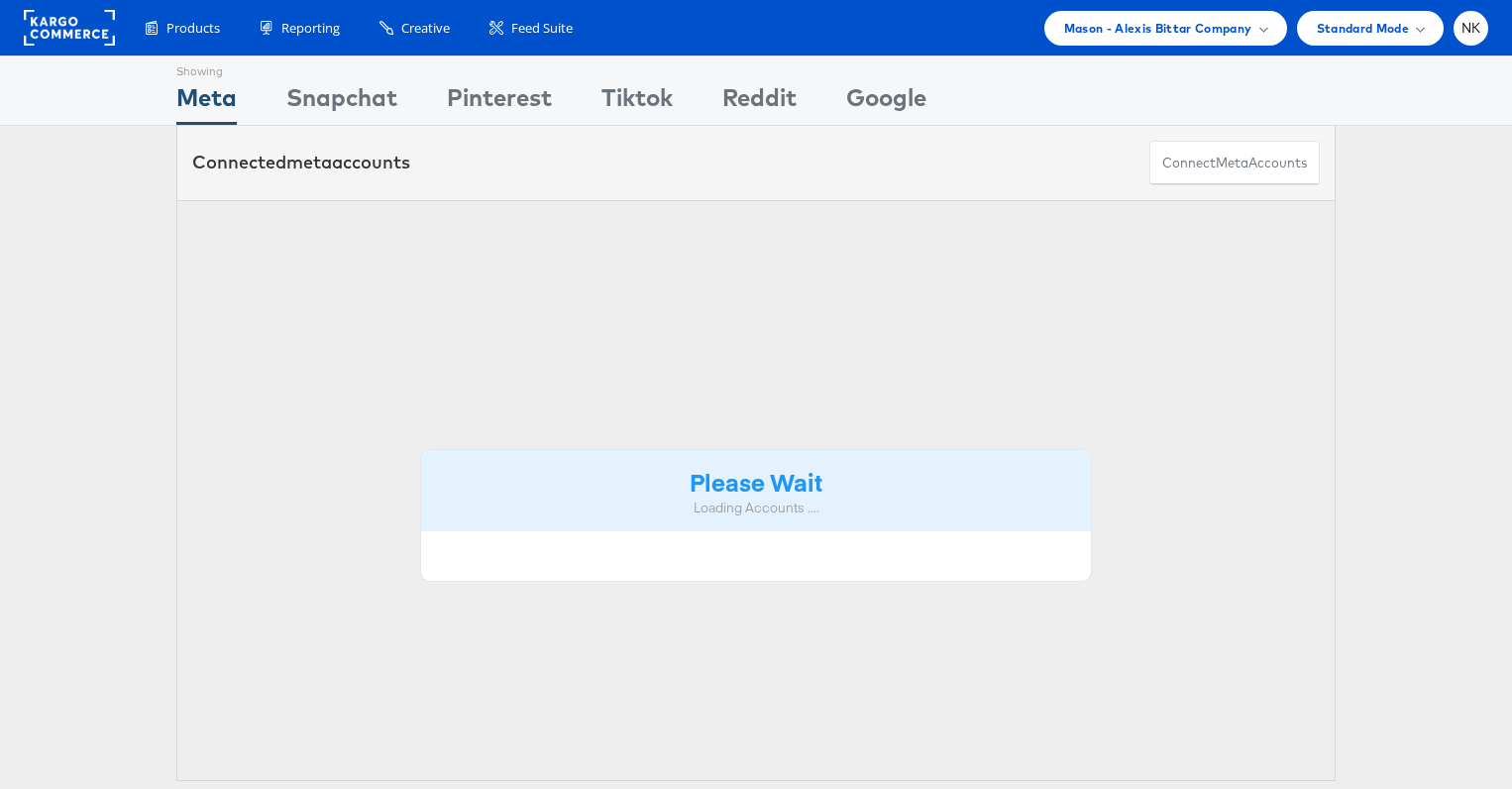 scroll, scrollTop: 0, scrollLeft: 0, axis: both 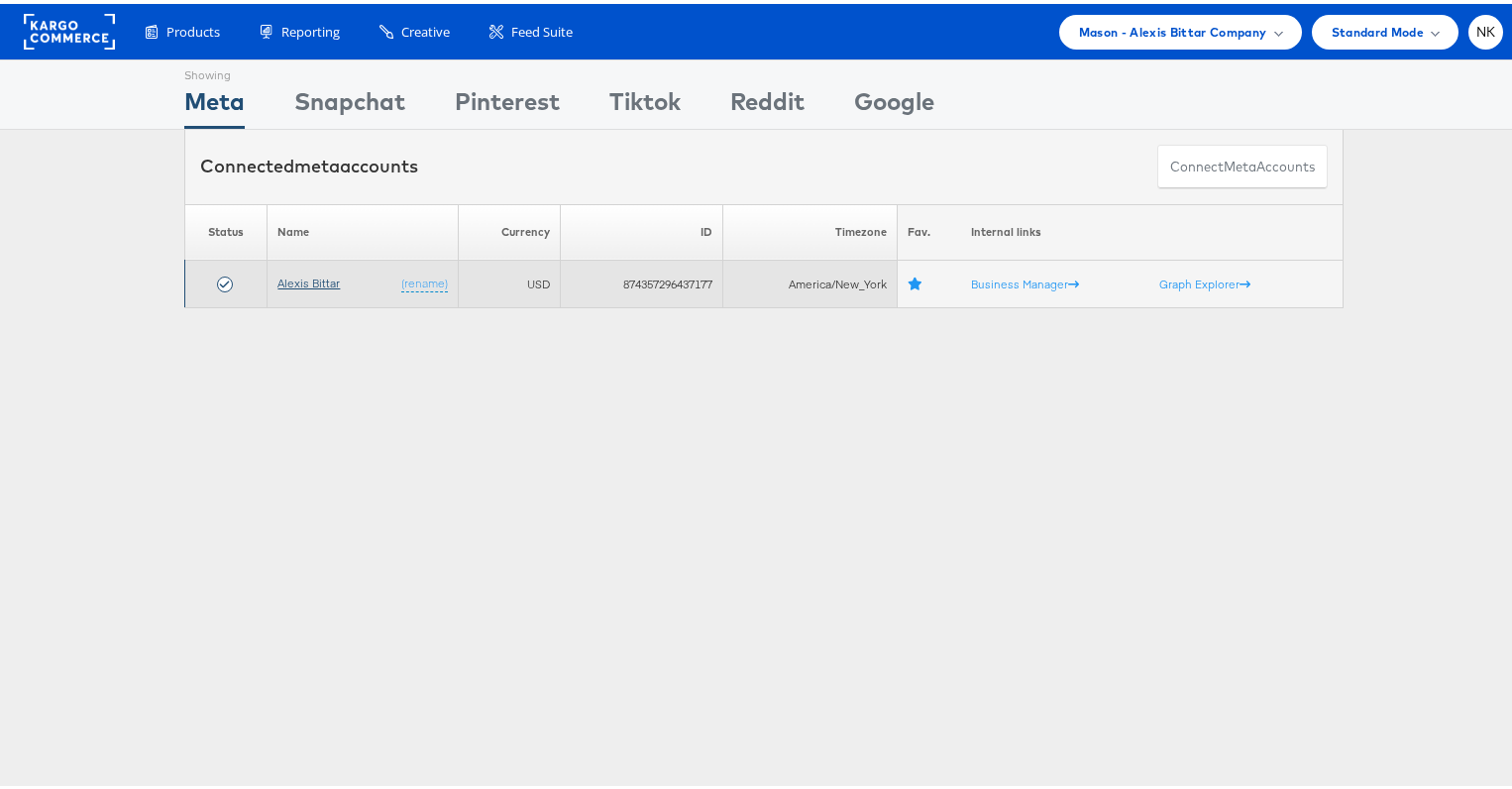 click on "Alexis Bittar" at bounding box center [308, 279] 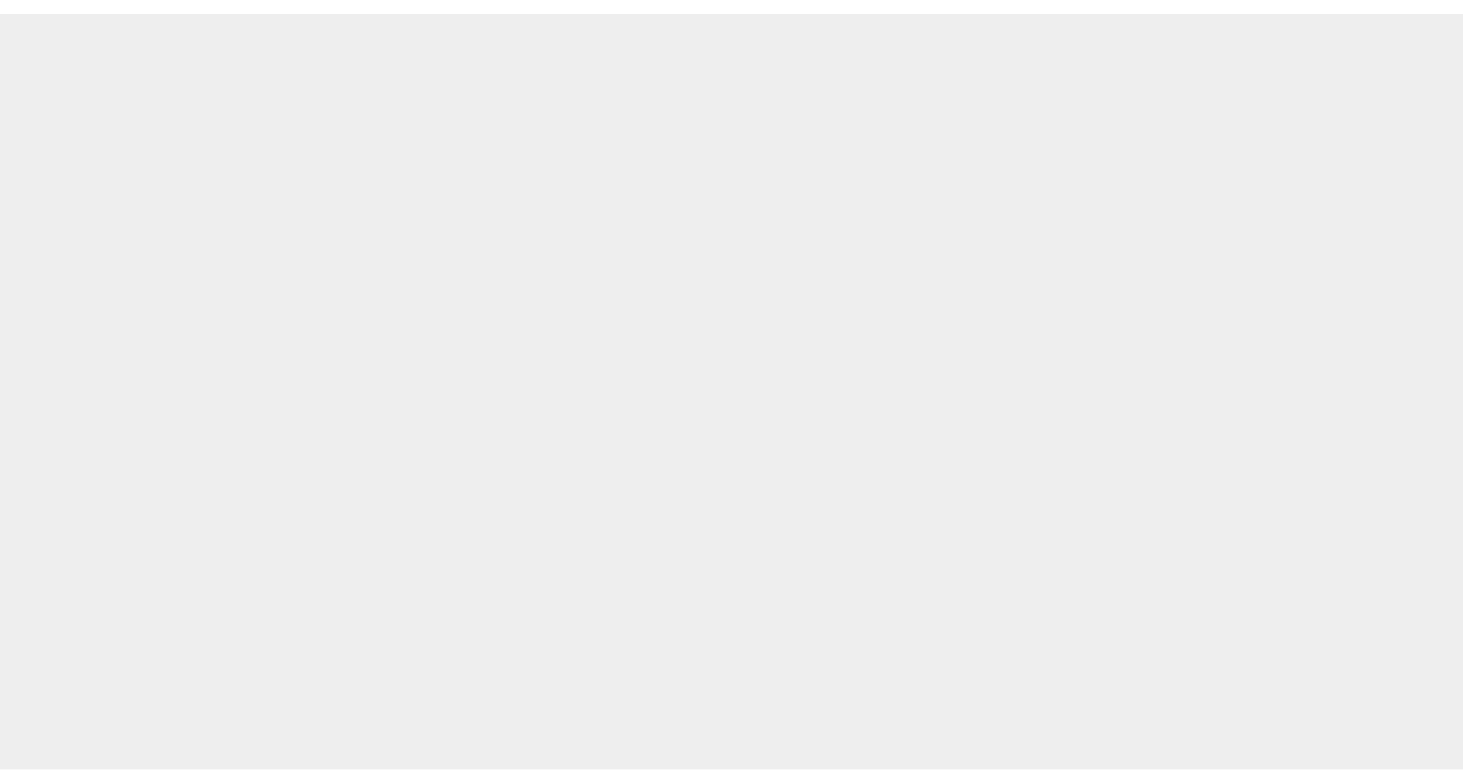 scroll, scrollTop: 0, scrollLeft: 0, axis: both 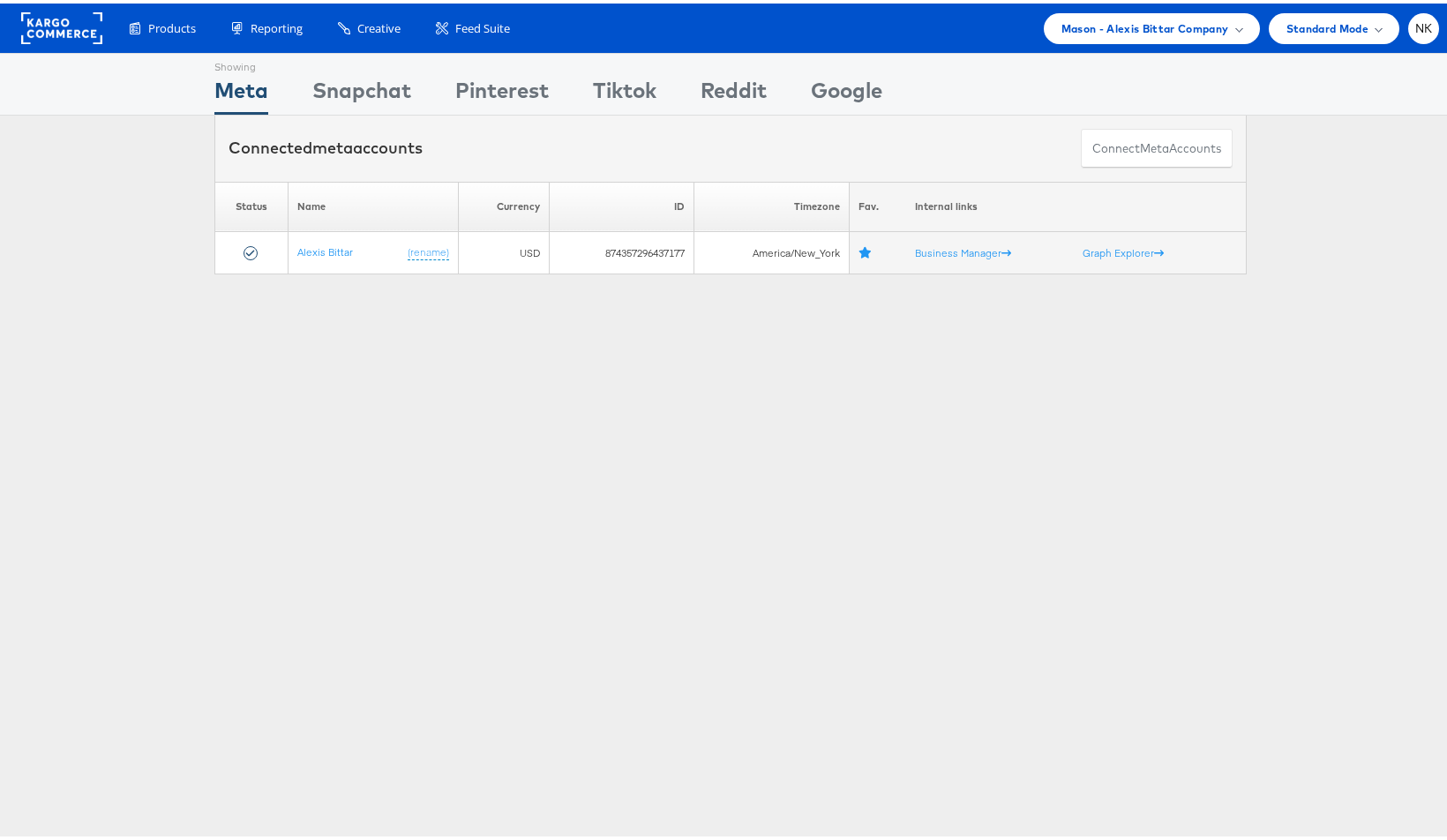 click on "Showing
Meta
Showing
Snapchat
Showing
Pinterest
Showing
Tiktok
Showing
Reddit
Showing
Google
Connected  meta  accounts
Connect  meta  Accounts
Please Wait
Loading Accounts ....
Status
Name
Currency
ID" at bounding box center [730, 491] 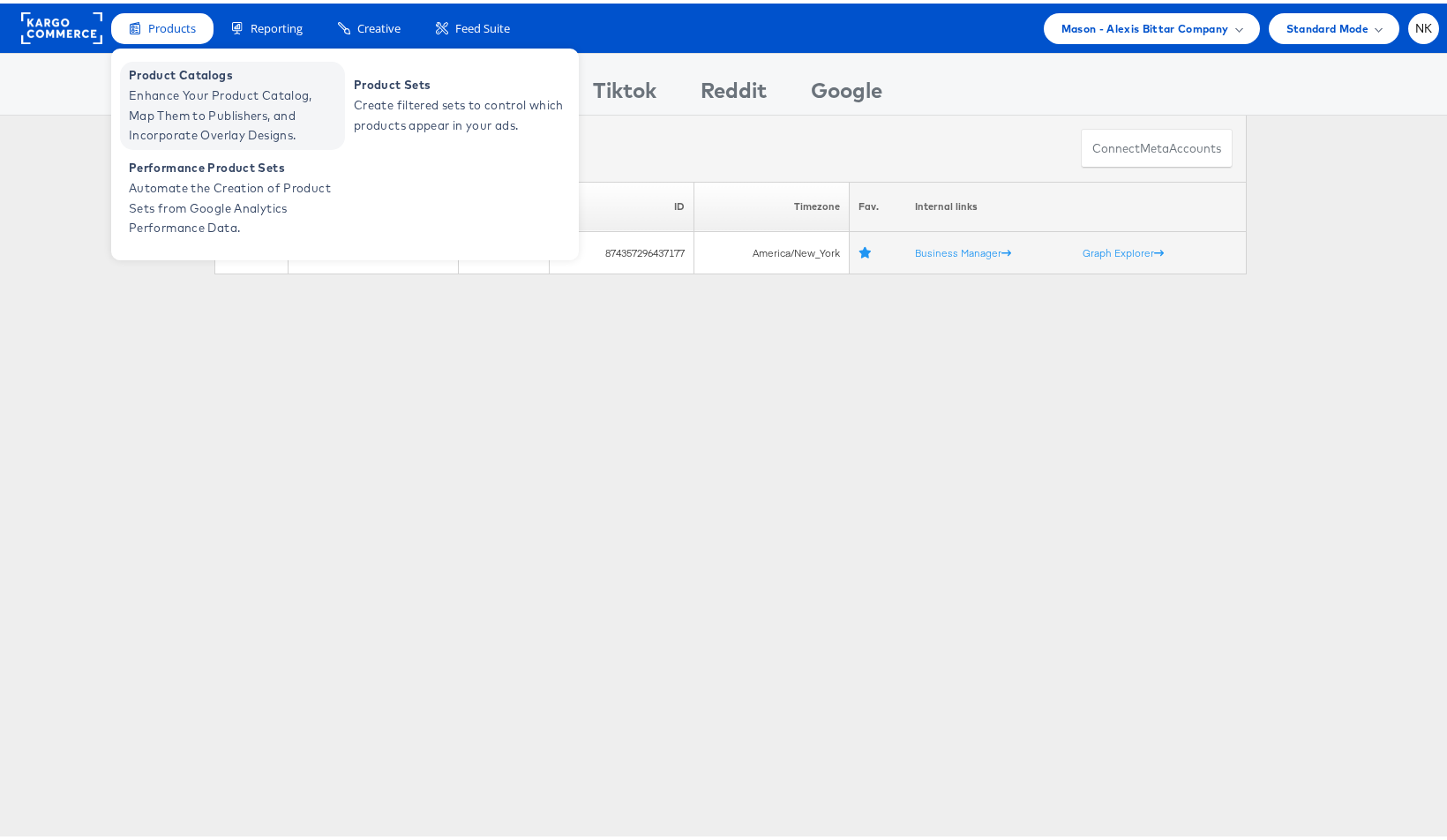 click on "Product Catalogs" at bounding box center (235, 71) 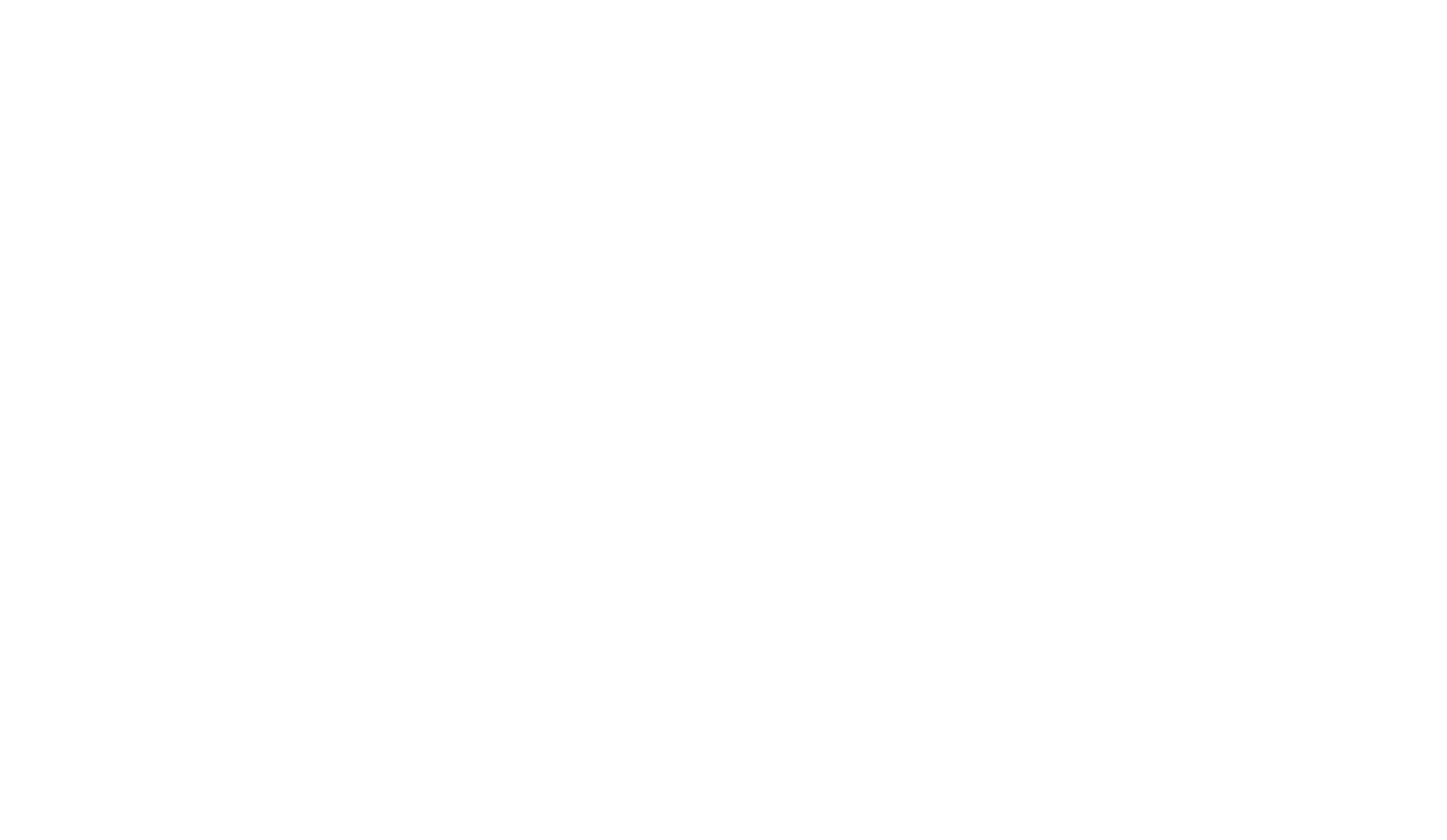 scroll, scrollTop: 0, scrollLeft: 0, axis: both 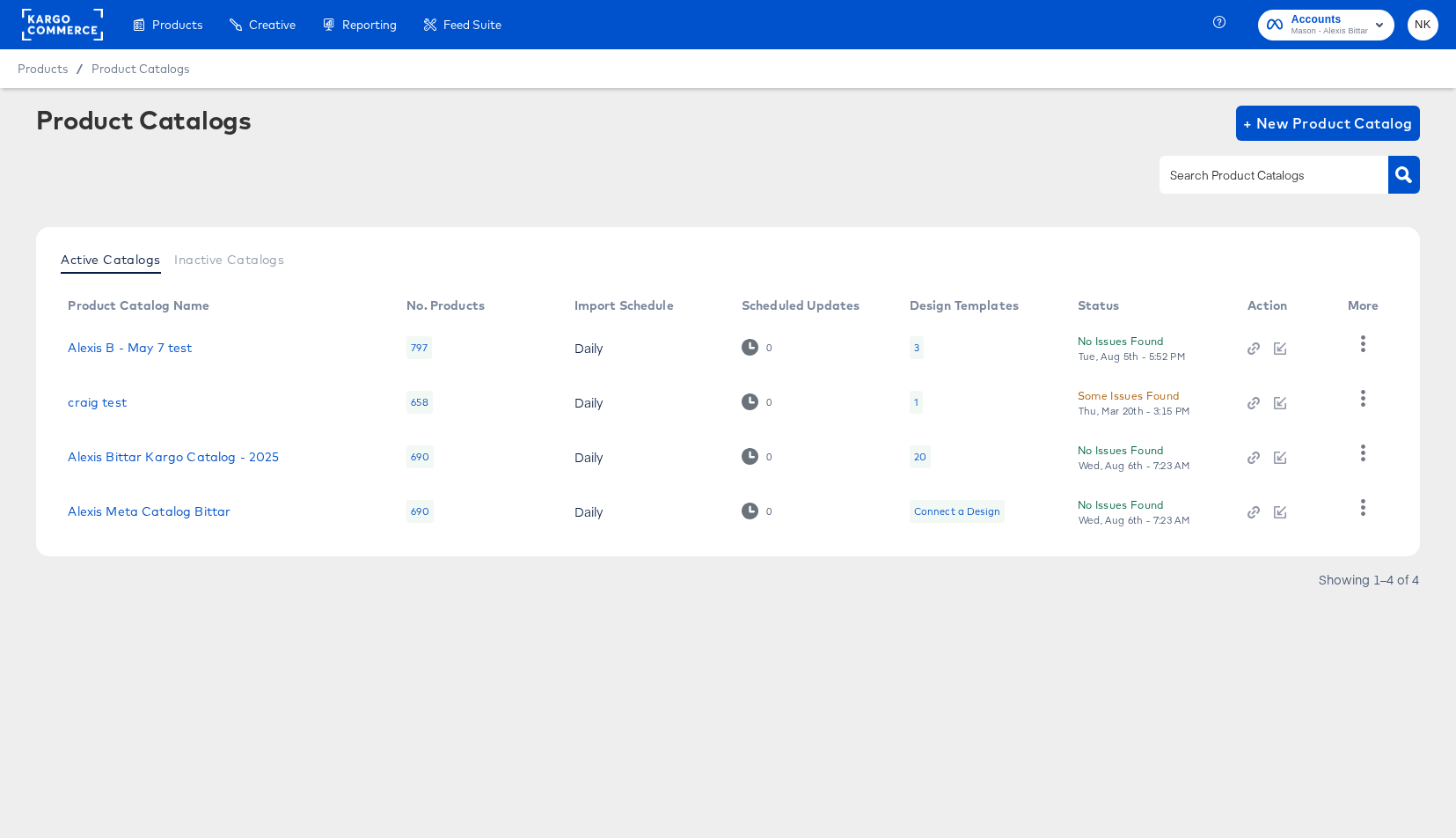 click at bounding box center [728, 174] 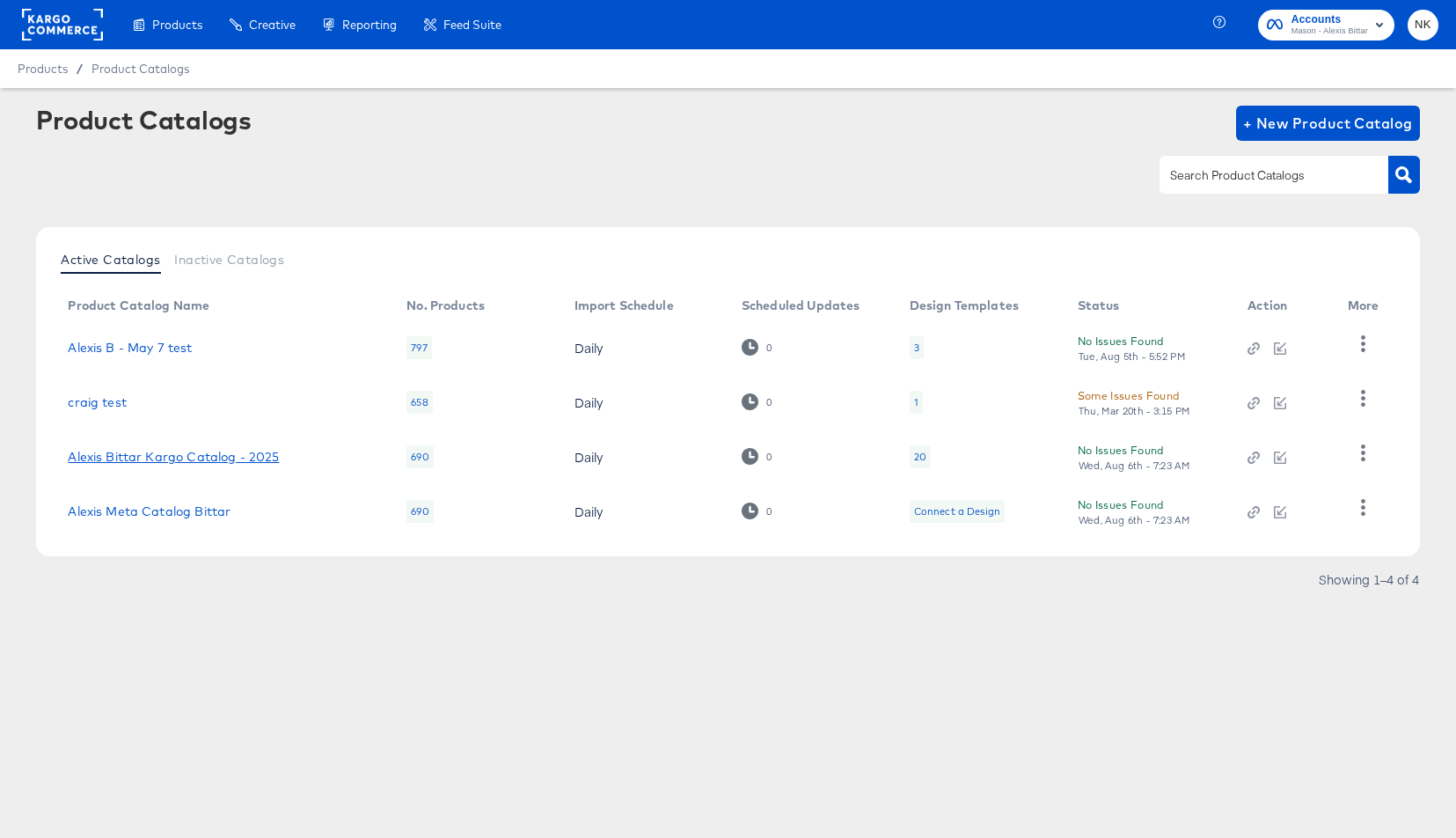 click on "Alexis Bittar Kargo Catalog - 2025" at bounding box center (173, 457) 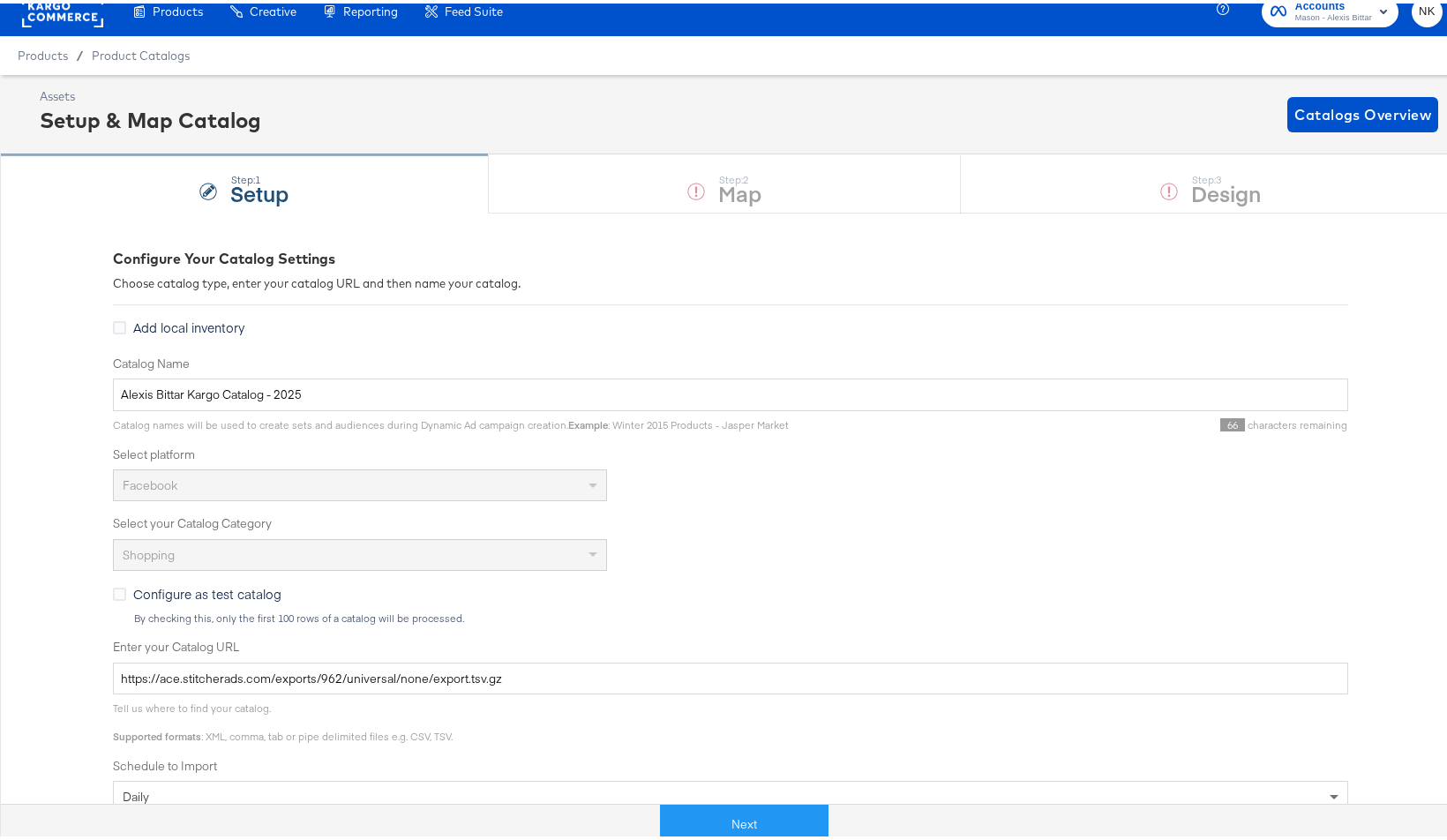 scroll, scrollTop: 30, scrollLeft: 0, axis: vertical 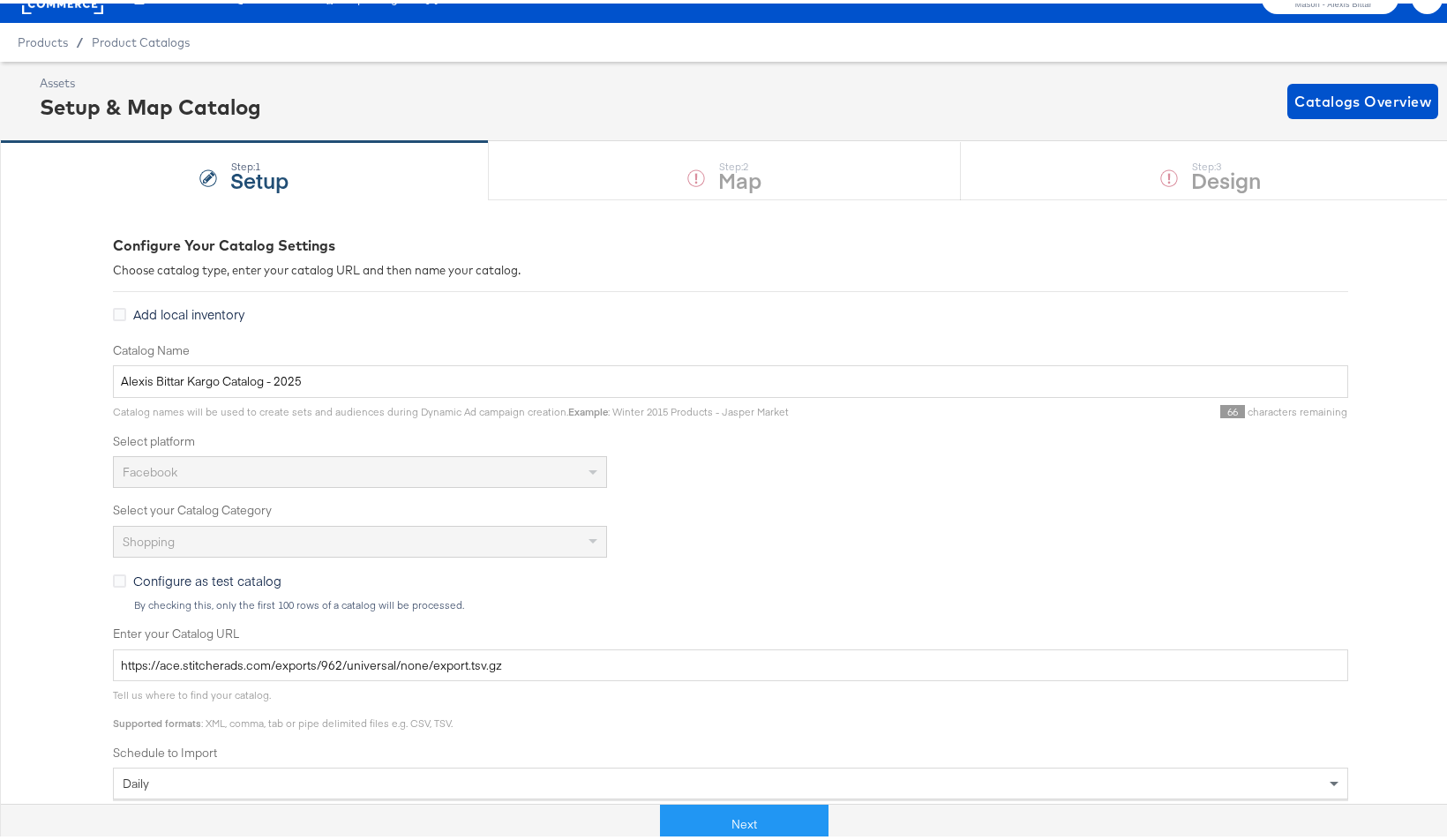 click on "Select platform" at bounding box center (731, 438) 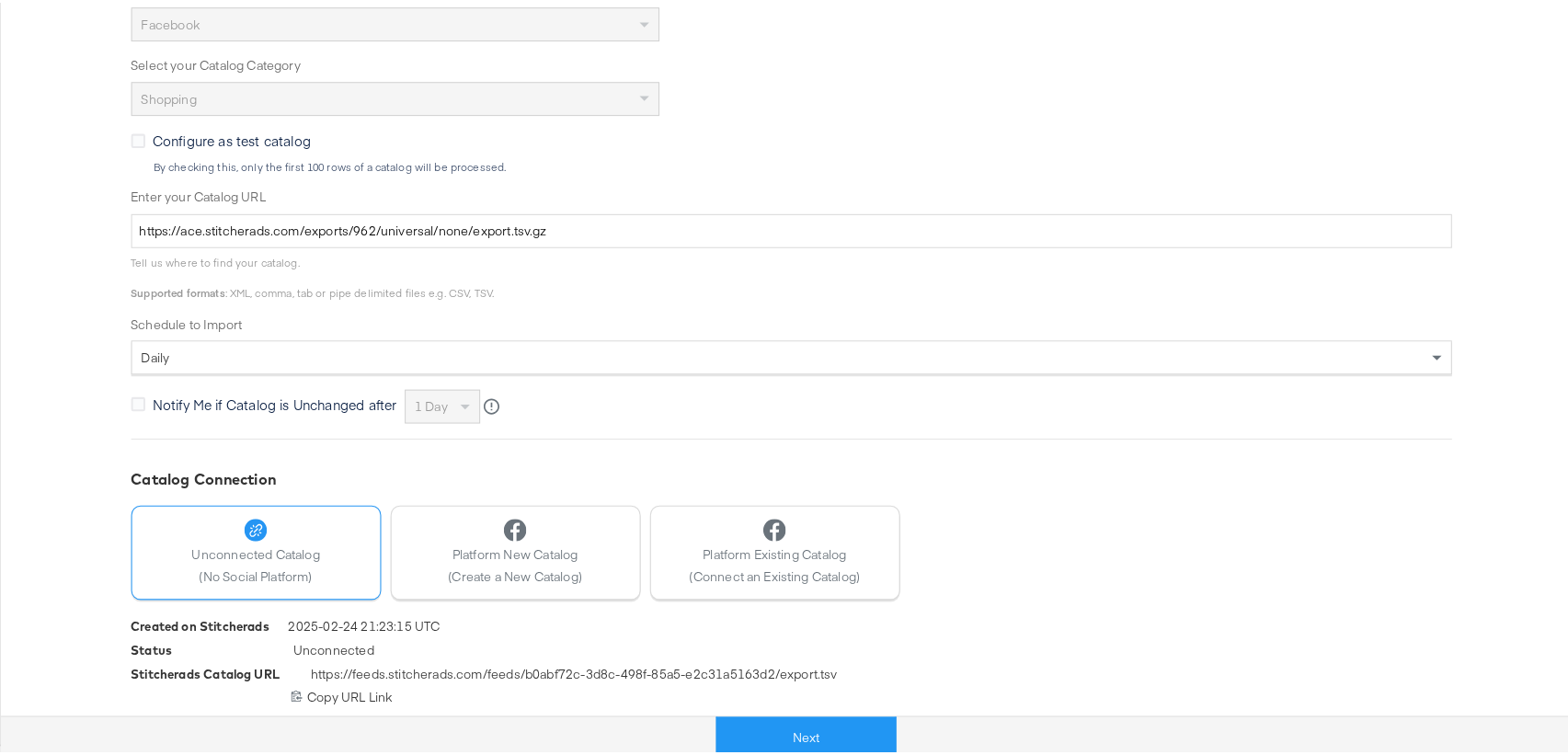 scroll, scrollTop: 480, scrollLeft: 0, axis: vertical 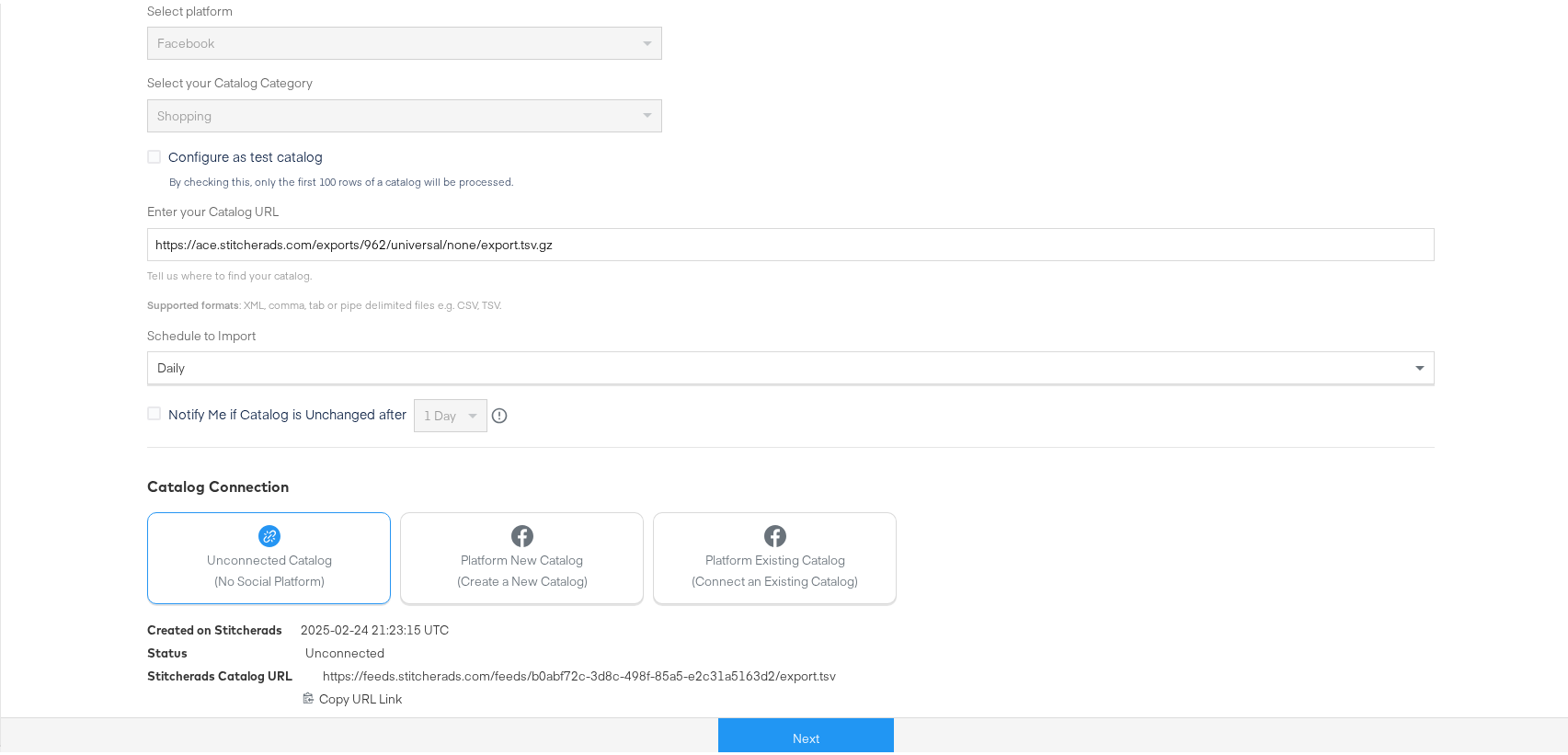 click on "Catalog Connection" at bounding box center (791, 483) 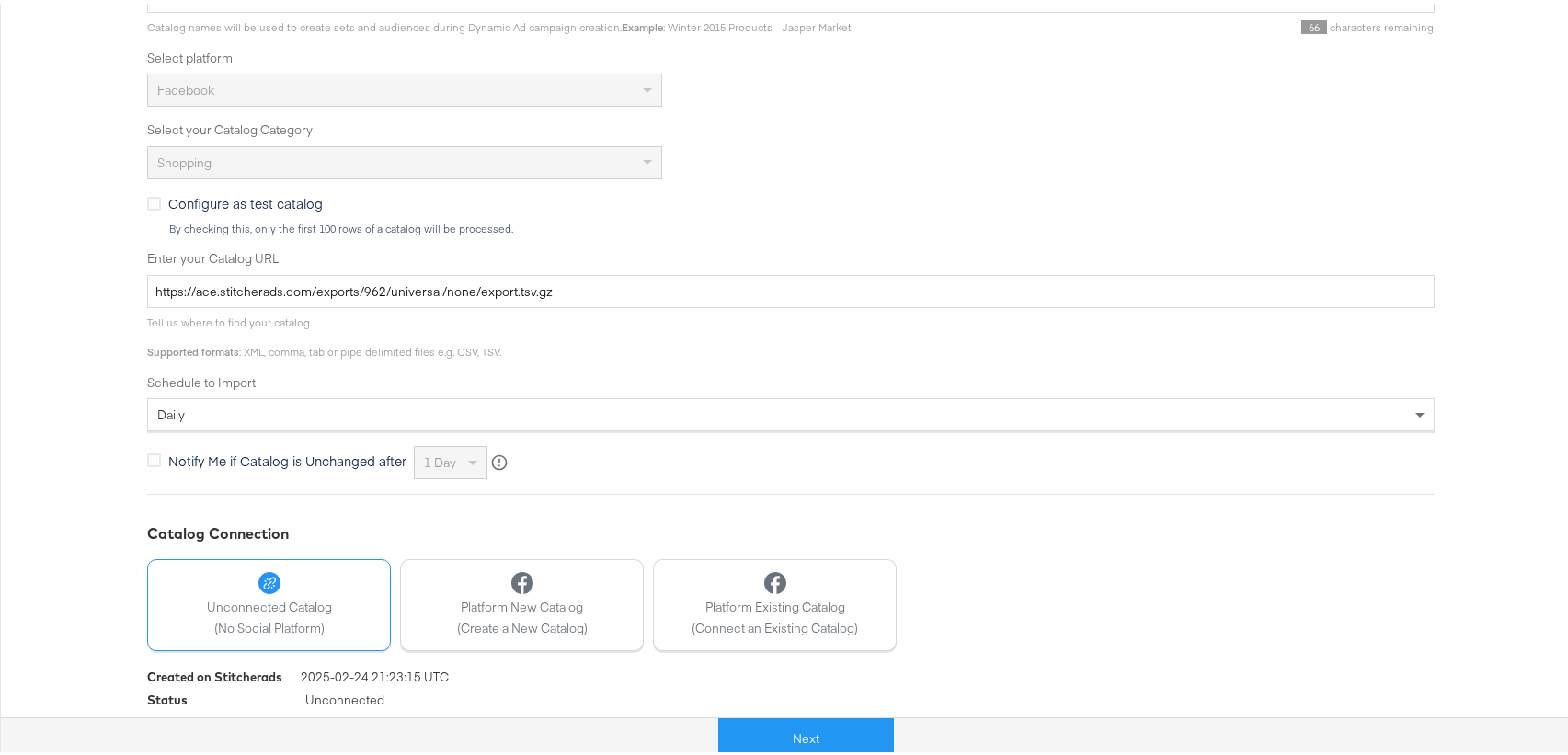 scroll, scrollTop: 480, scrollLeft: 0, axis: vertical 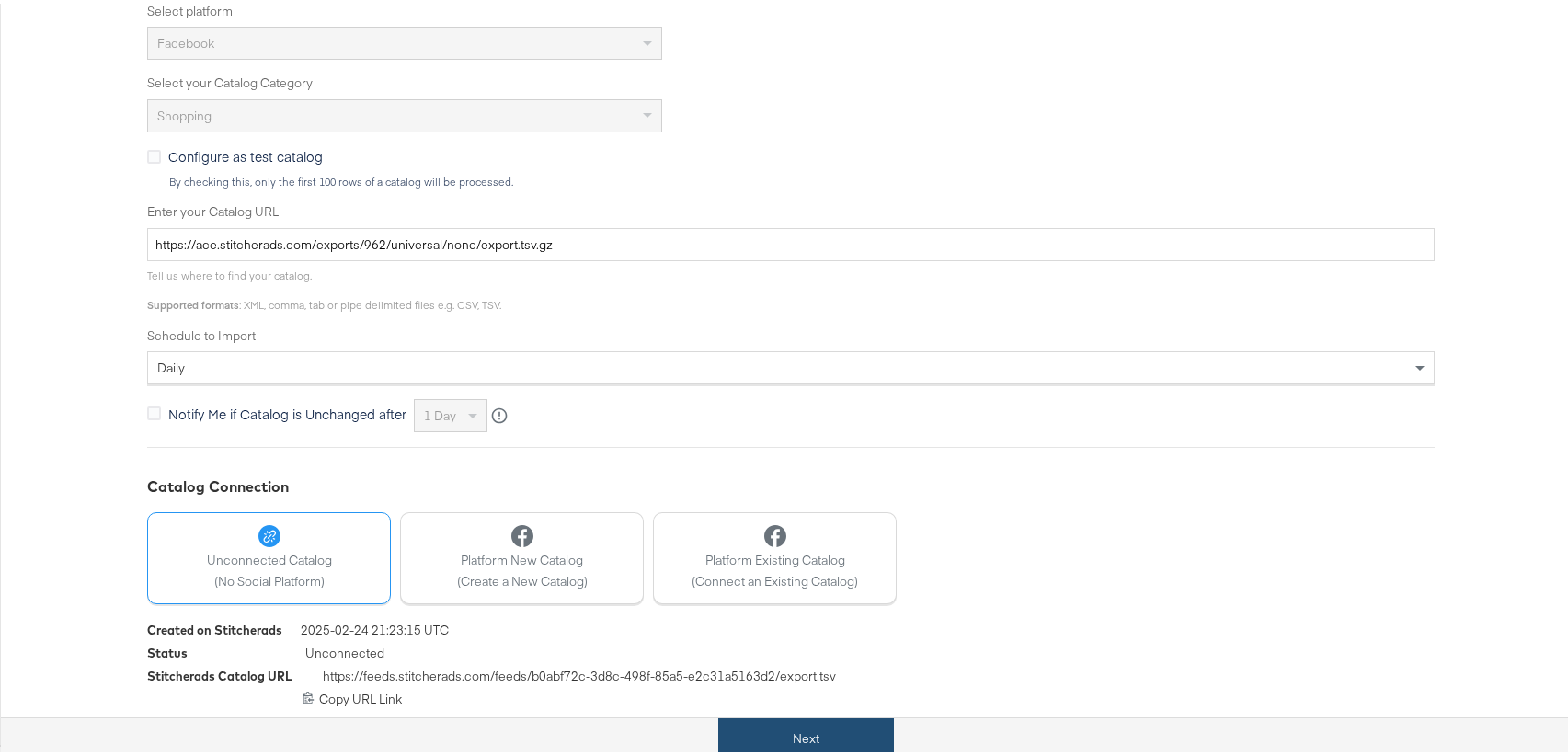 click on "Next" at bounding box center [806, 735] 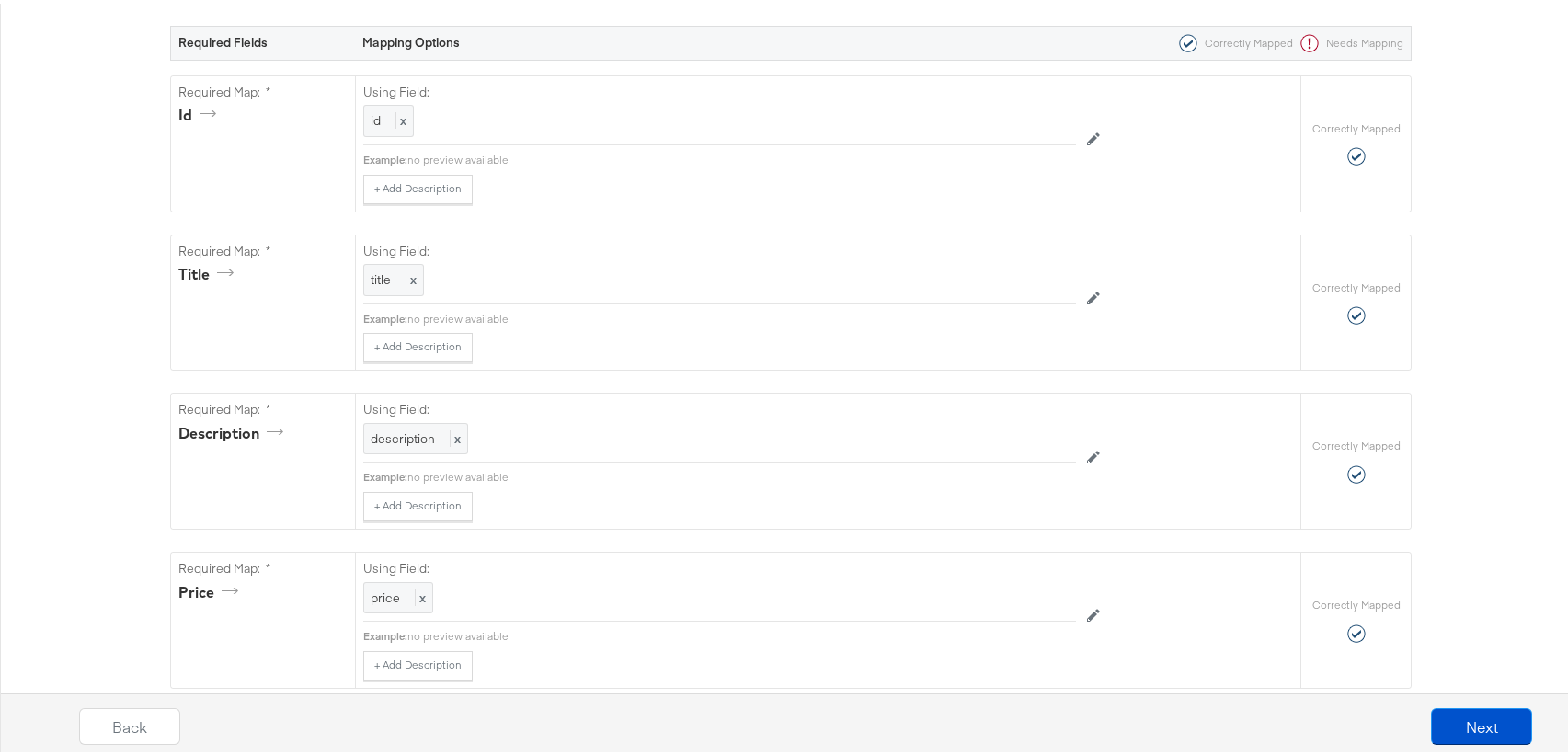scroll, scrollTop: 0, scrollLeft: 0, axis: both 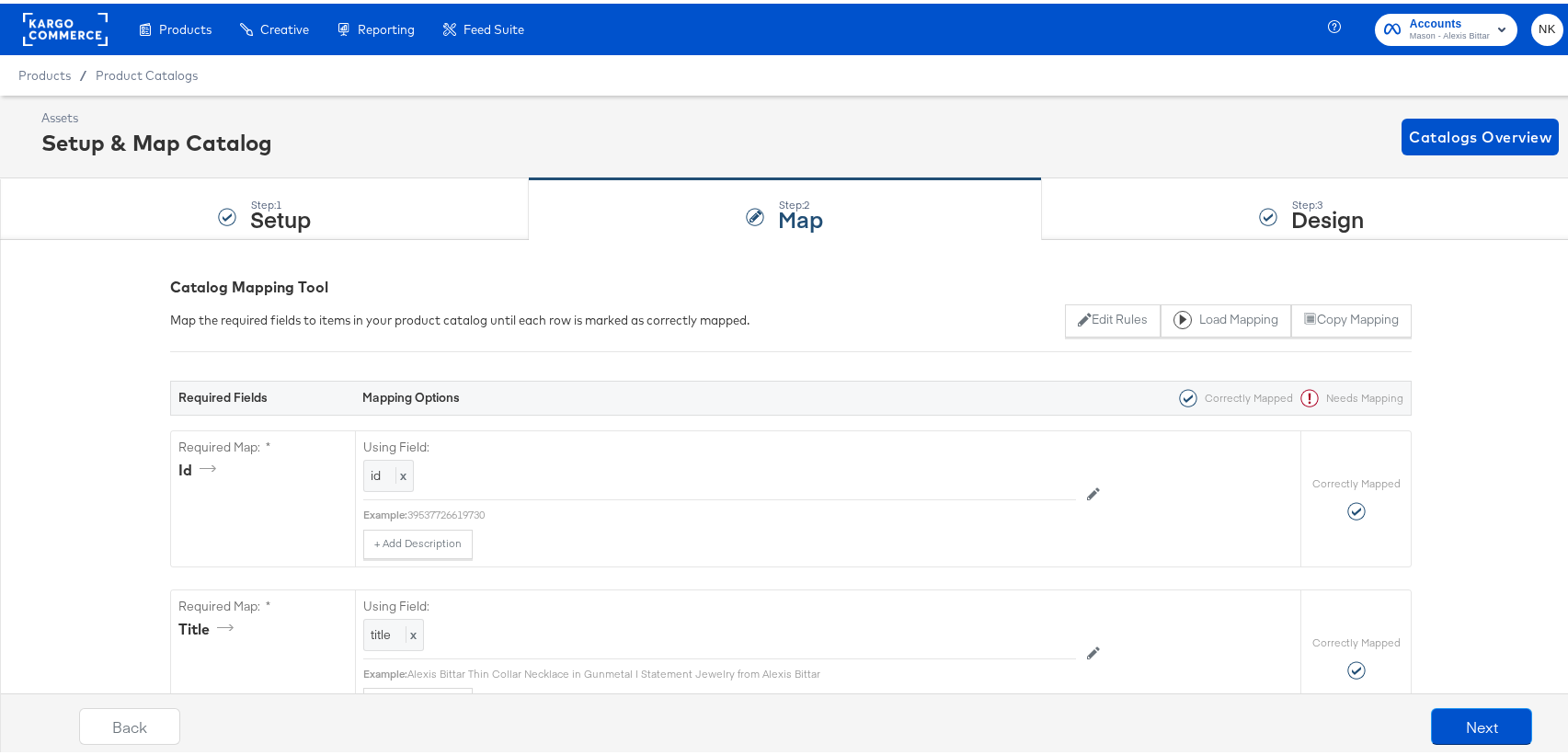 click on "Back Next" at bounding box center (806, 729) 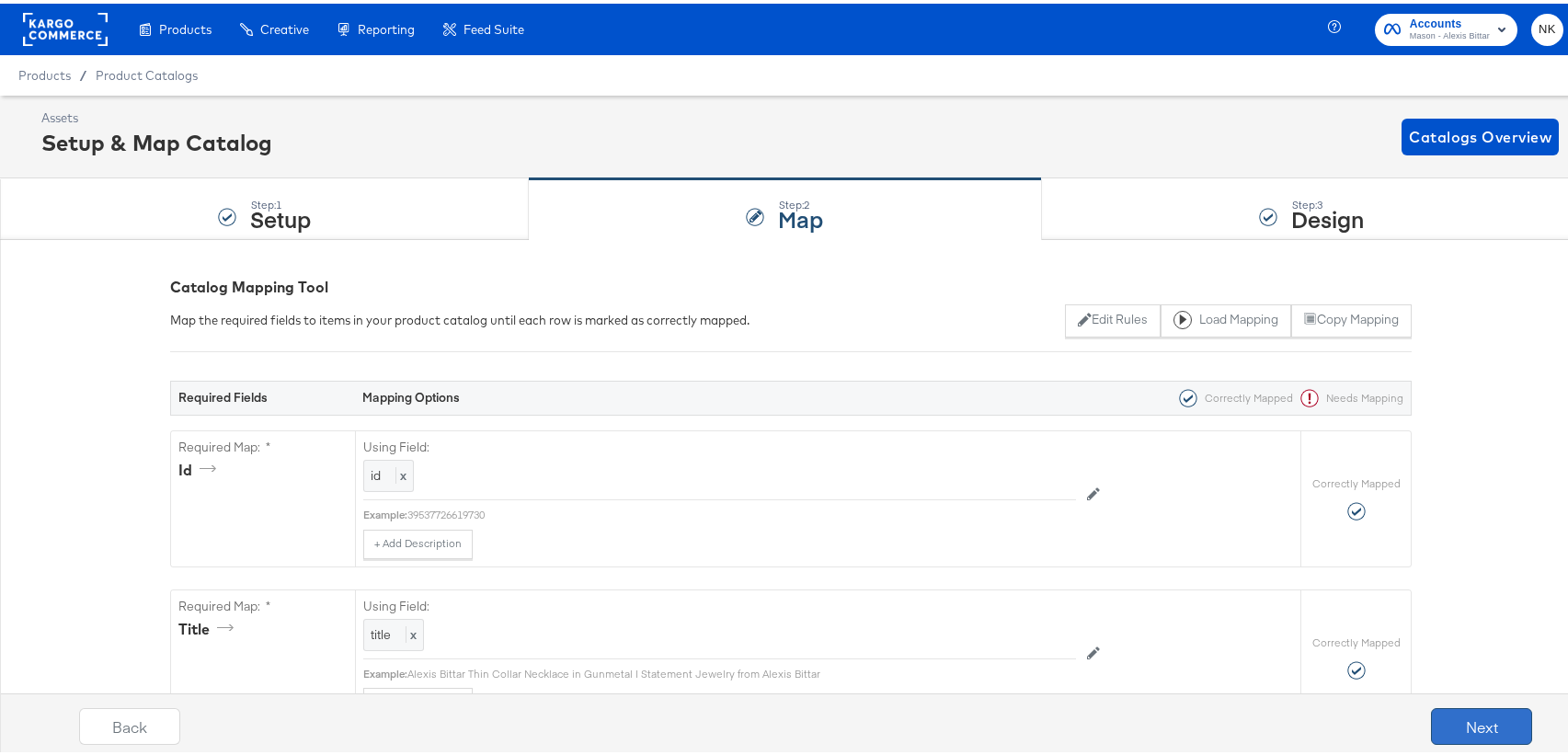 click on "Next" at bounding box center [1482, 723] 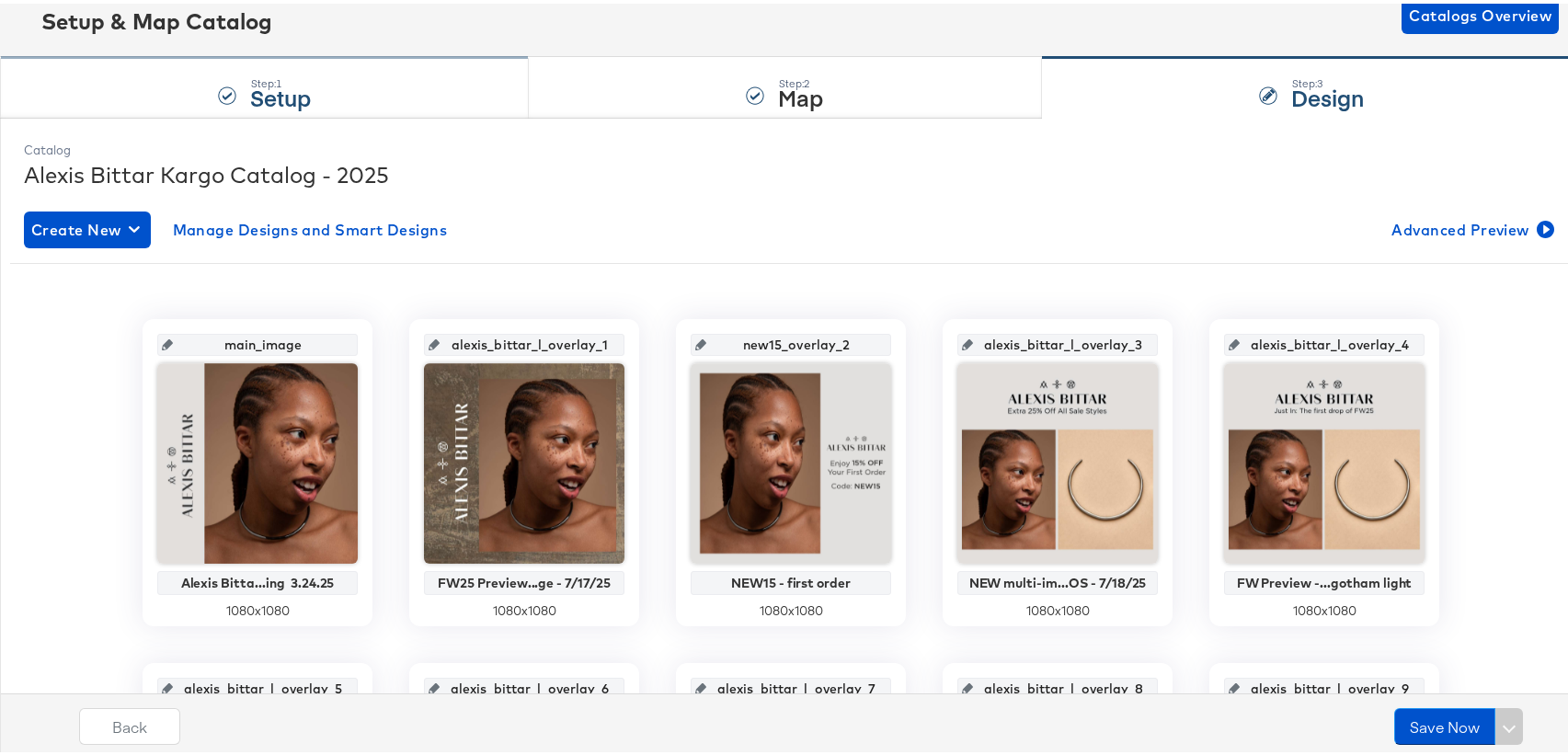 scroll, scrollTop: 56, scrollLeft: 0, axis: vertical 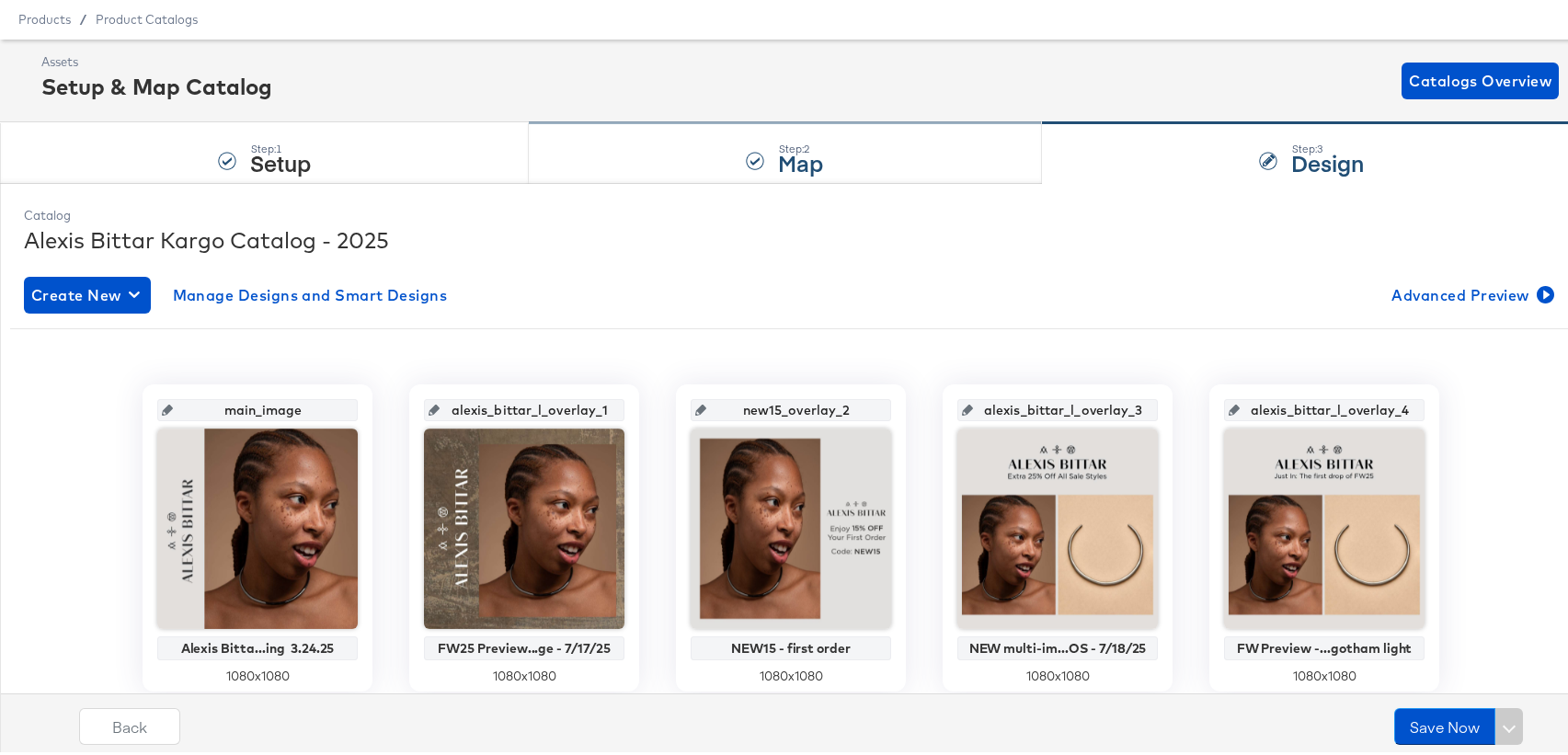 click on "Step:  2   Map" at bounding box center (784, 150) 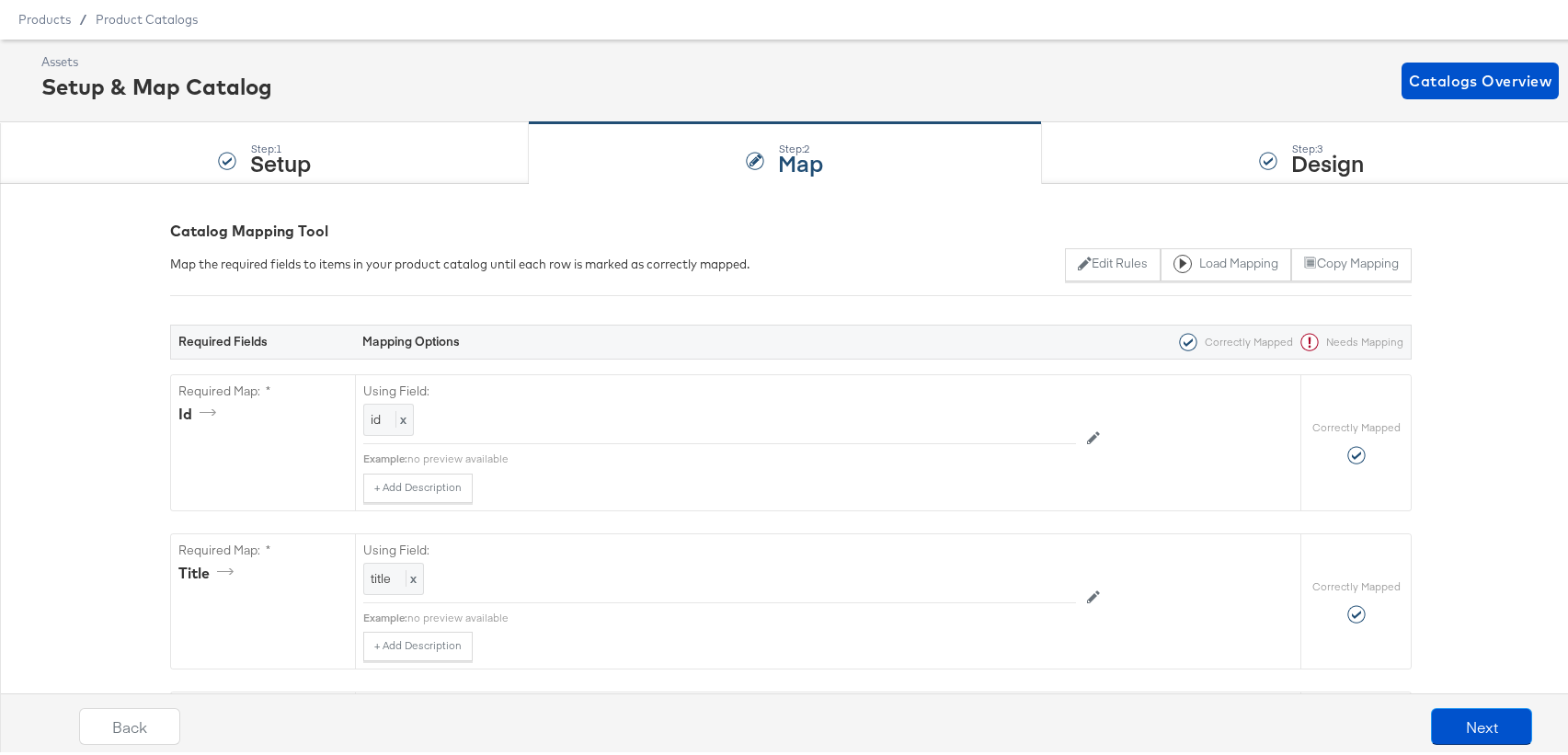 scroll, scrollTop: 0, scrollLeft: 0, axis: both 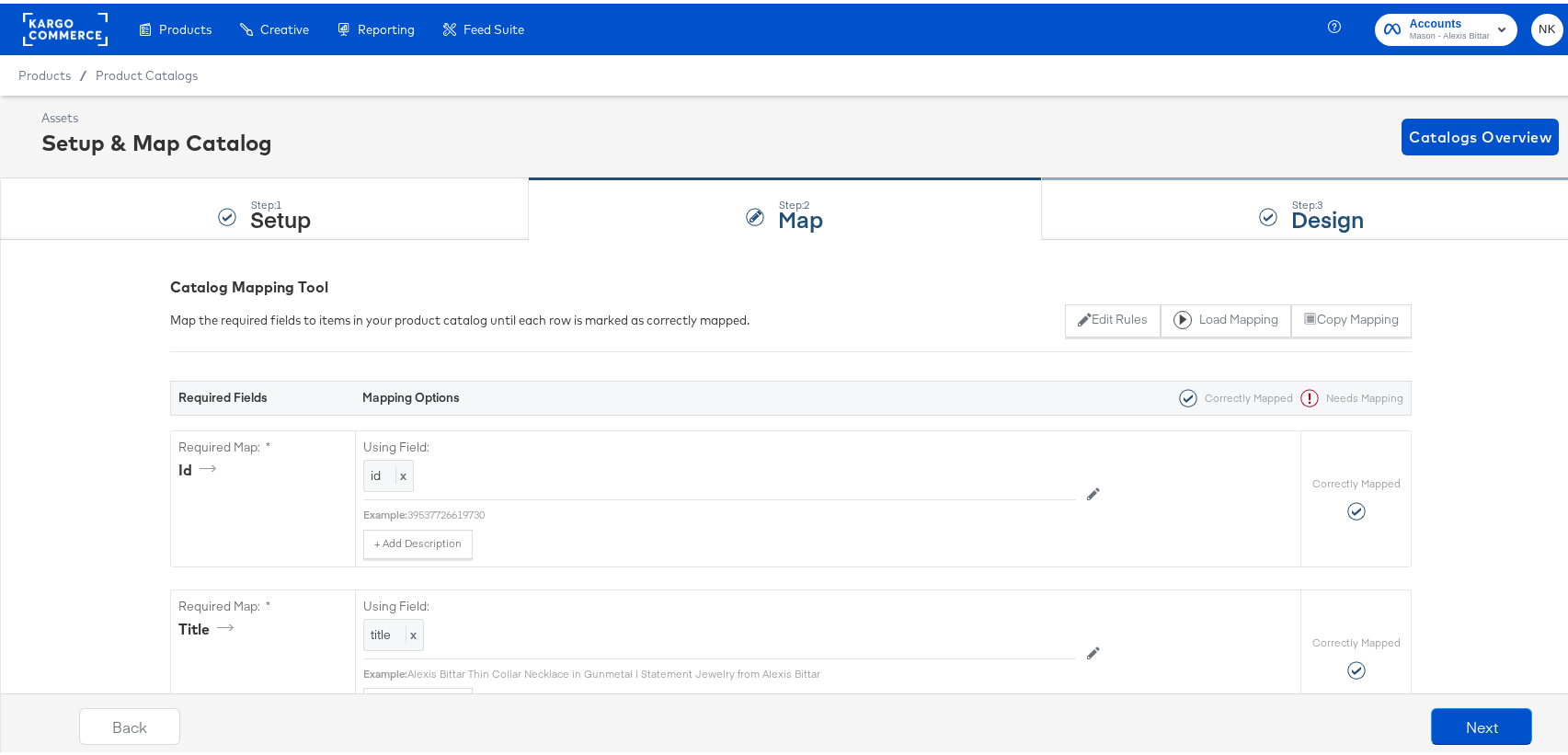 click on "Step:  3   Design" at bounding box center (1311, 206) 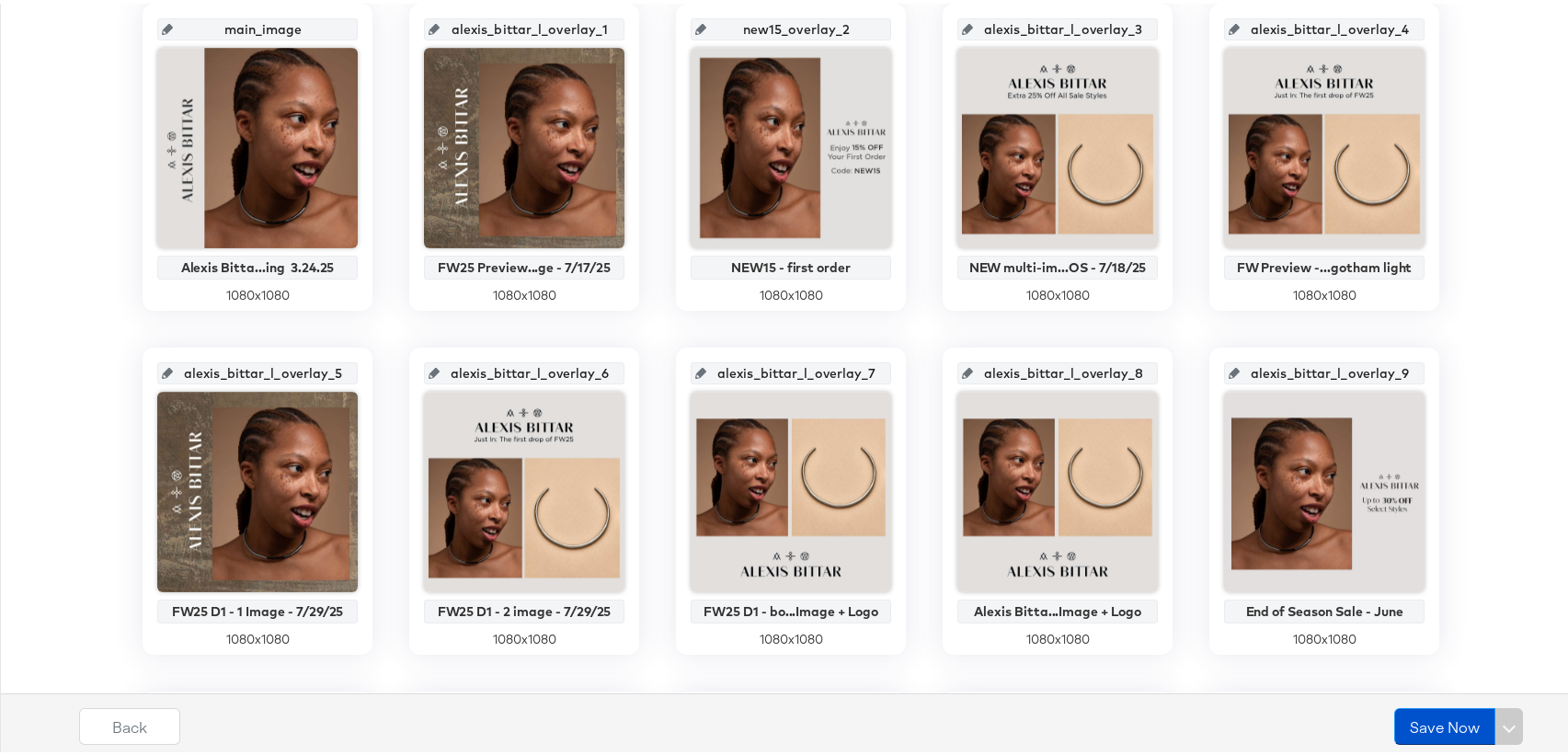 scroll, scrollTop: 236, scrollLeft: 0, axis: vertical 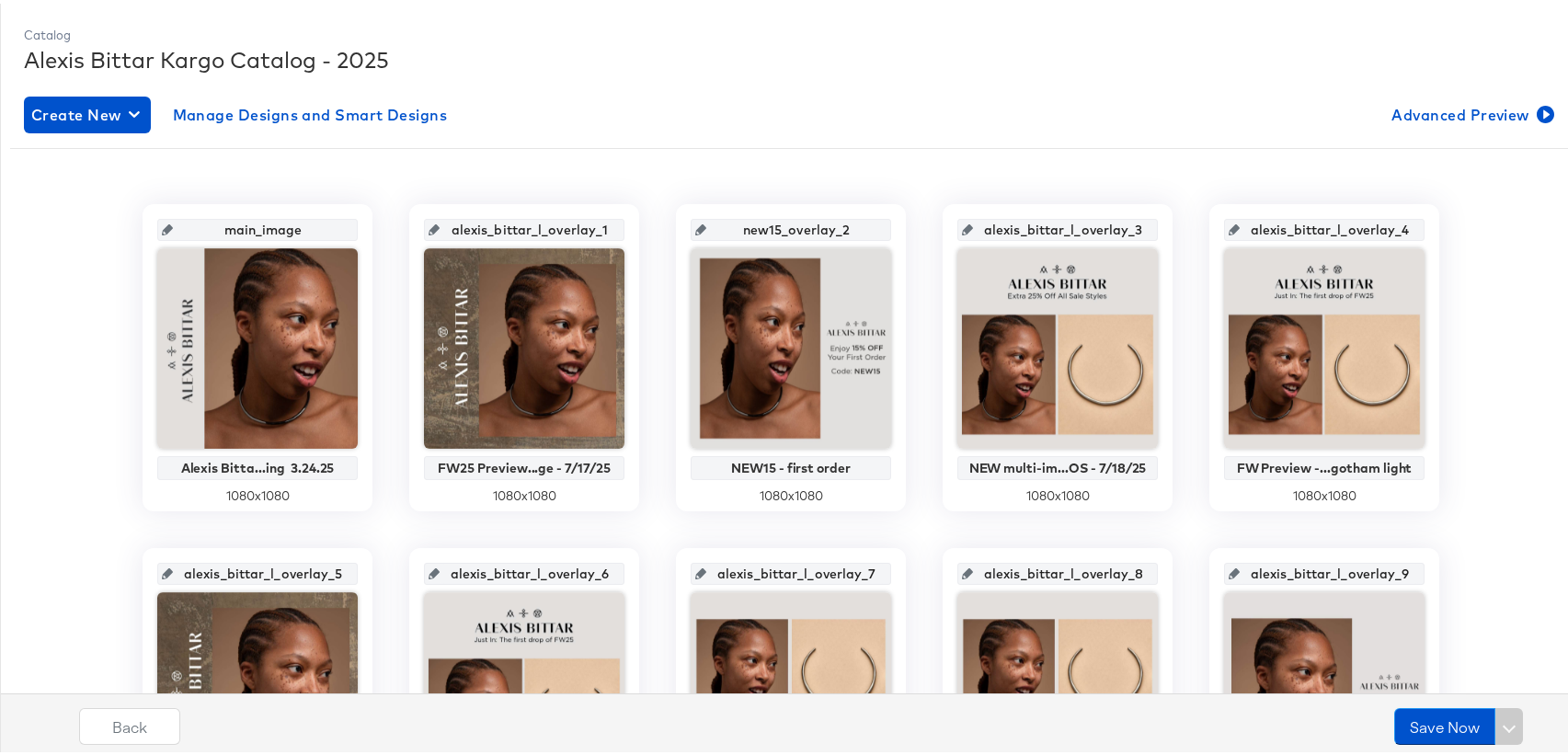 click on "alexis_bittar_l_overlay_1" at bounding box center (530, 219) 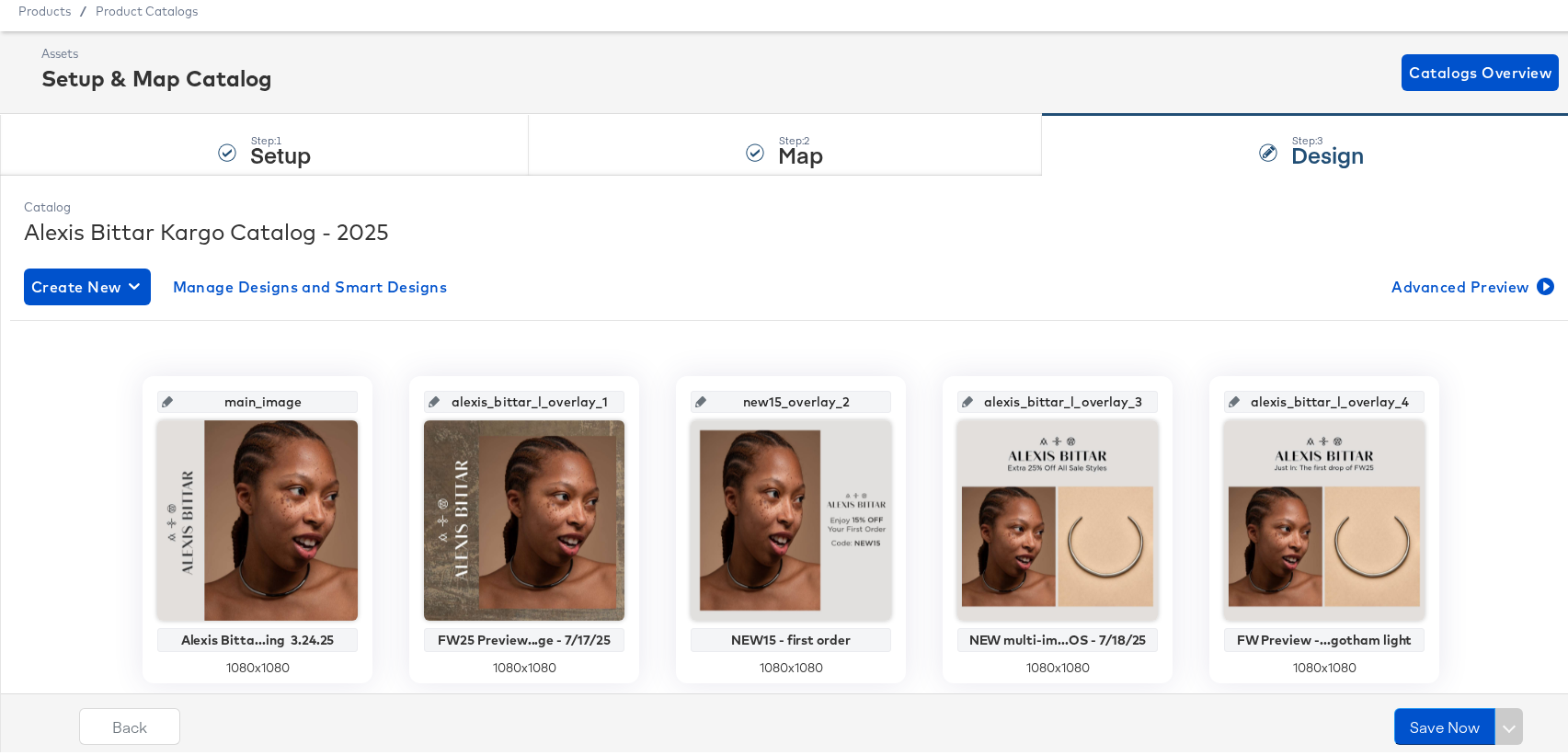 scroll, scrollTop: 75, scrollLeft: 0, axis: vertical 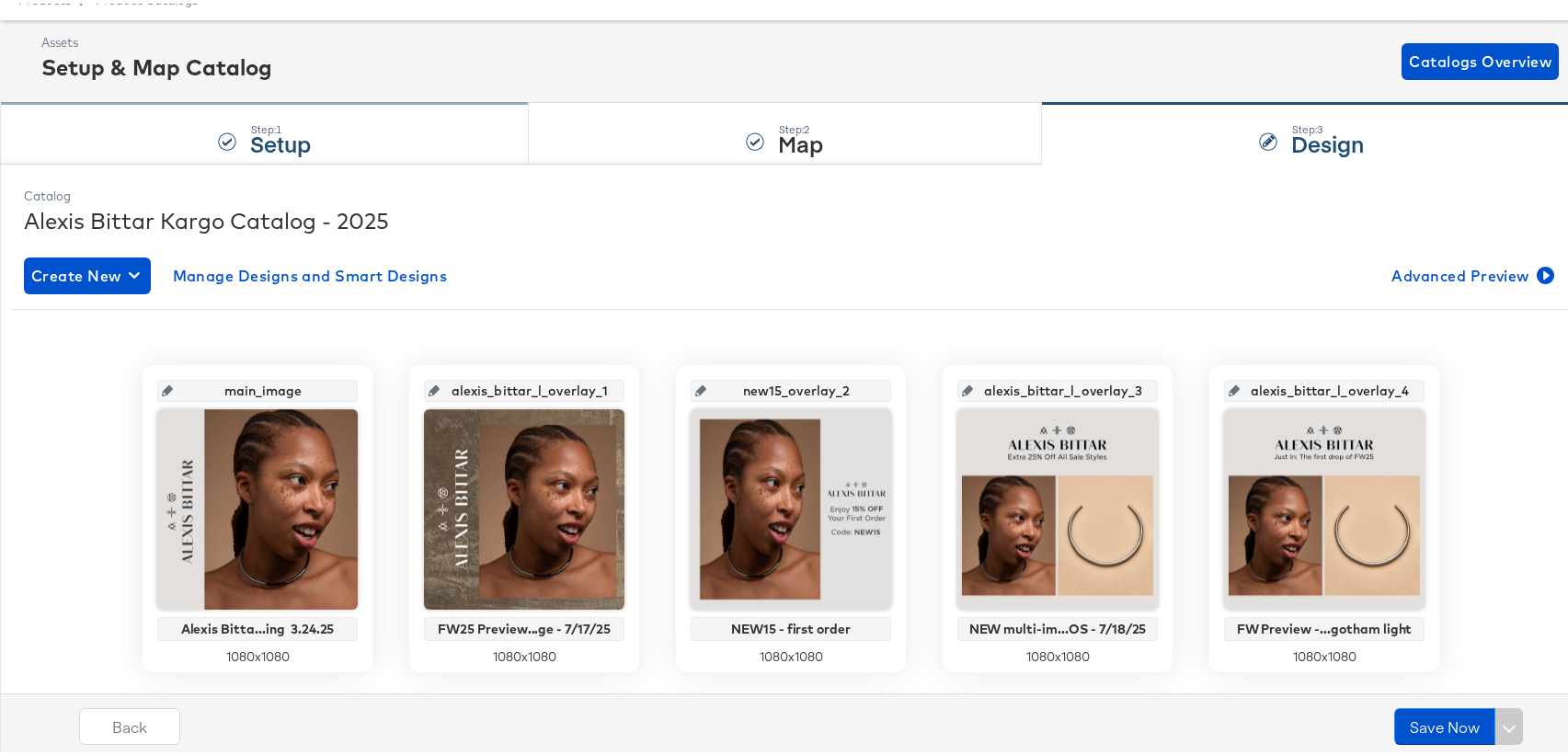 click on "Step:  1   Setup" at bounding box center [264, 131] 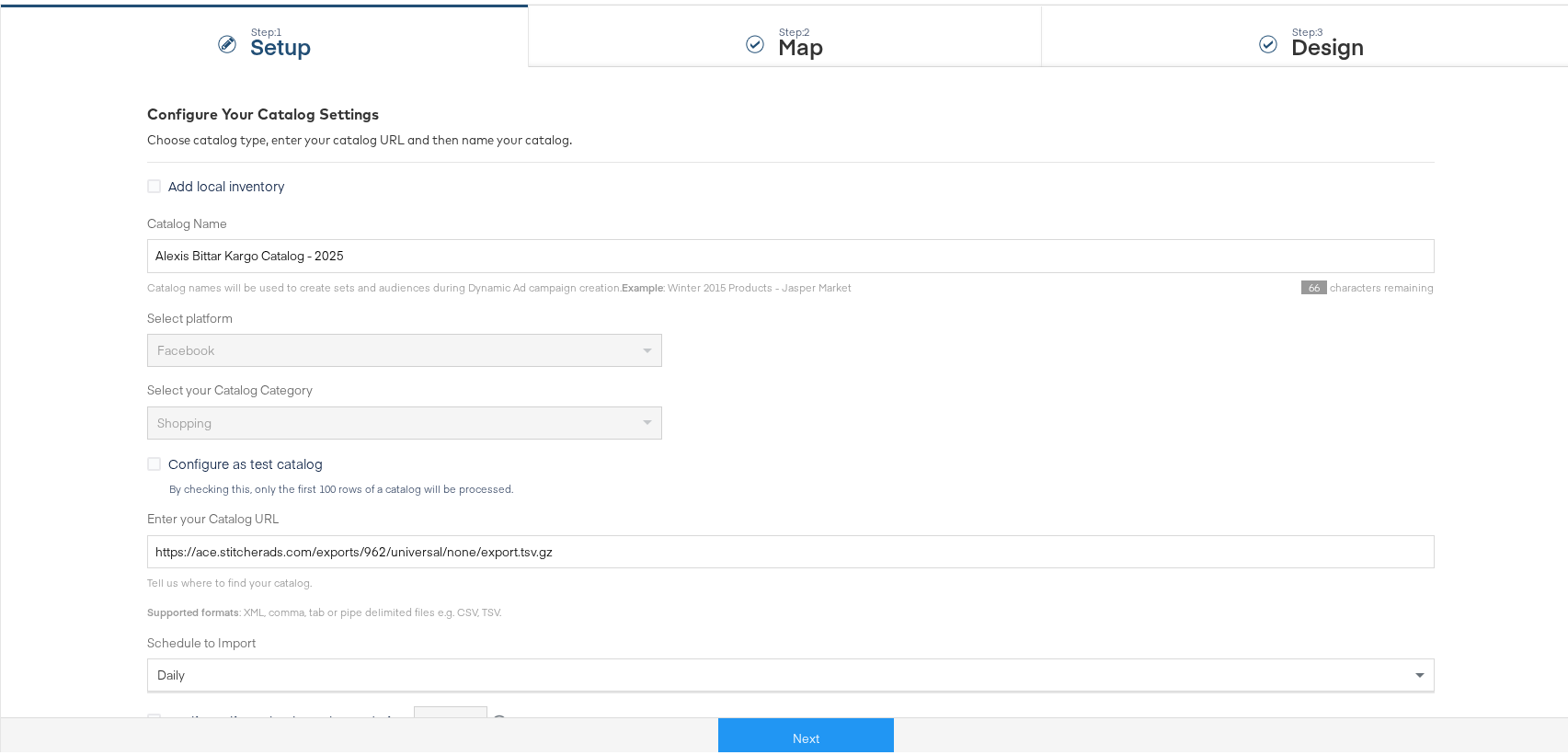 scroll, scrollTop: 184, scrollLeft: 0, axis: vertical 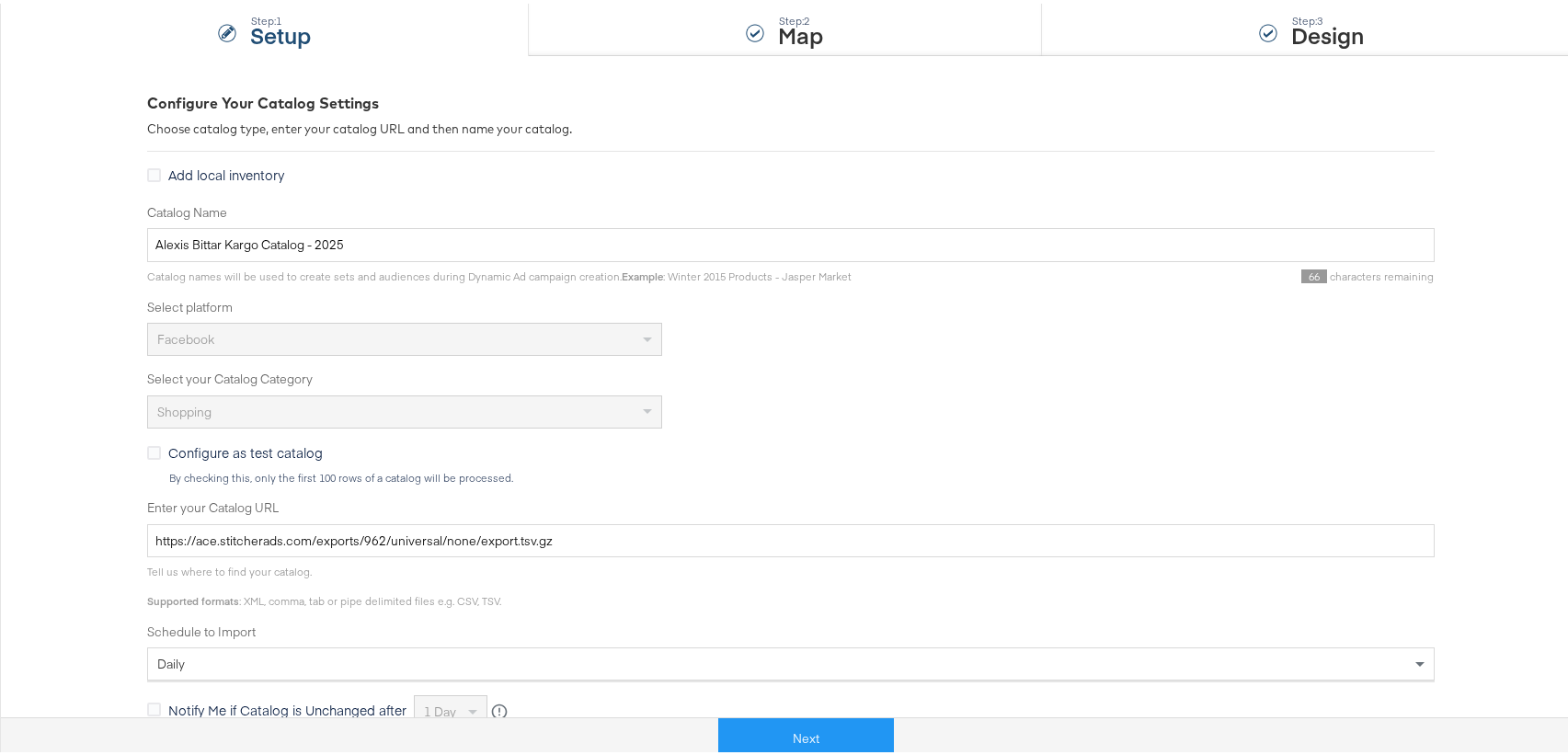 click on "Configure as test catalog By checking this, only the first 100 rows of a catalog will be processed." at bounding box center [791, 461] 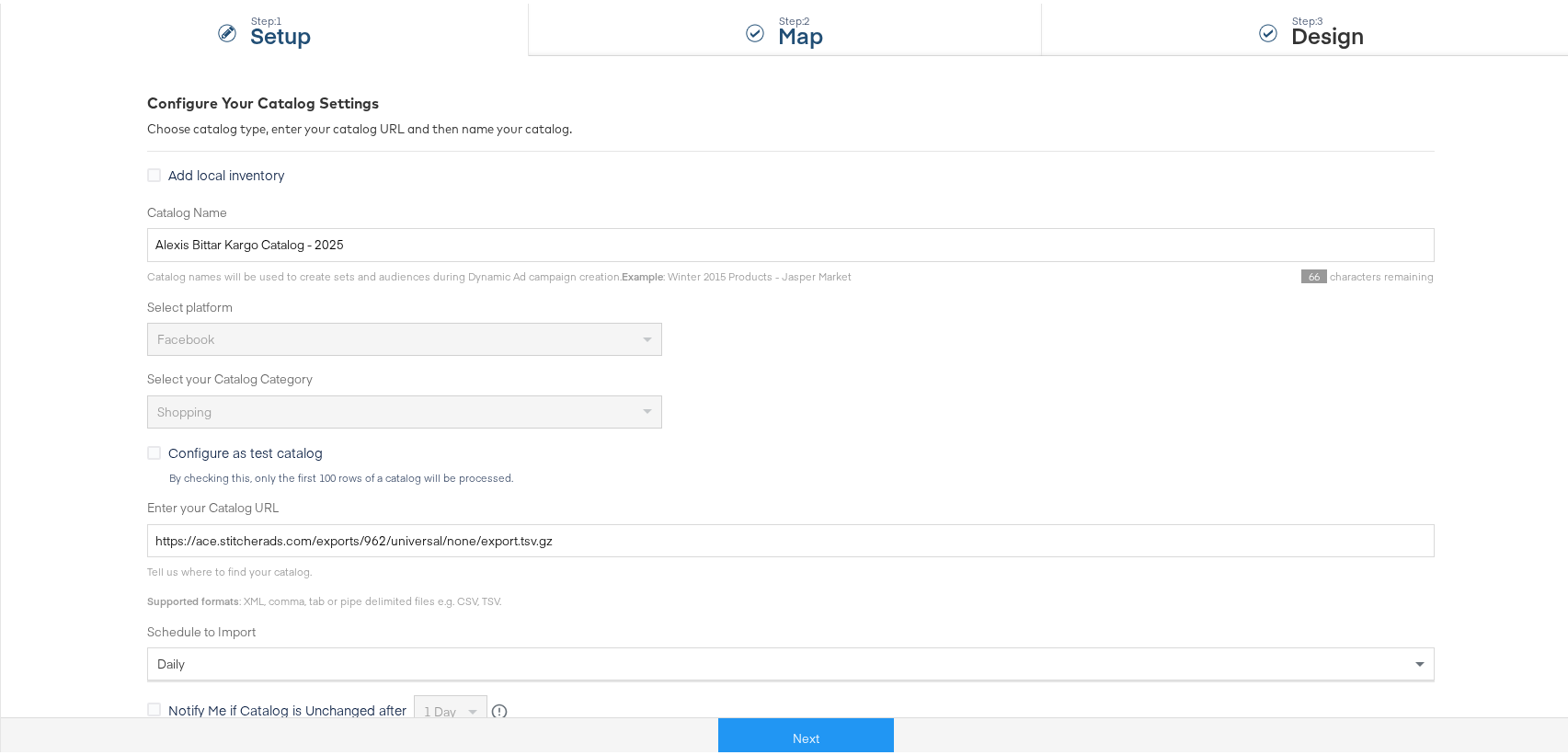 scroll, scrollTop: 0, scrollLeft: 0, axis: both 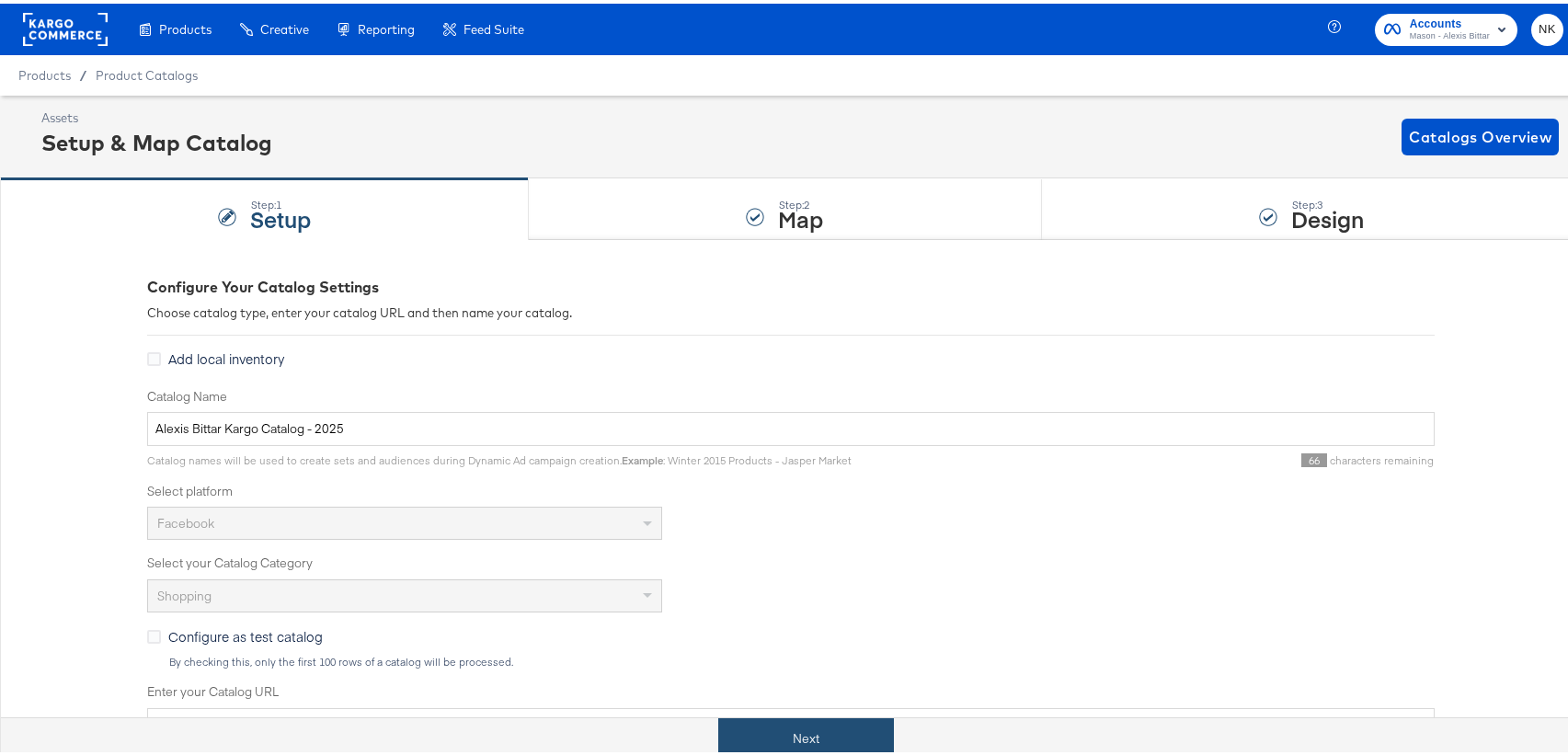 click on "Next" at bounding box center [806, 735] 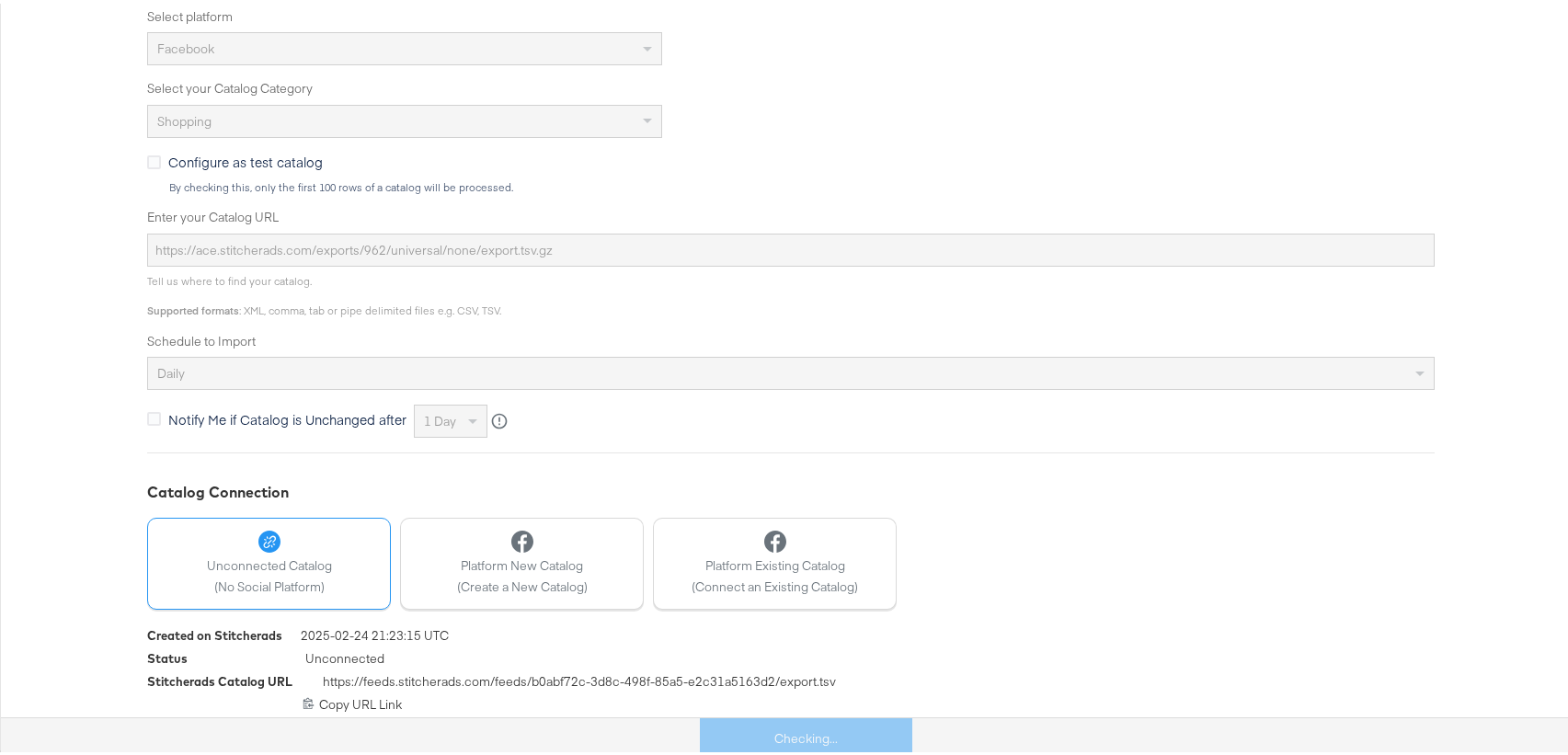 scroll, scrollTop: 480, scrollLeft: 0, axis: vertical 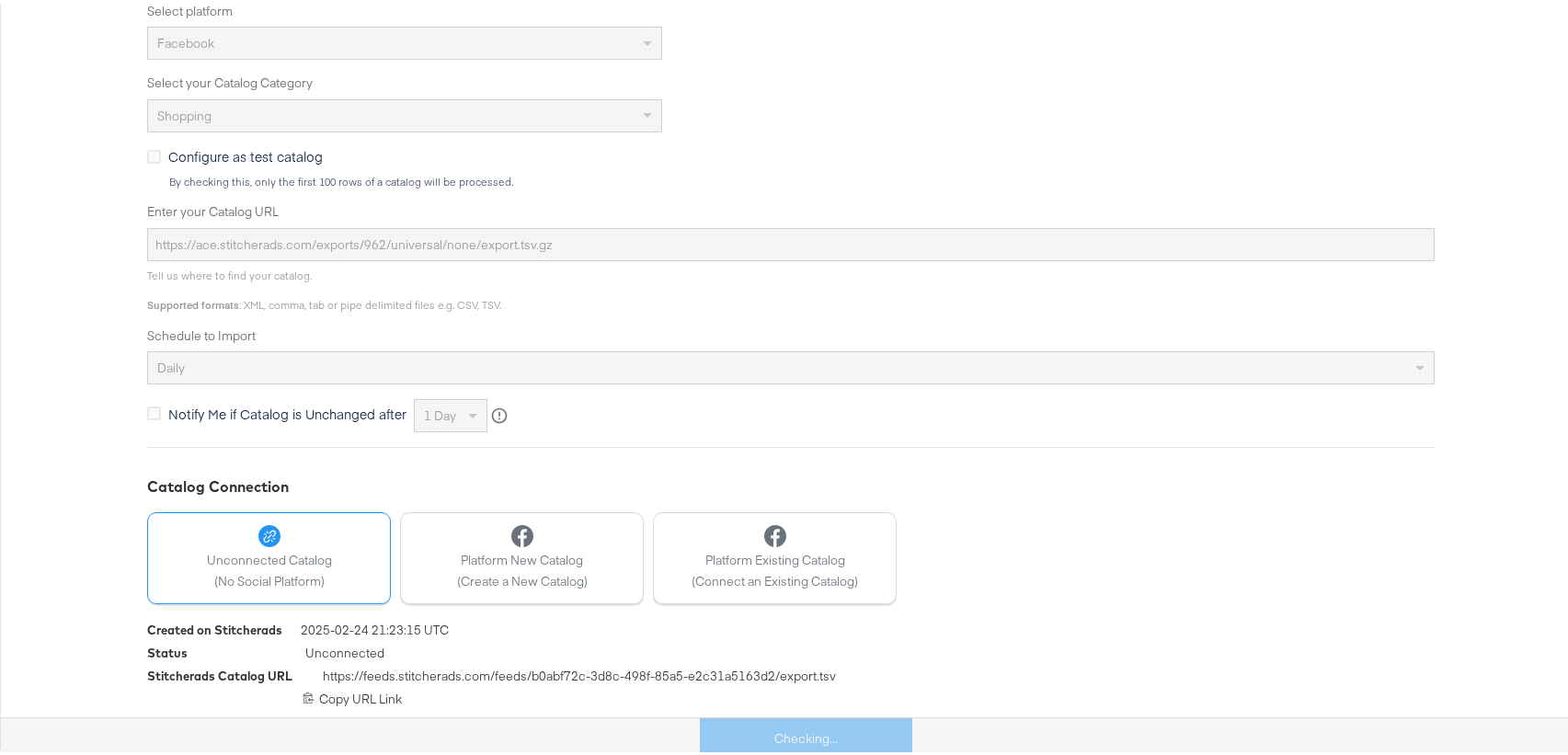 click on "Configure Your Catalog Settings Choose catalog type, enter your catalog URL and then name your catalog. Add local inventory Catalog Name Alexis Bittar Kargo Catalog - 2025 Catalog names will be used to create sets and audiences during Dynamic Ad campaign creation.   Example : Winter 2015 Products - Jasper Market 66   characters remaining Select platform Facebook Select your Catalog Category Shopping Configure as test catalog By checking this, only the first 100 rows of a catalog will be processed. Enter your Catalog URL https://ace.stitcherads.com/exports/962/universal/none/export.tsv.gz Tell us where to find your catalog.  Supported formats : XML, comma, tab or pipe delimited files e.g. CSV, TSV. Schedule to Import daily Notify Me if Catalog is Unchanged after 1 day Your catalog changes are synced regularly to StitcherAds. If your catalog has not been syncing/updating correctly, tick the box to be notified after X days of inactivity. Catalog Connection Unconnected Catalog (No Social Platform) Status /feeds/" at bounding box center [791, 248] 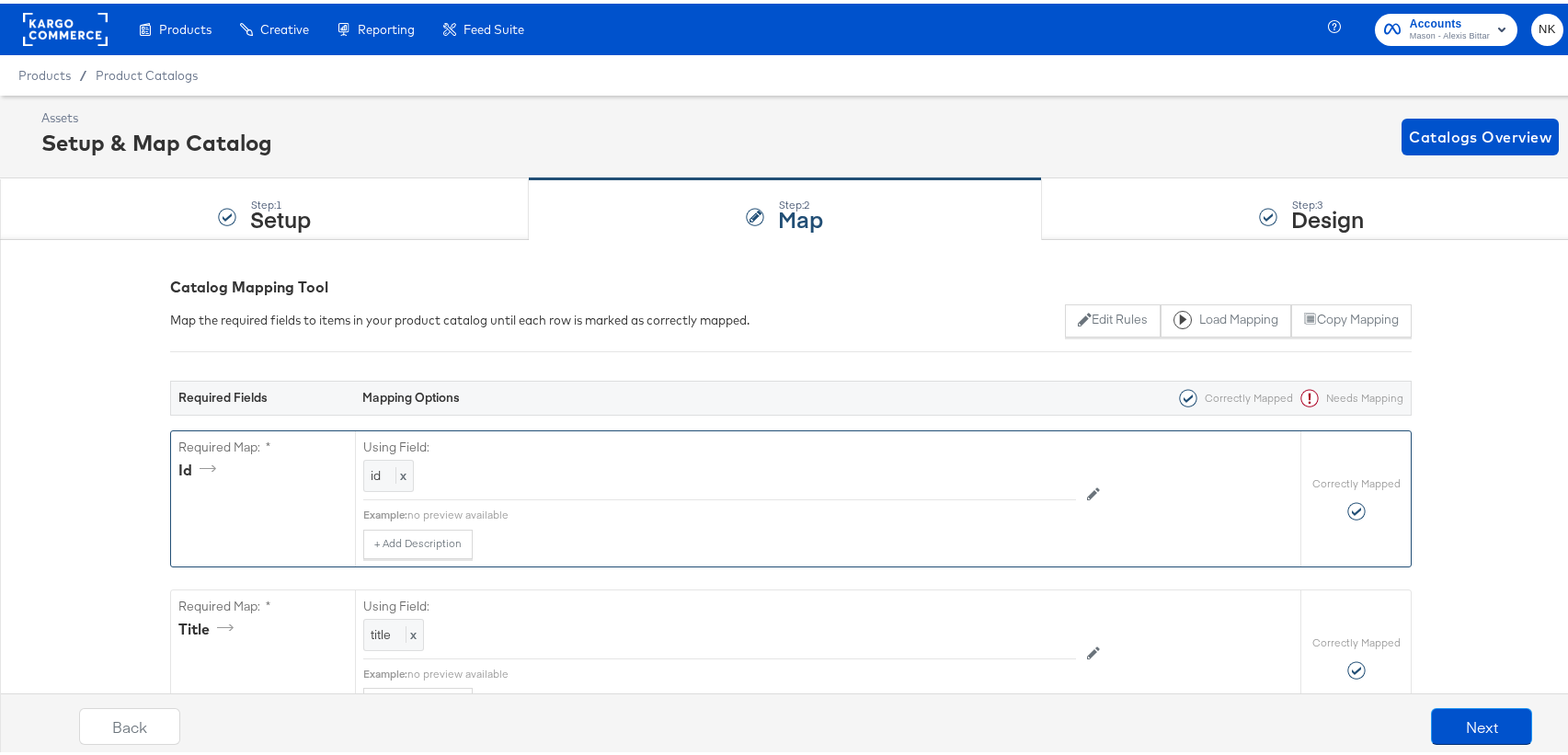 scroll, scrollTop: 96, scrollLeft: 0, axis: vertical 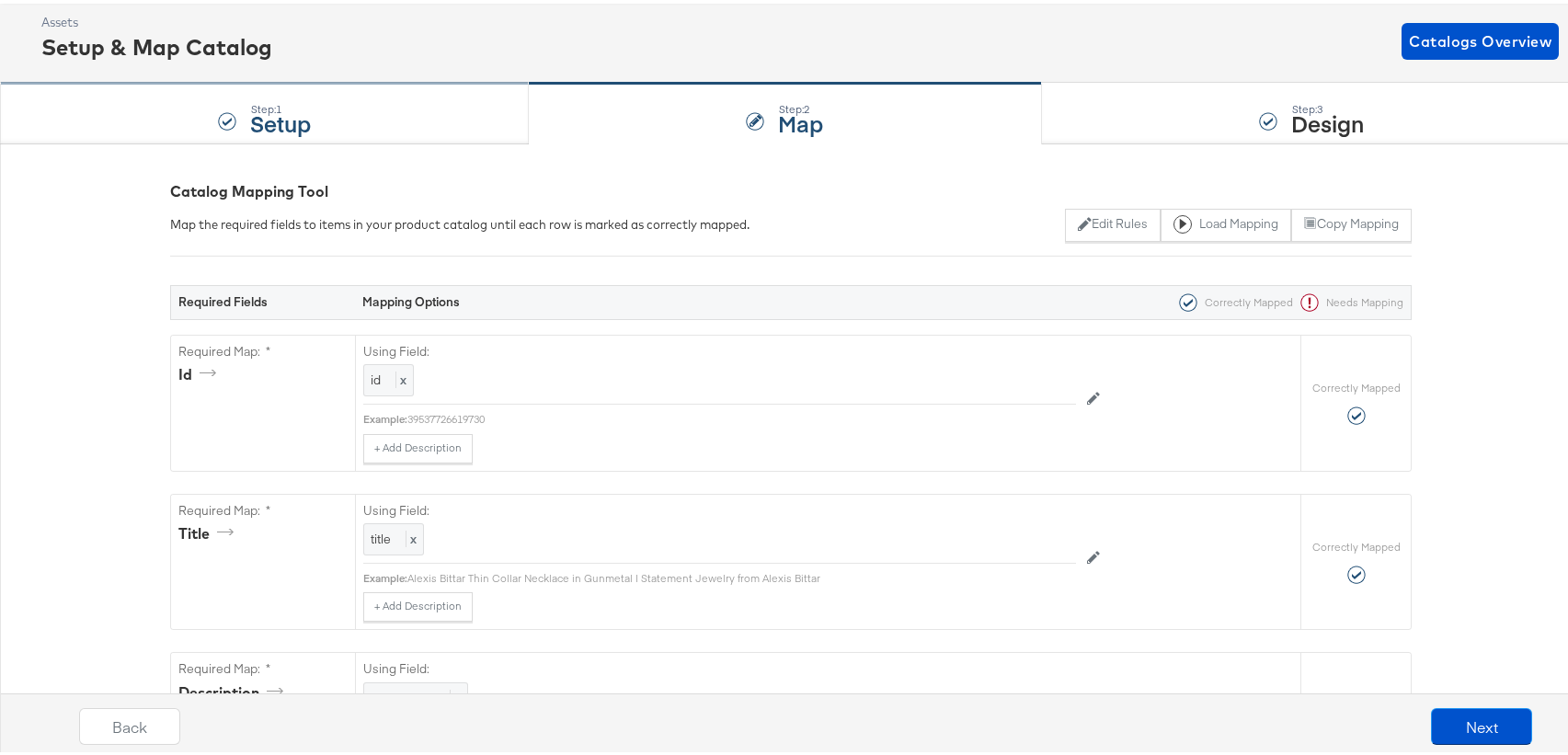 click on "Step:  1   Setup" at bounding box center (264, 110) 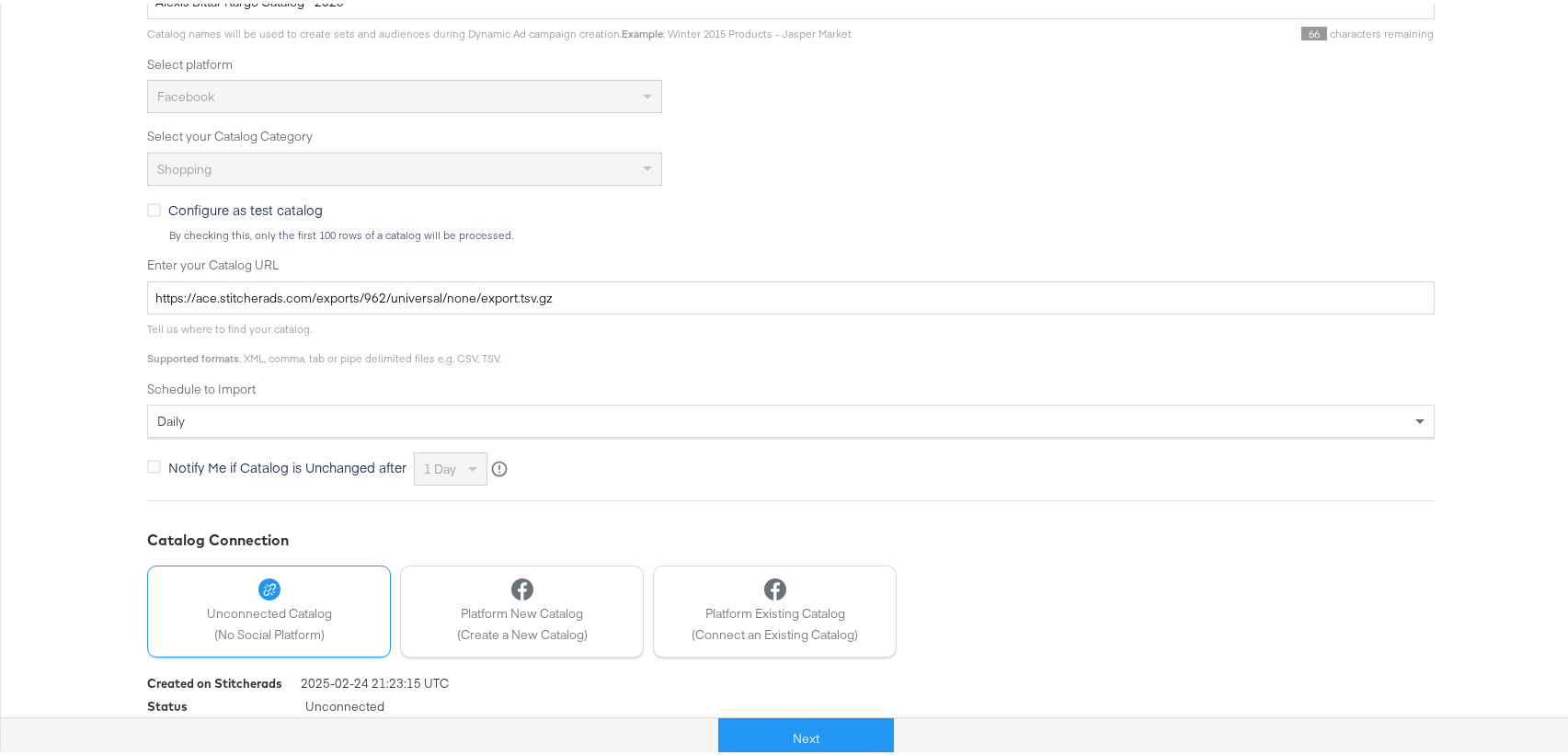 scroll, scrollTop: 480, scrollLeft: 0, axis: vertical 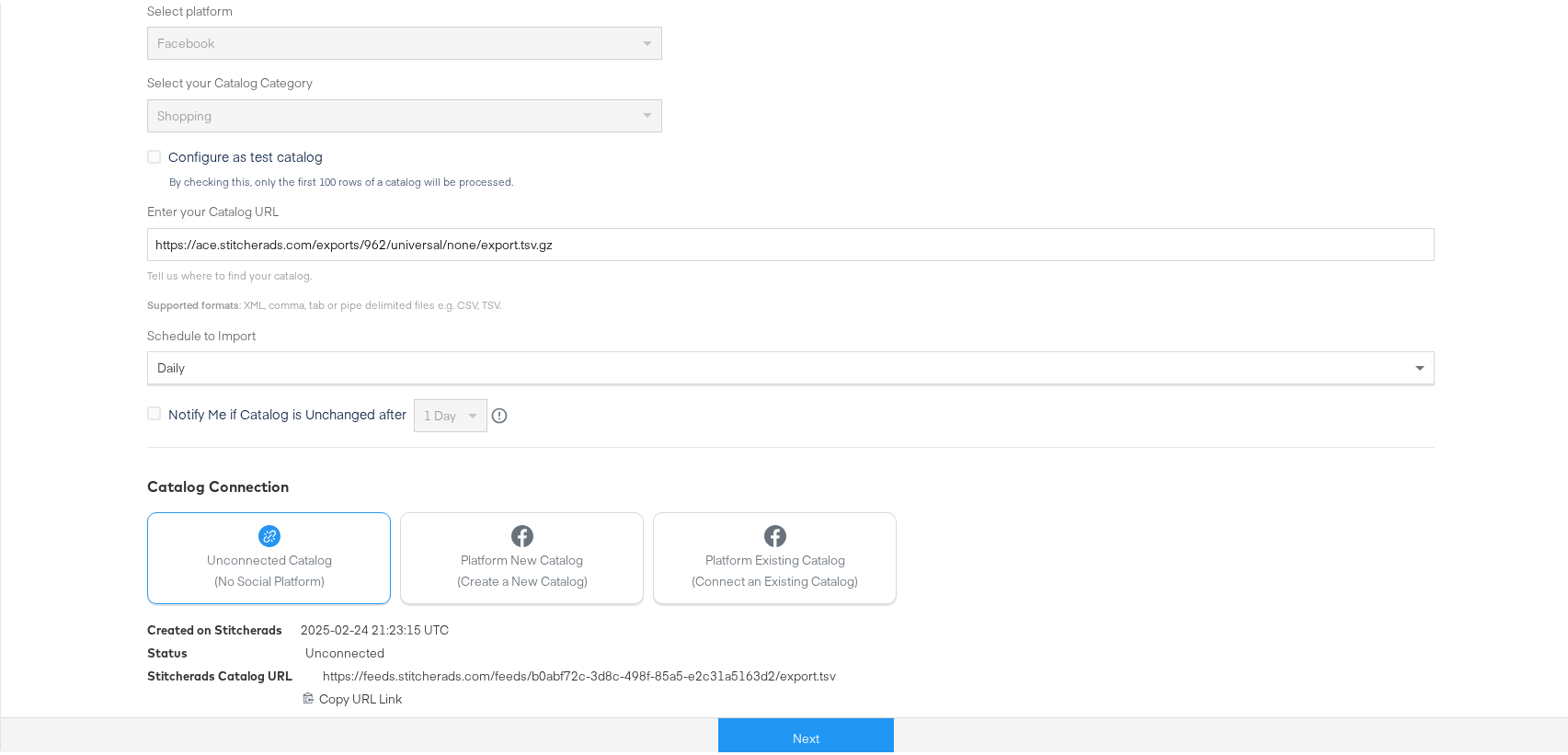 click on "Catalog Connection" at bounding box center (791, 483) 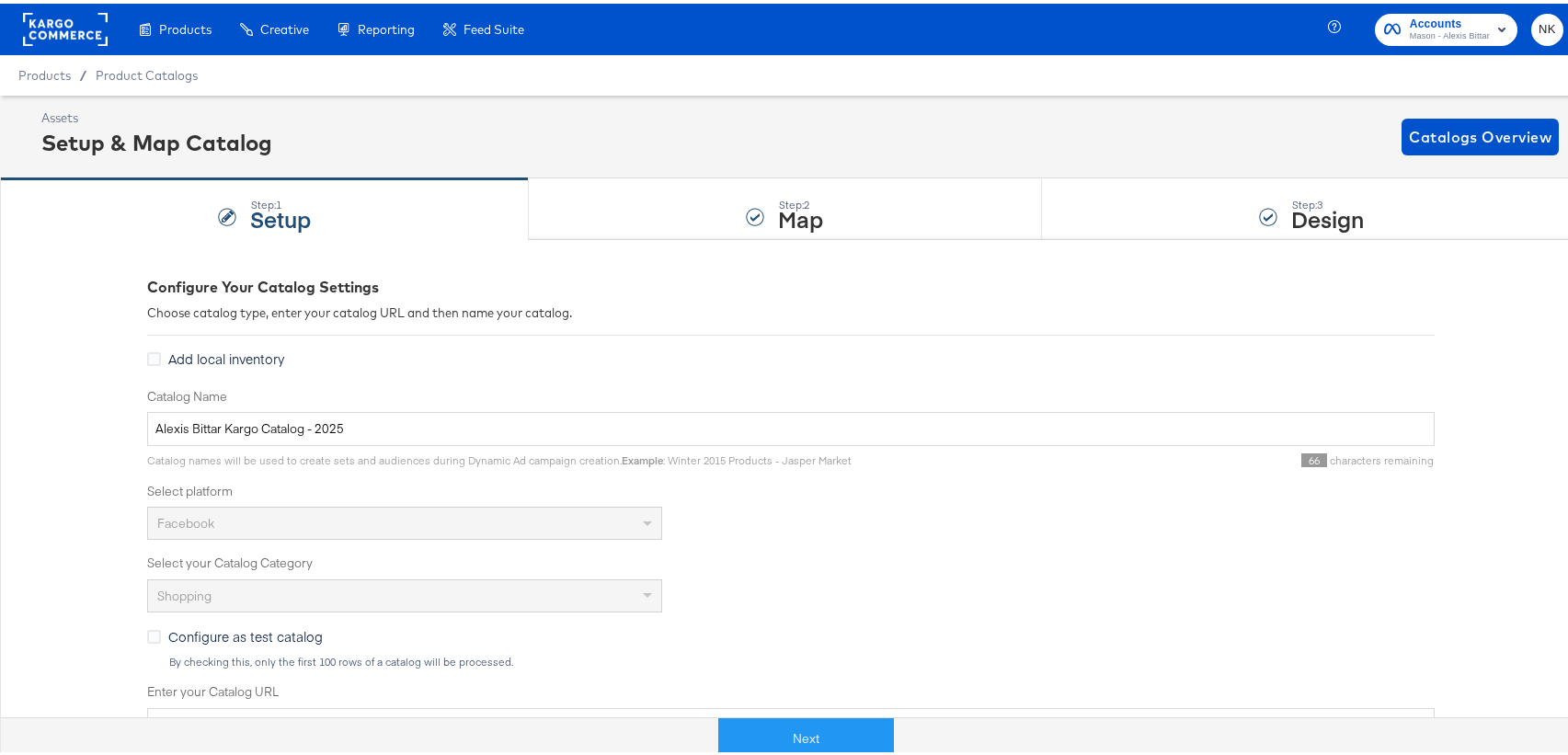 click on "Configure Your Catalog Settings" at bounding box center [791, 283] 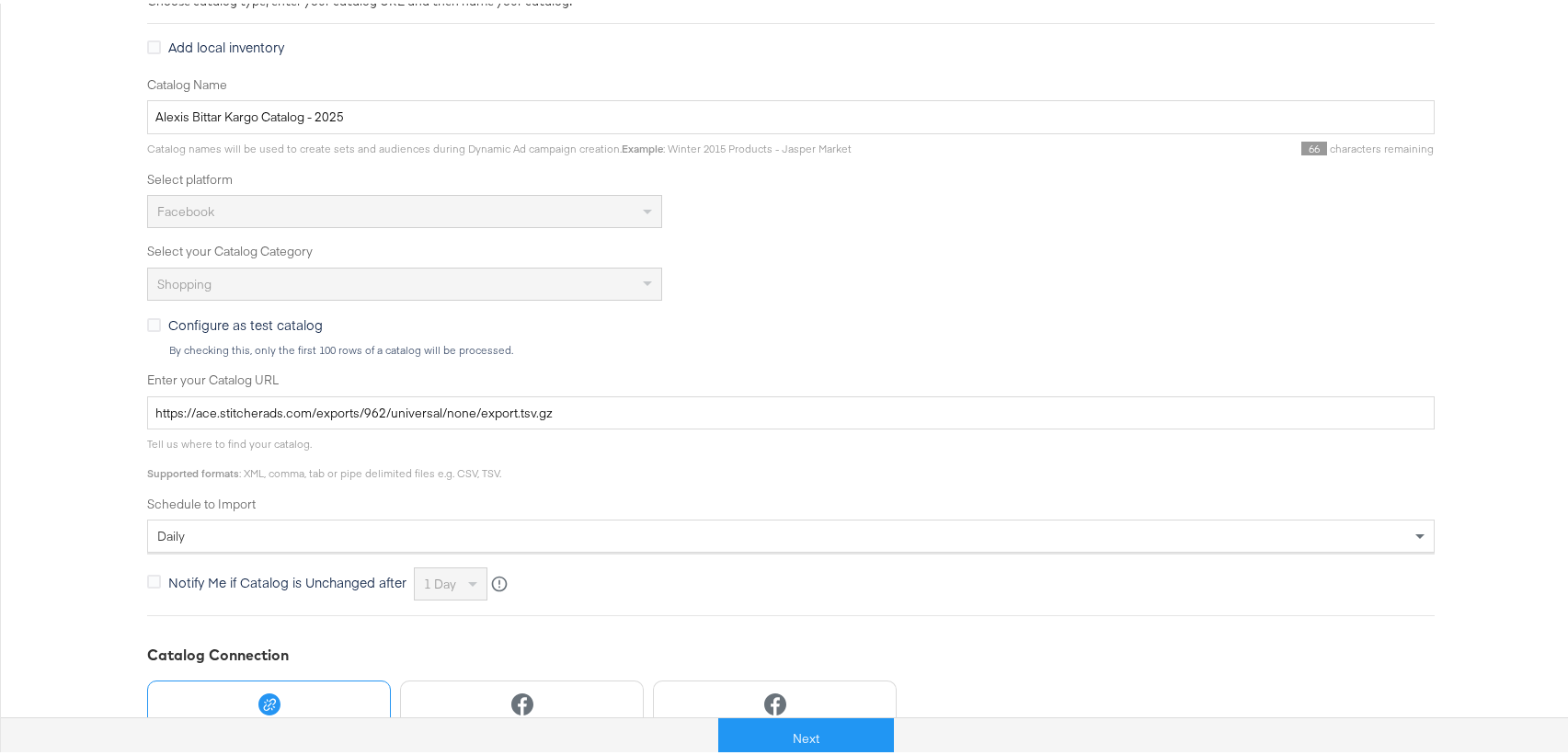 scroll, scrollTop: 313, scrollLeft: 0, axis: vertical 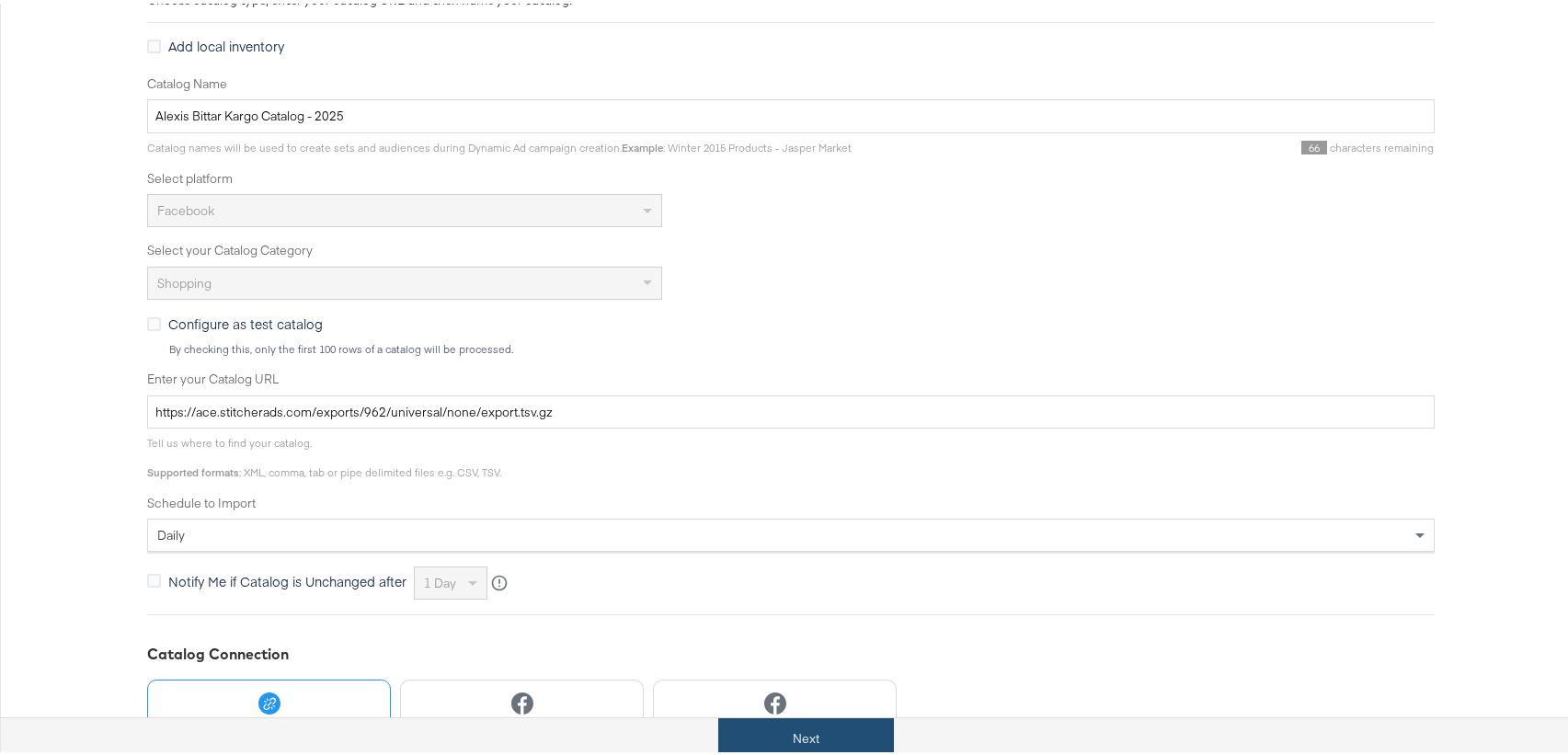 click on "Next" at bounding box center [806, 735] 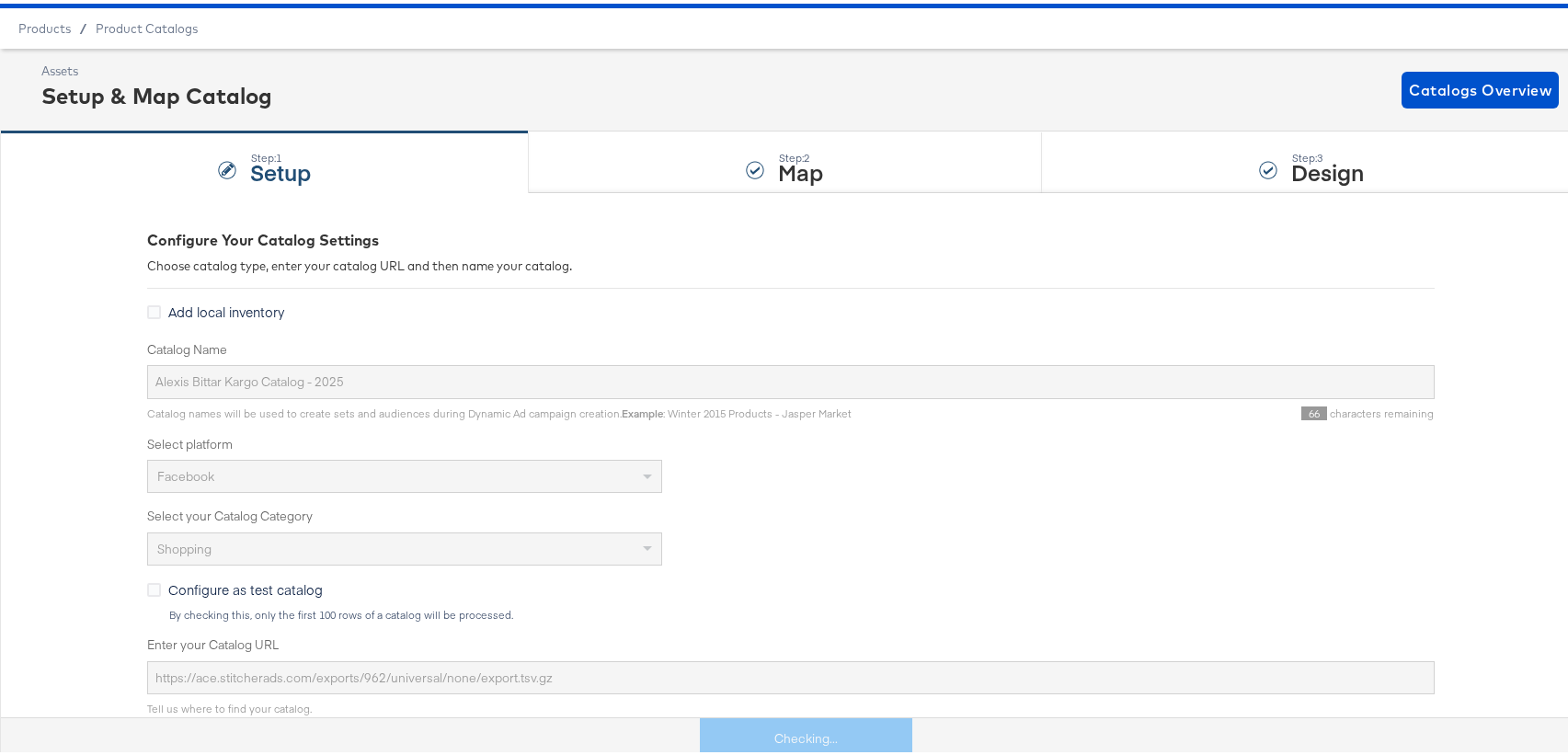 scroll, scrollTop: 11, scrollLeft: 0, axis: vertical 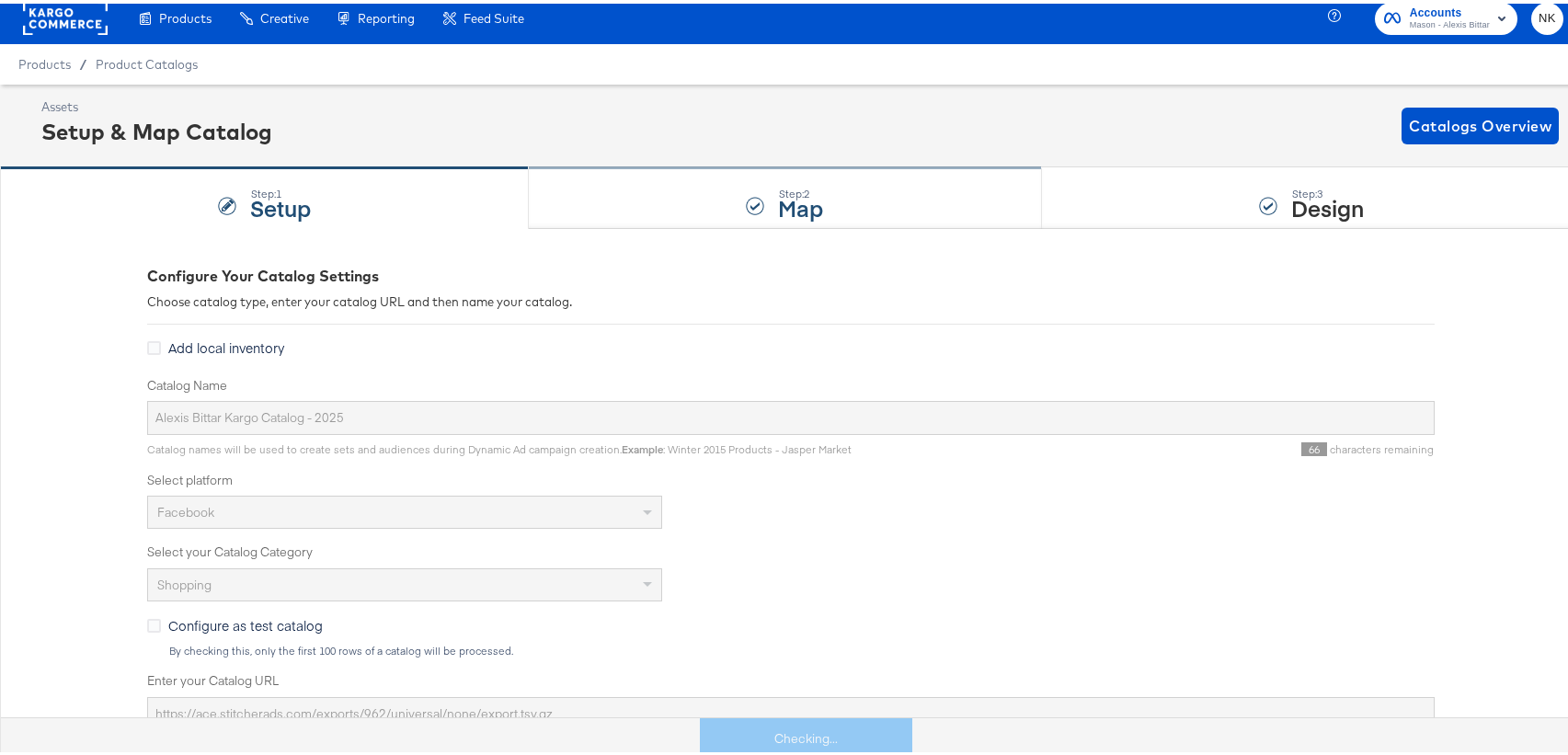 click on "Step:  2   Map" at bounding box center [784, 195] 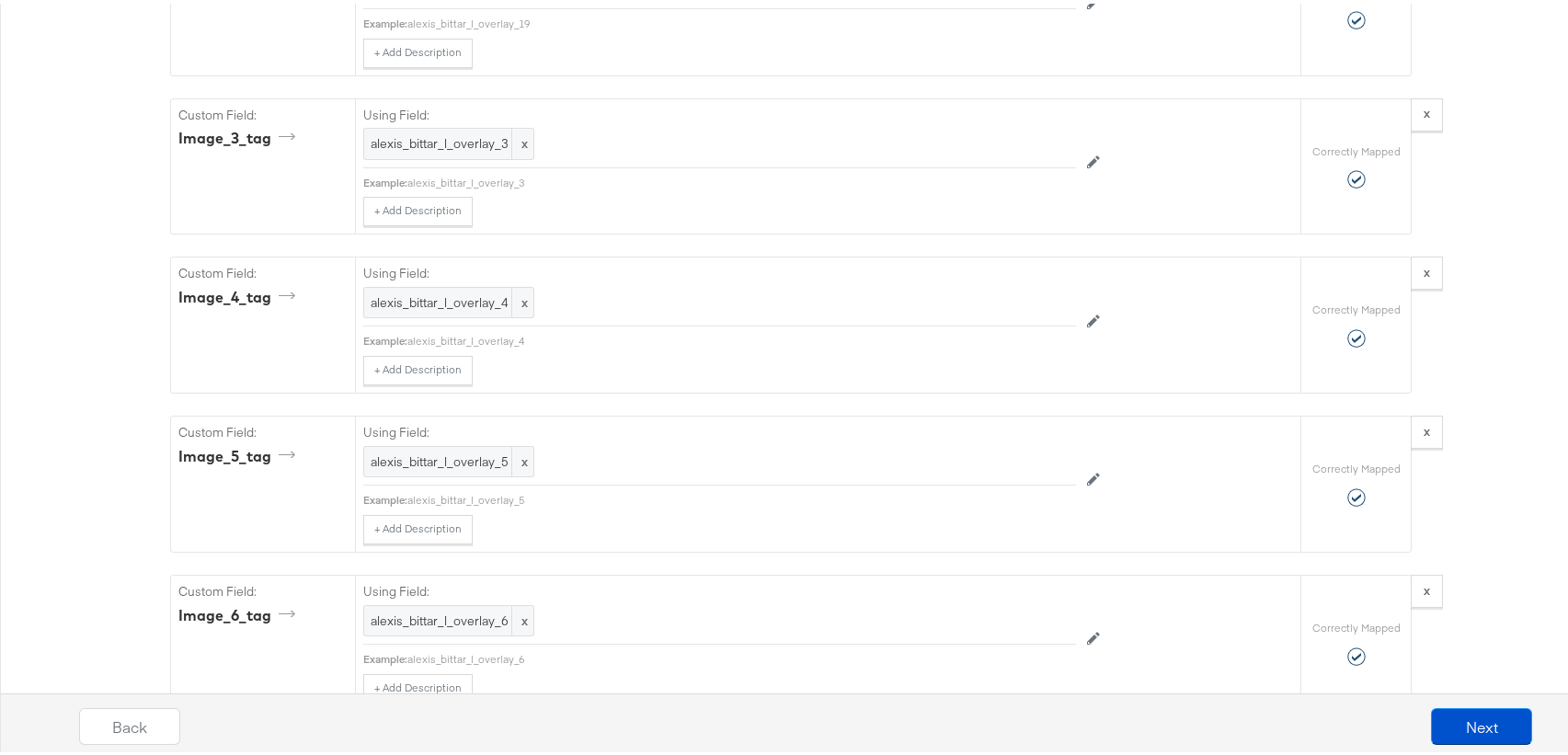 scroll, scrollTop: 5602, scrollLeft: 0, axis: vertical 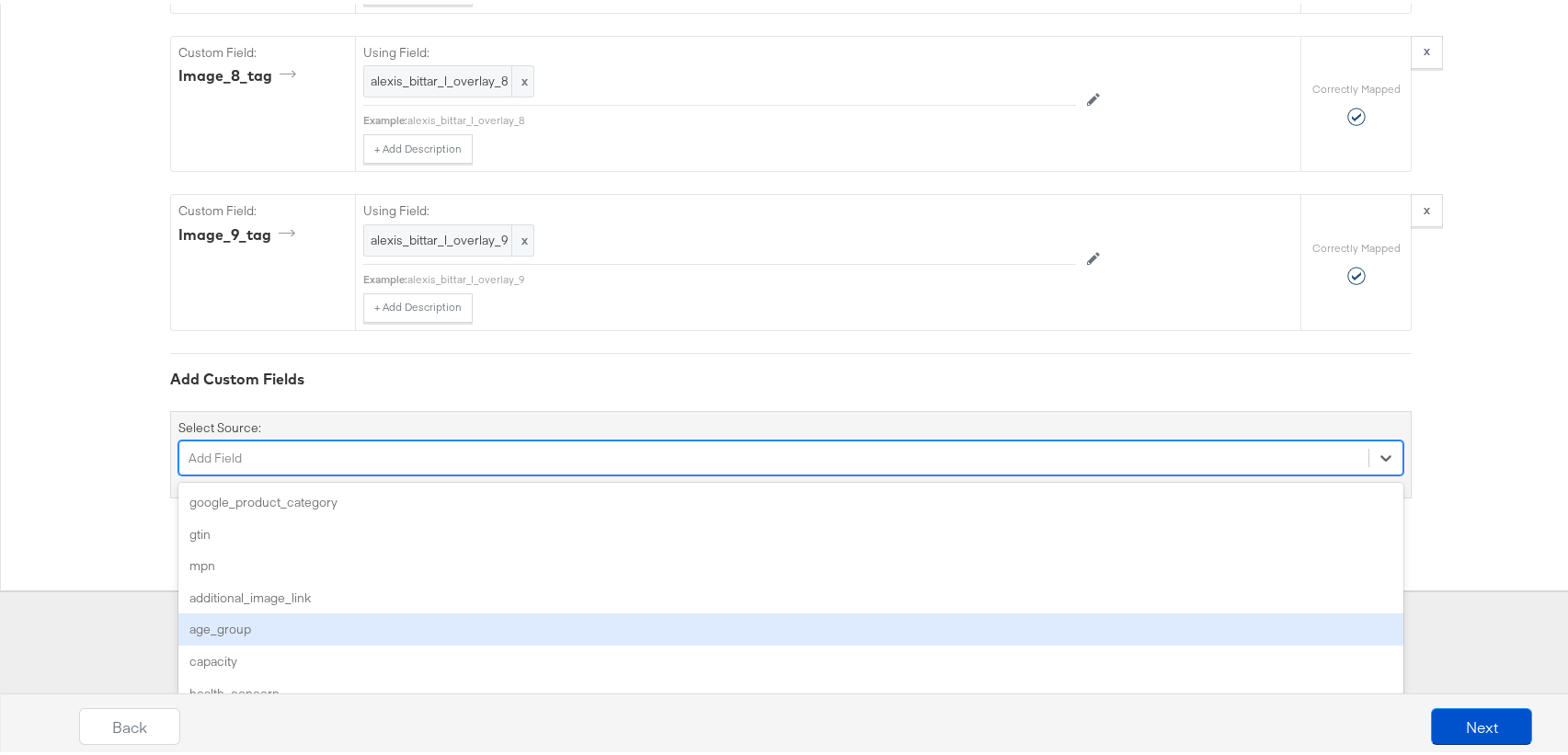 click on "option age_group focused, 5 of 149. 149 results available. Use Up and Down to choose options, press Enter to select the currently focused option, press Escape to exit the menu, press Tab to select the option and exit the menu. Add Field google_product_category gtin mpn additional_image_link age_group capacity health_concern ingredients expiration_date gender item_group_id material gemstone pattern style decor_style finish is_assembly_required thread_count shoe_width keywords product_type size size_type size_system product_height product_length product_width product_depth product_weight product_form recommended_use scent tax sale_price_effective_date shipping shipping_weight shipping_size previous_retailer_id custom_label_0 custom_label_1 custom_label_2 custom_label_3 custom_number_0 custom_number_1 custom_number_2 custom_number_3 custom_number_4 ios_url ios_app_store_id ios_app_name iphone_url iphone_app_store_id iphone_app_name ipad_url ipad_app_store_id ipad_app_name android_url android_package visibility" at bounding box center [791, 454] 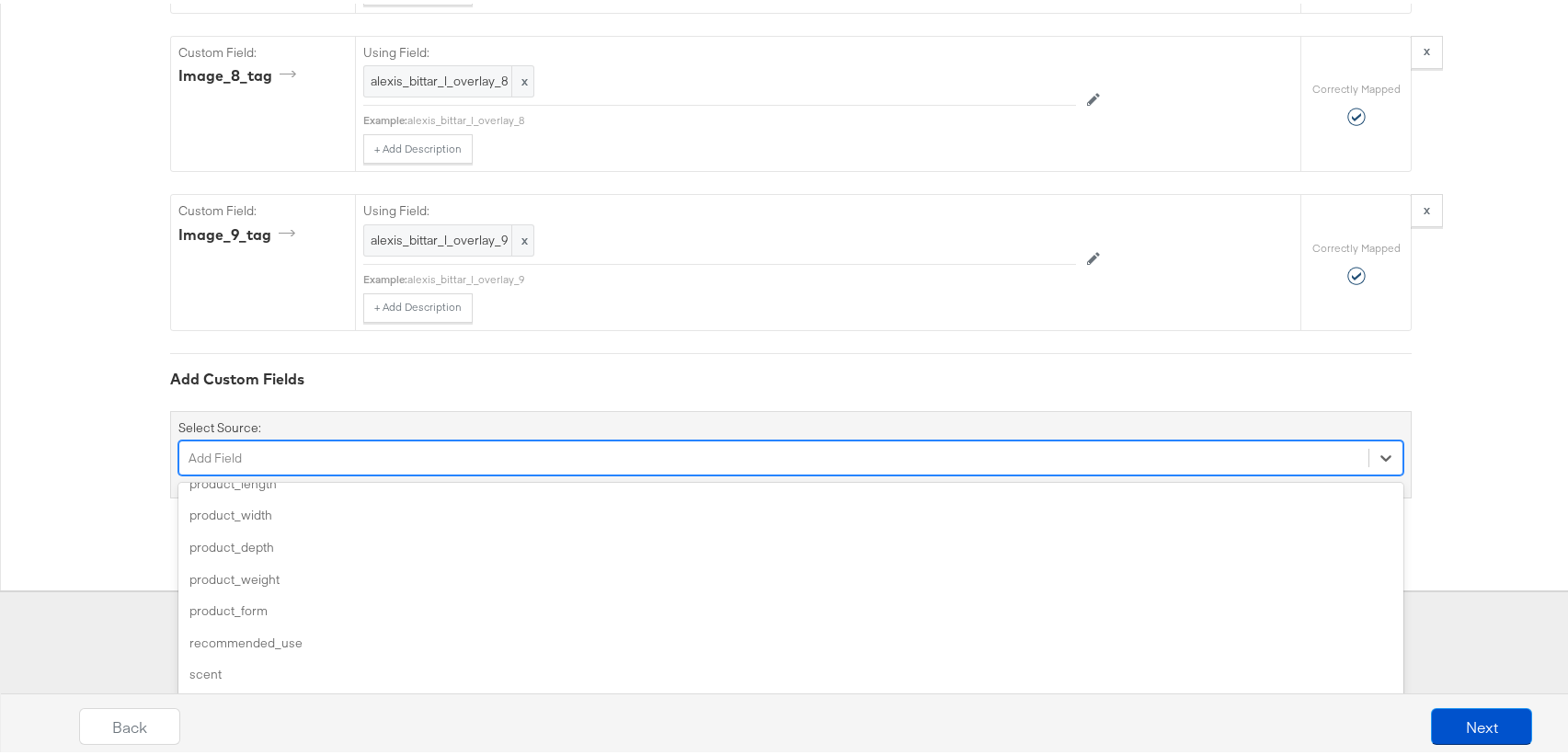 scroll, scrollTop: 1235, scrollLeft: 0, axis: vertical 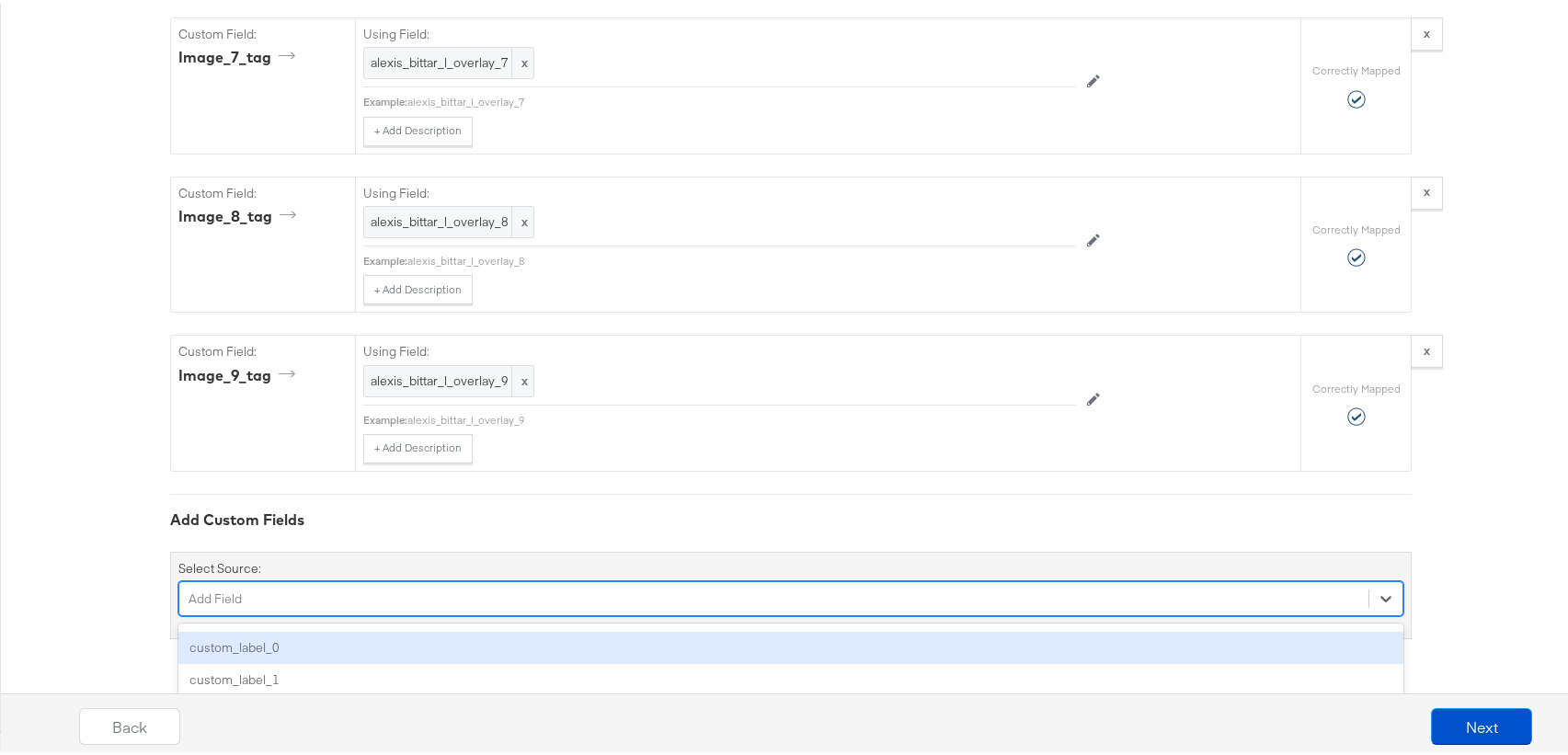 click on "Catalog Mapping Tool Map the required fields to items in your product catalog until each row is marked as correctly mapped.  Edit Rules  Load Mapping  Copy Mapping Required Fields Mapping Options  Correctly Mapped  Needs Mapping Required Map:  * id Using Field: id x Example:  39537726619730 + Add Description Add Note Edit Field Correctly Mapped Required Map:  * title Using Field: title x Example:  Alexis Bittar Thin Collar Necklace in Gunmetal  | Statement Jewelry from Alexis Bittar + Add Description Add Note Edit Field Correctly Mapped Required Map:  * description Using Field: description x Example:  + Add Description Add Note Edit Field Correctly Mapped Required Map:  * price Using Field: price x Example:  195.00 + Add Description Add Note Edit Field Correctly Mapped Required Map:  * link Using Field: link x Example:  https://www.alexisbittar.com/products/thin-collar-necklace-gunmetal?variant=39537726619730 + Add Description Add Note Edit Field Correctly Mapped Required Map:  * image_link x x" at bounding box center [791, -2320] 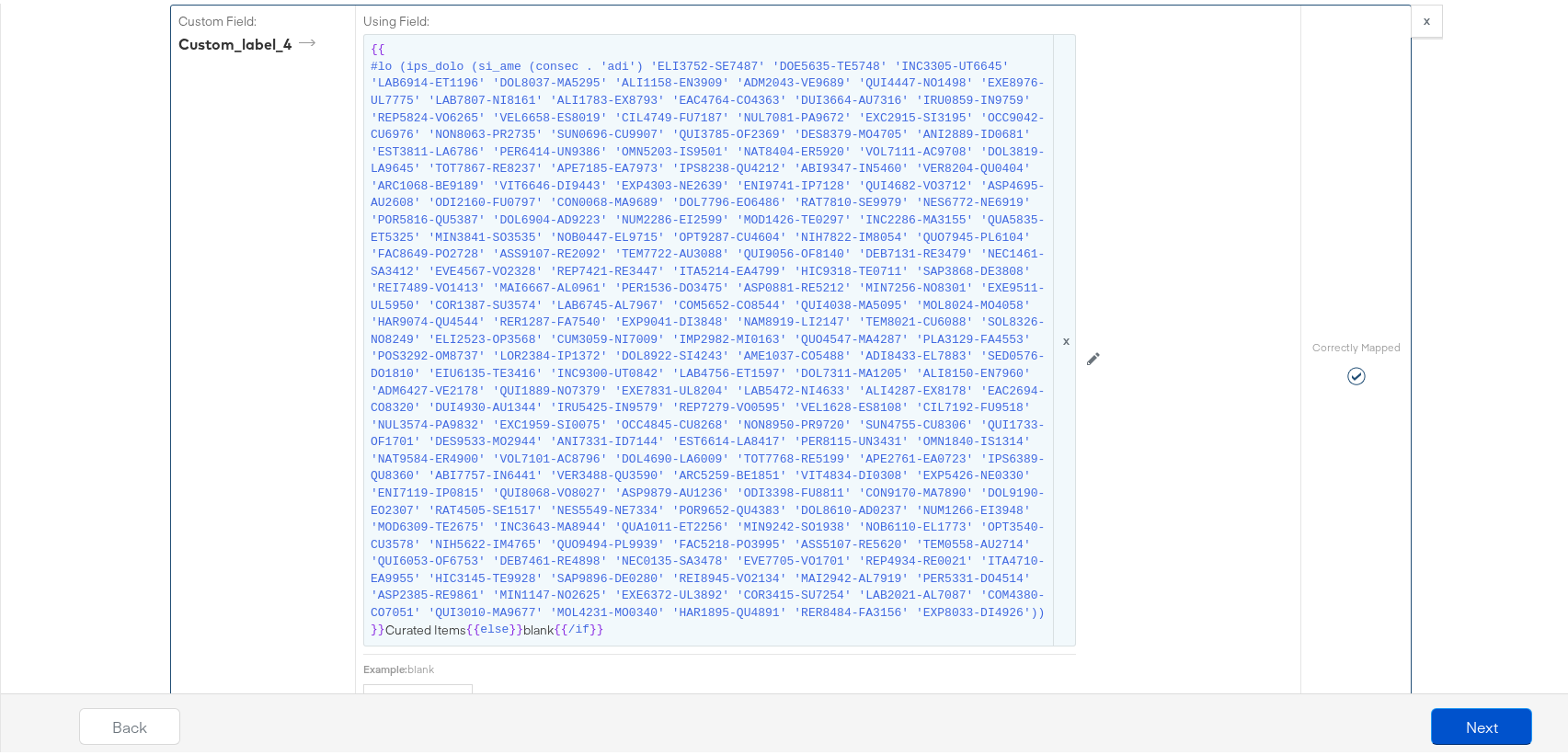 scroll, scrollTop: 2198, scrollLeft: 0, axis: vertical 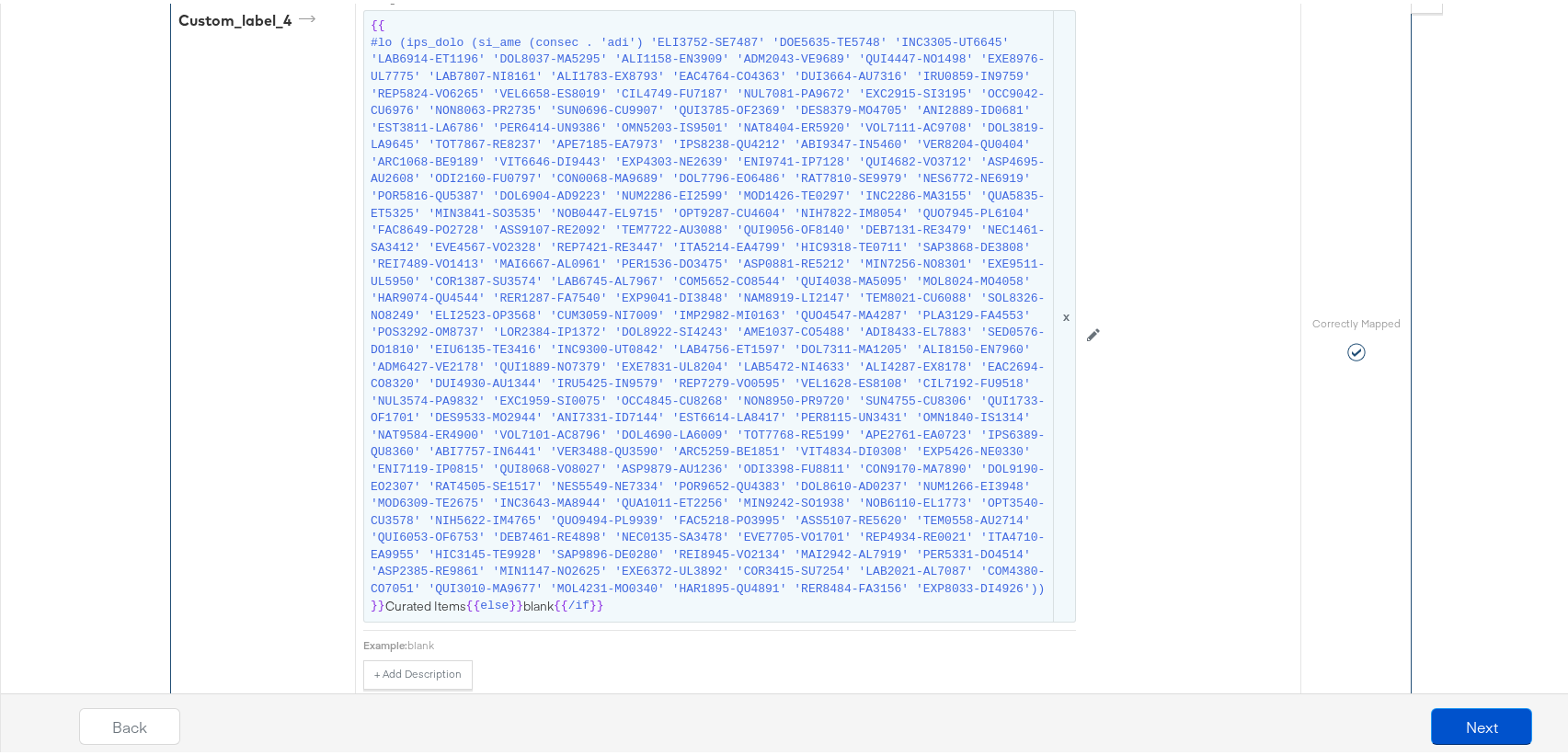 click at bounding box center (710, 313) 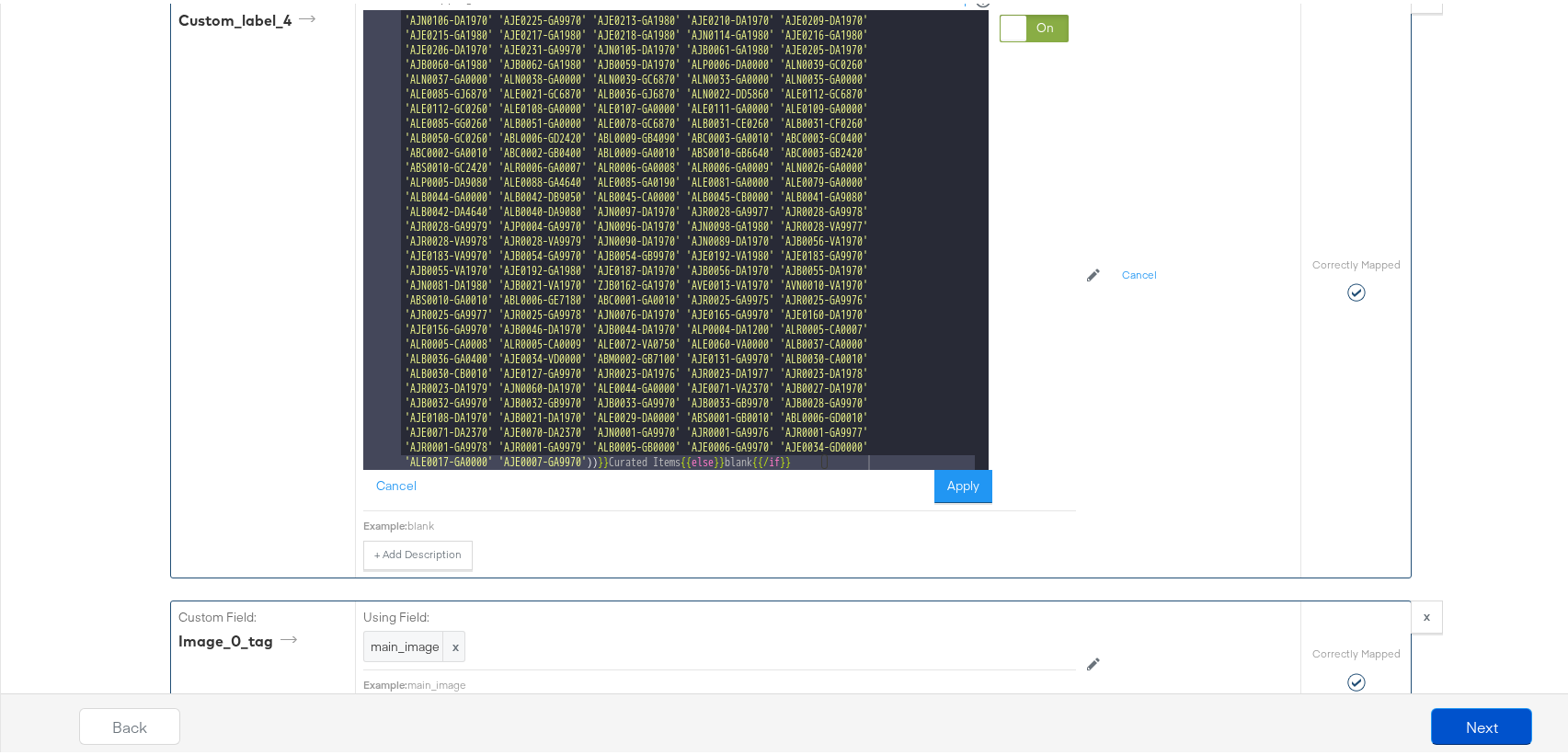 scroll, scrollTop: 85, scrollLeft: 0, axis: vertical 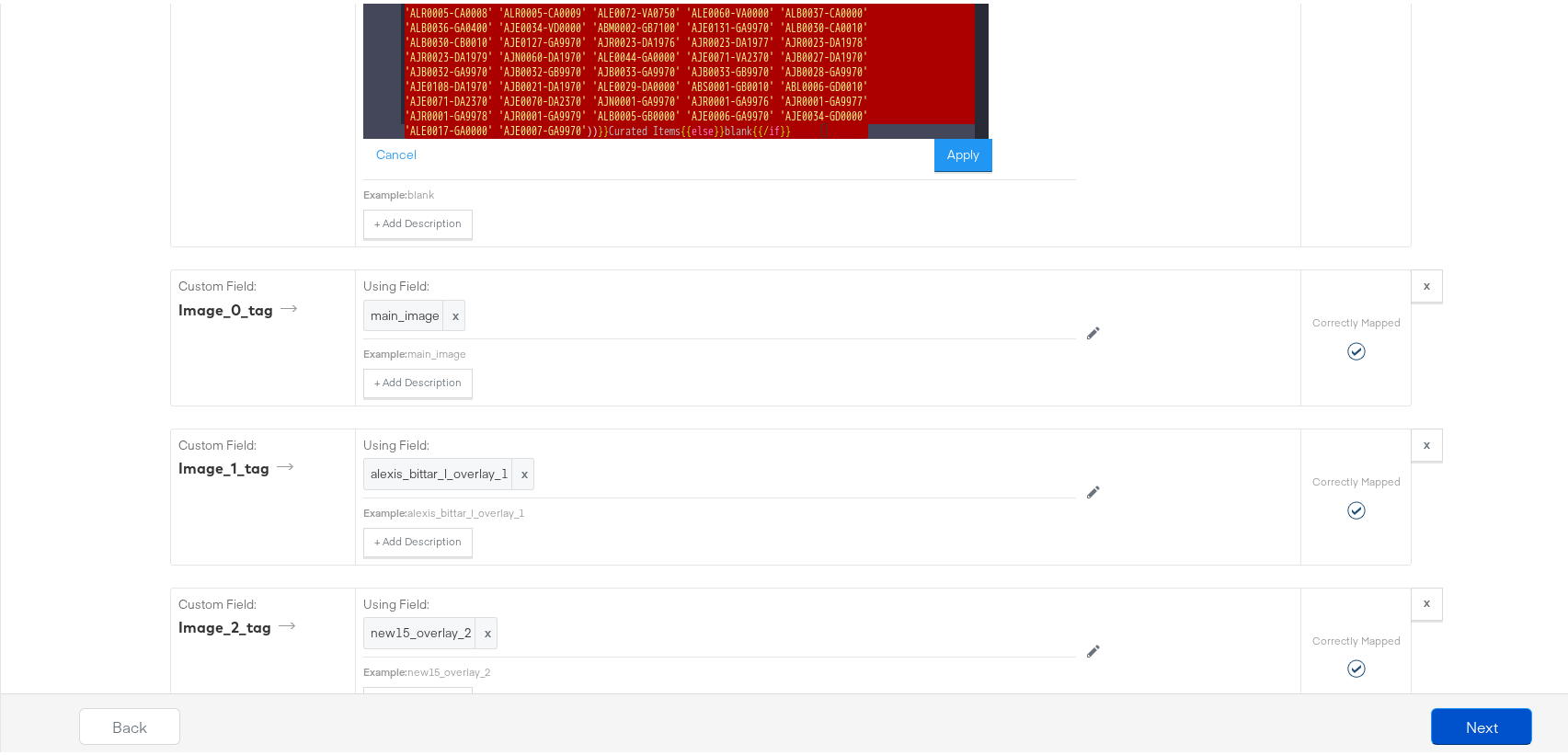 drag, startPoint x: 396, startPoint y: 72, endPoint x: 635, endPoint y: 430, distance: 430.4474 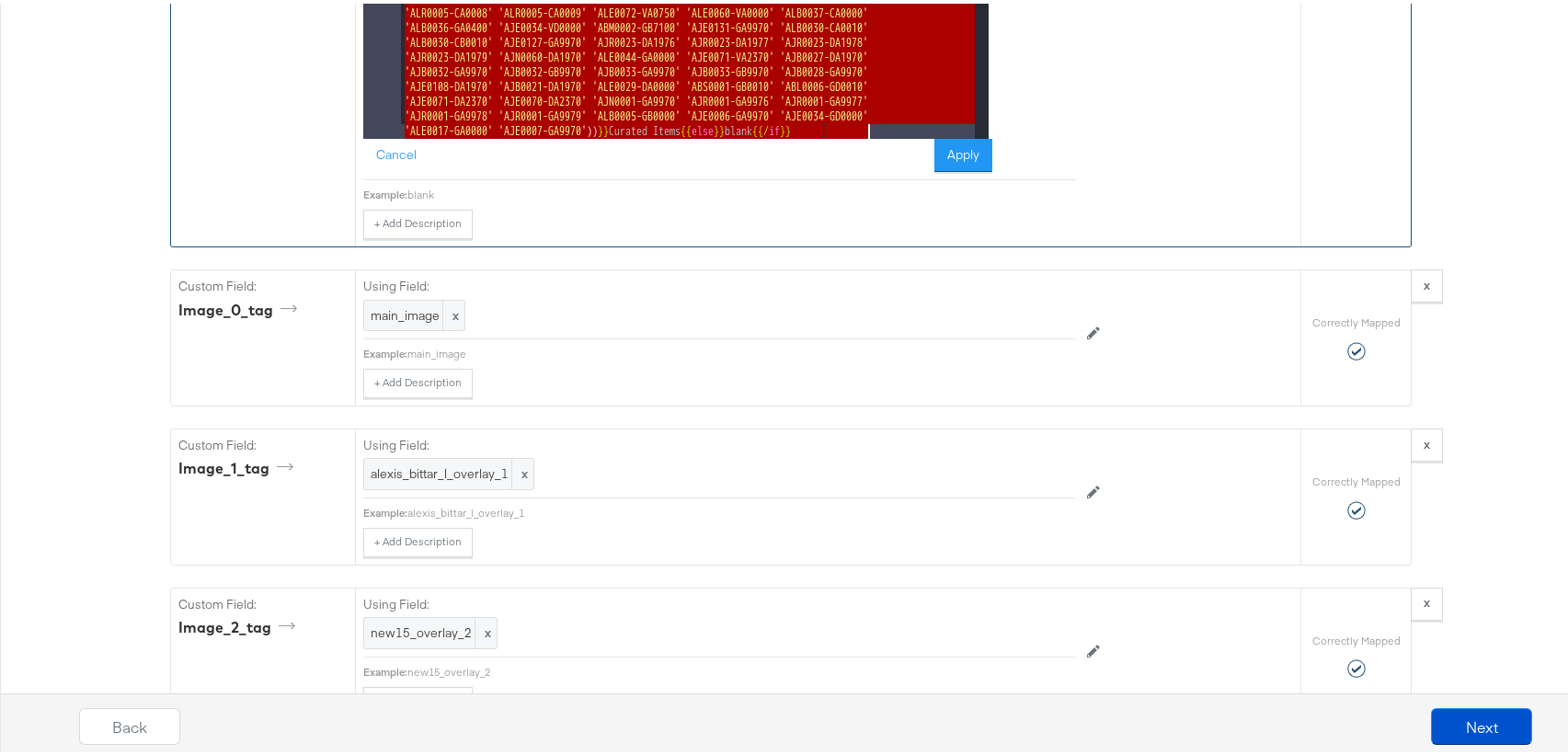 click on "Custom Field:  custom_label_4" at bounding box center (263, -55) 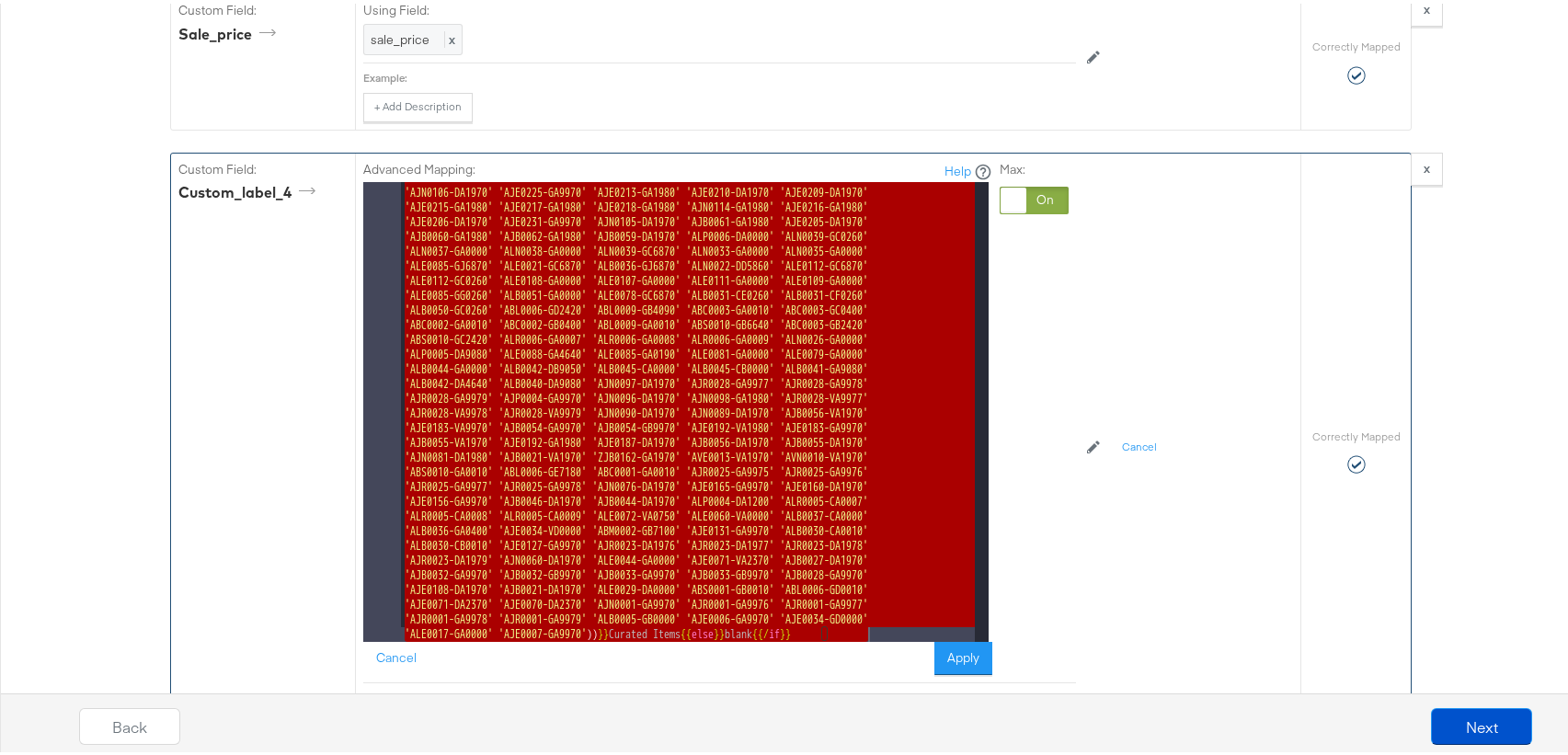 scroll, scrollTop: 2028, scrollLeft: 0, axis: vertical 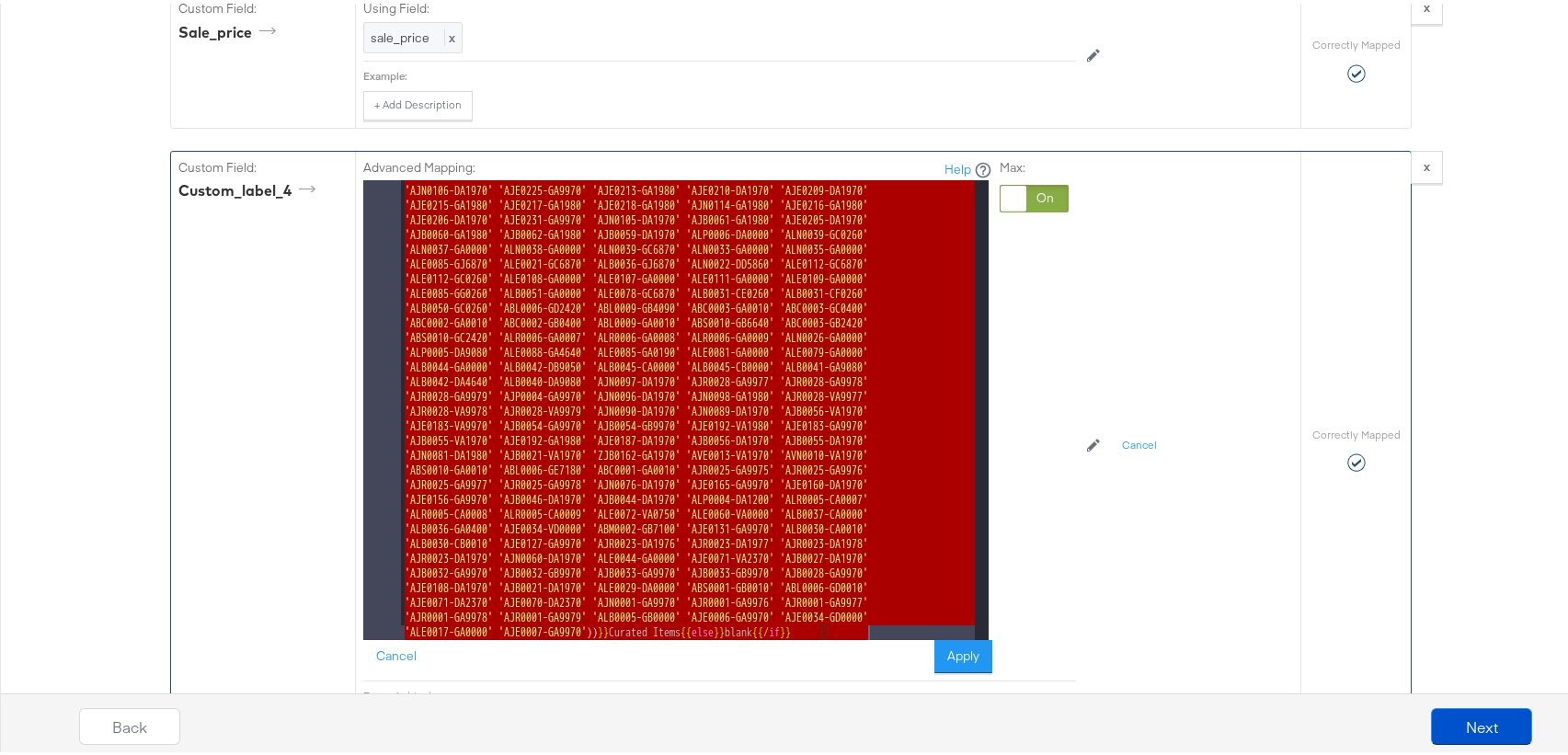 click on "{{# if   ( all_true   ( is_any   ( lookup  .  'mpn' )   'AVN0015-VA1970'   'AVE0015-VA1970'   'AVE0003-VA1970'   'ALB0052-CA0000'   'ALB0052-CB0000'   'AJR0032-GA1987'   'AJR0032-GA1988'   'ABC0005-GA7180'   'AJR0032-GB1987'   'AJR0032-GB1988'   'AJR0029-GA1976'   'AJR0029-GA1977'   'AJR0029-GA1978'   'ABL0010-VA0010'   'AJE0220-GA1980'   'ABL0011-GA0010'   'ABM0002-GC1590'   'ABL0006-GD1750'   'AJR0030-GA1987'   'AJR0030-GA1988'   'ALN0040-GC0260'   'AJN0120-GC1980'   'AJN0116-GA9970'   'AJN0111-GA1980'   'ABL0011-GB7190'   'AJN0113-GA1980'   'AJN0112-GA1980'   'AJN0106-DA1970'   'AJE0225-GA9970'   'AJE0213-GA1980'   'AJE0210-DA1970'   'AJE0209-DA1970'   'AJE0215-GA1980'   'AJE0217-GA1980'   'AJE0218-GA1980'   'AJN0114-GA1980'   'AJE0216-GA1980'   'AJE0206-DA1970'   'AJE0231-GA9970'   'AJN0105-DA1970'   'AJB0061-GA1980'   'AJE0205-DA1970'   'AJB0060-GA1980'   'AJB0062-GA1980'   'AJB0059-DA1970'   'ALP0006-DA0000'   'ALN0039-GC0260'   'ALN0037-GA0000'   'ALN0038-GA0000'   'ALN0039-GC6870'   'ALN0033-GA0000'" at bounding box center (688, 866) 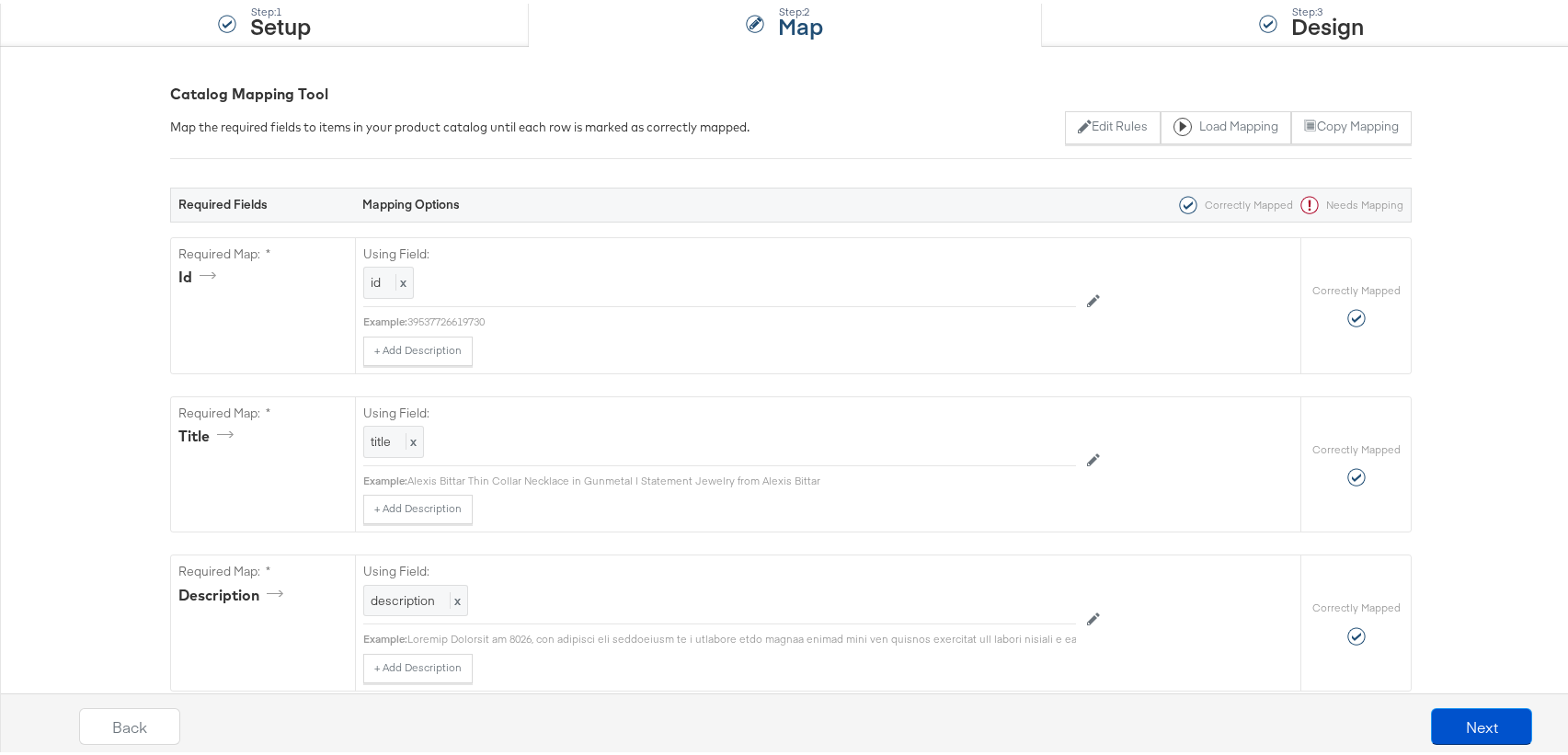 scroll, scrollTop: 0, scrollLeft: 0, axis: both 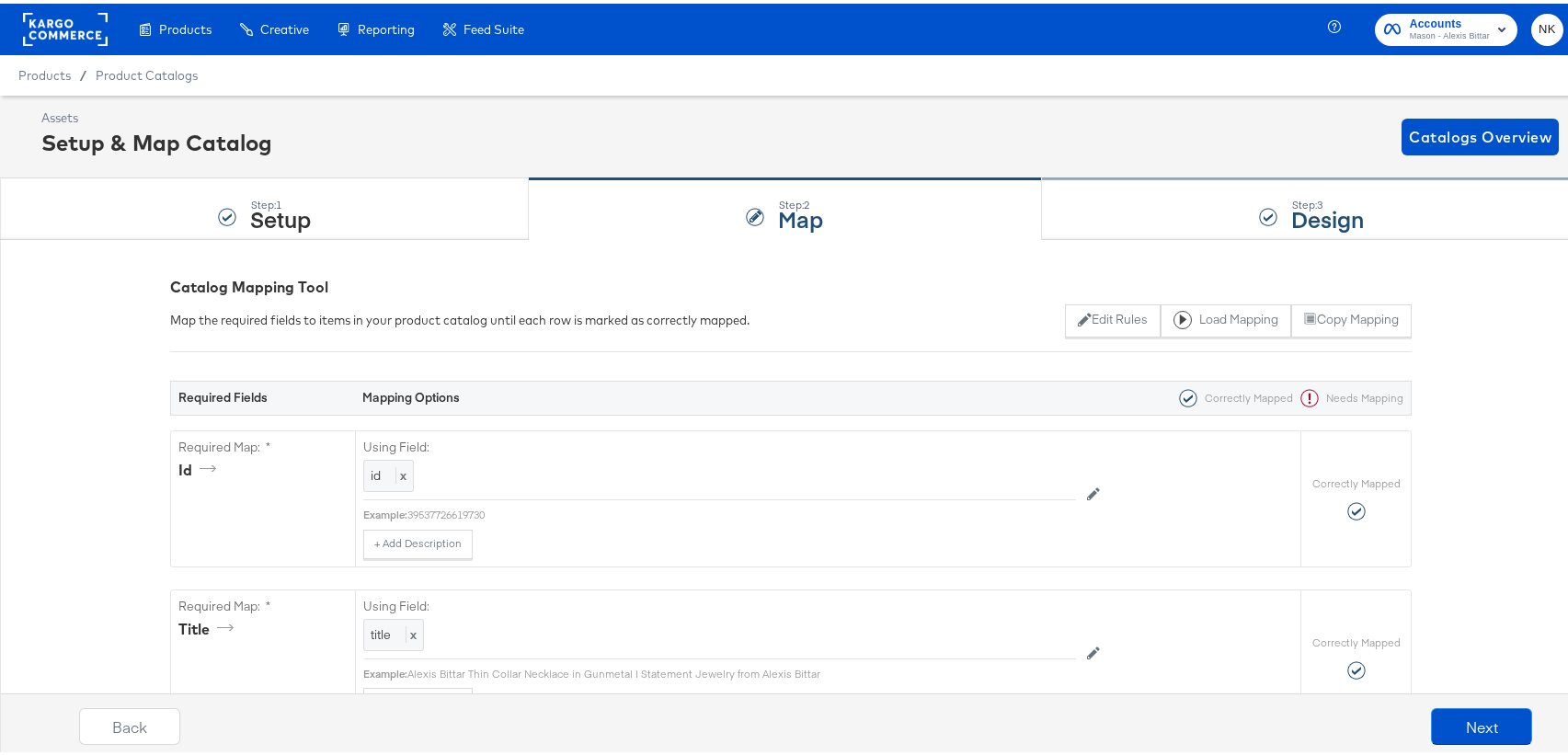 click on "Step:  3   Design" at bounding box center (1311, 206) 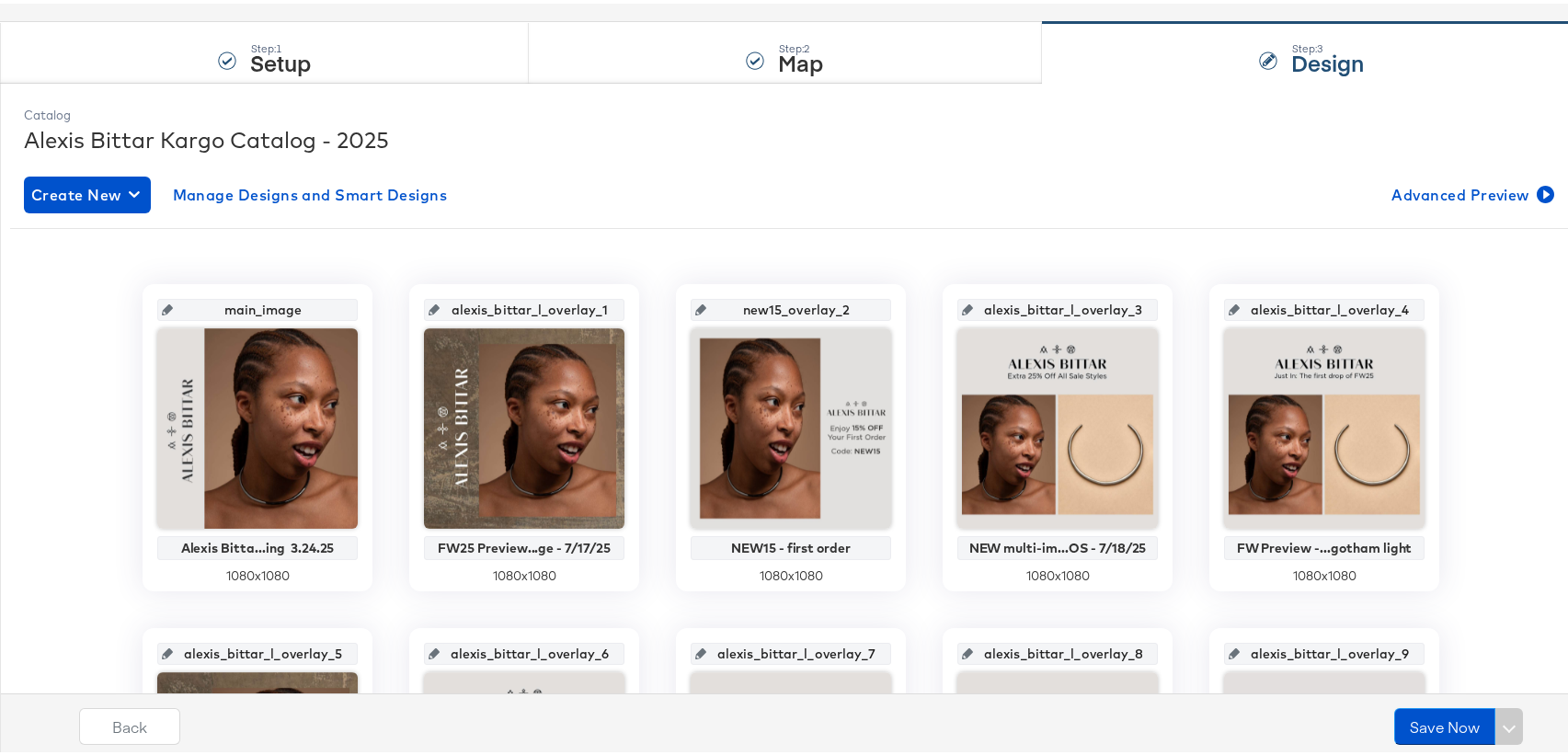 scroll, scrollTop: 164, scrollLeft: 0, axis: vertical 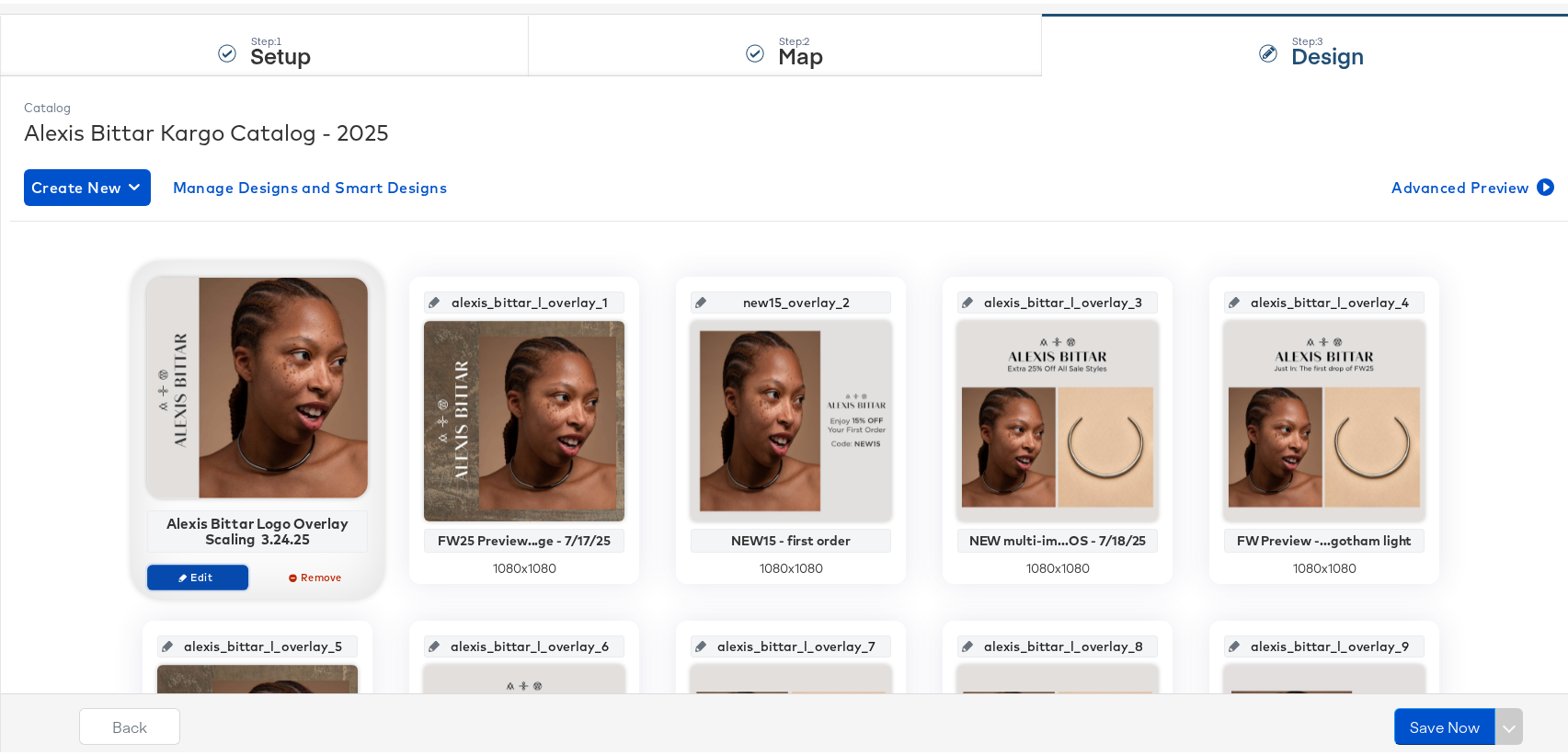 click on "Edit" at bounding box center [198, 573] 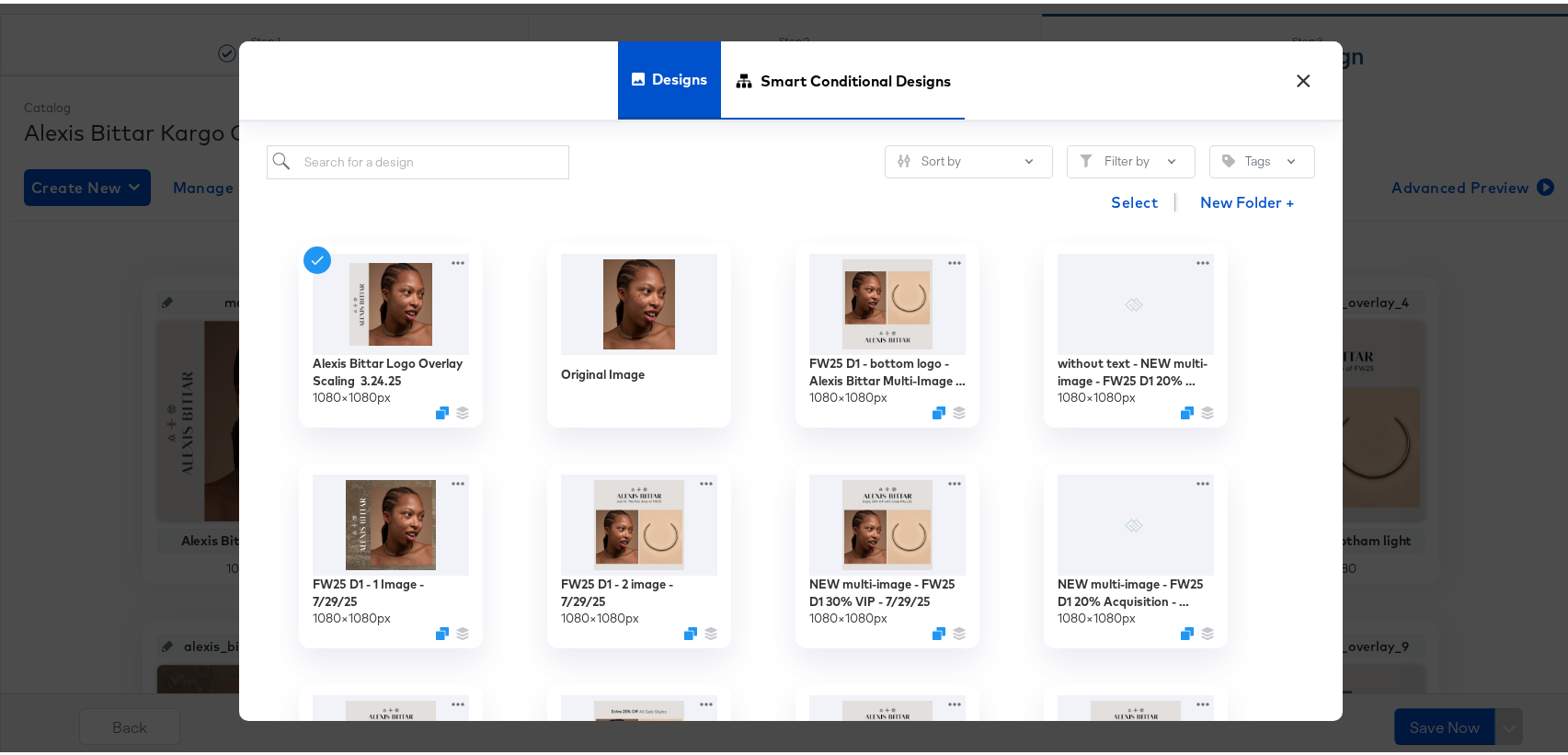 click on "Smart Conditional Designs" at bounding box center (855, 77) 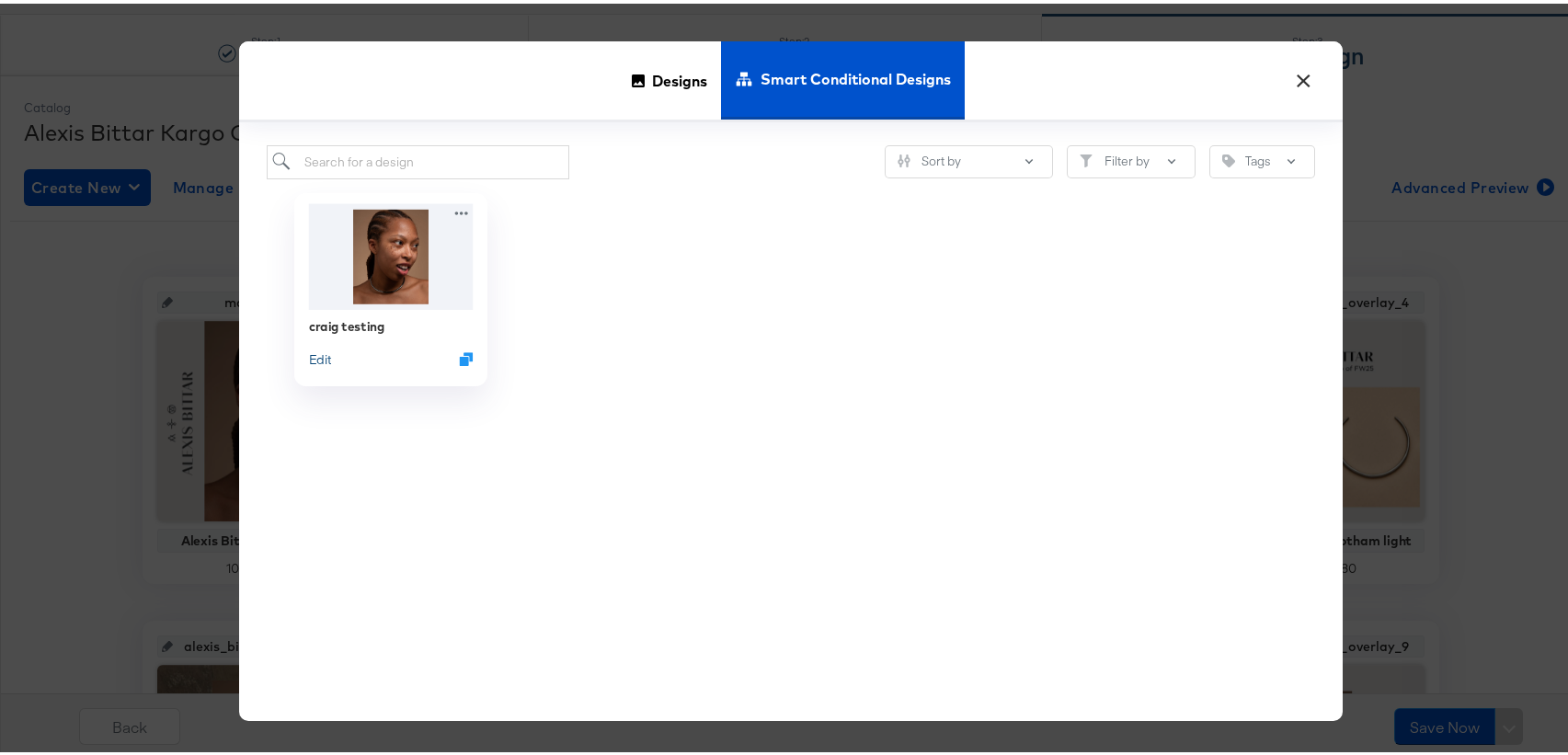 click on "Edit" at bounding box center (320, 354) 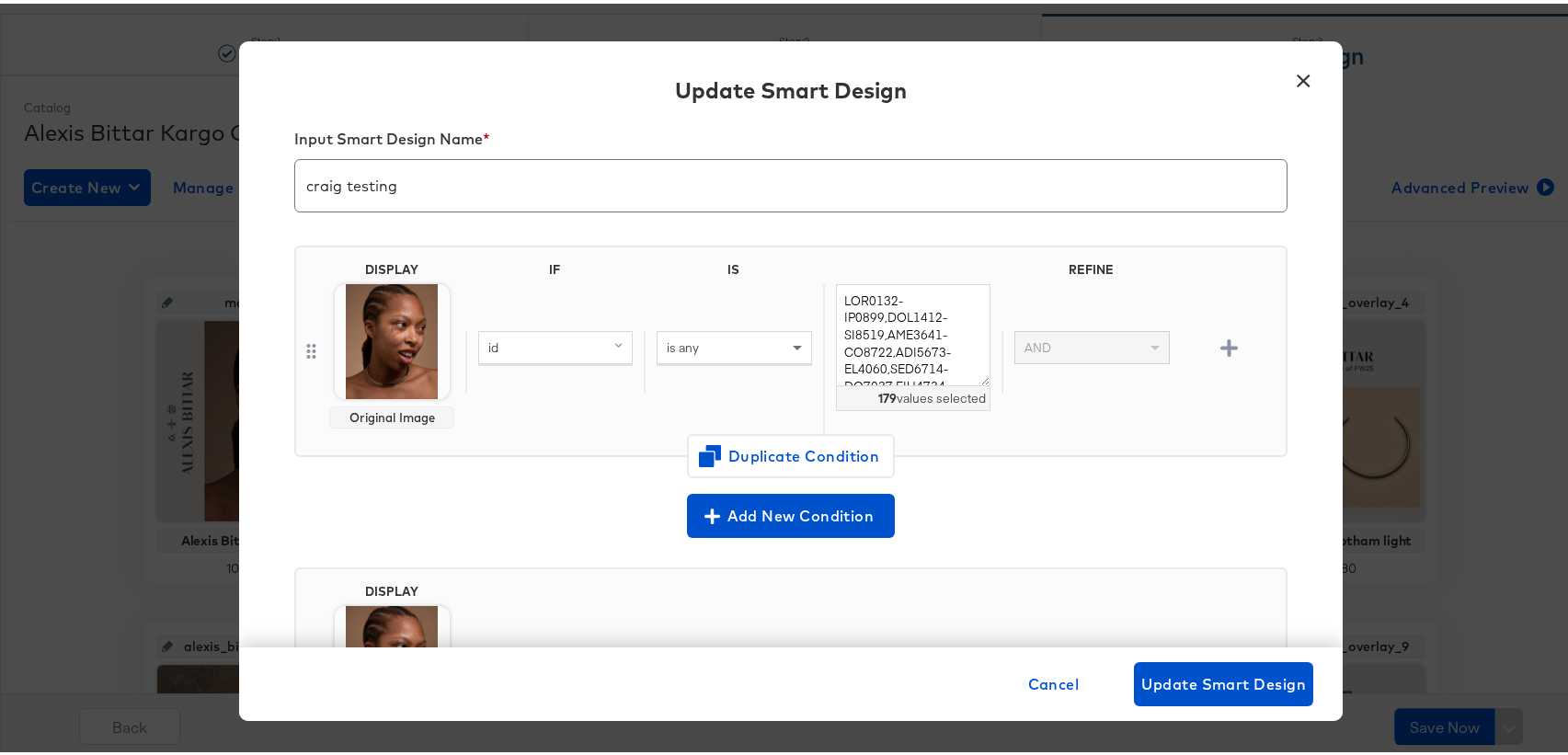 scroll, scrollTop: 31, scrollLeft: 0, axis: vertical 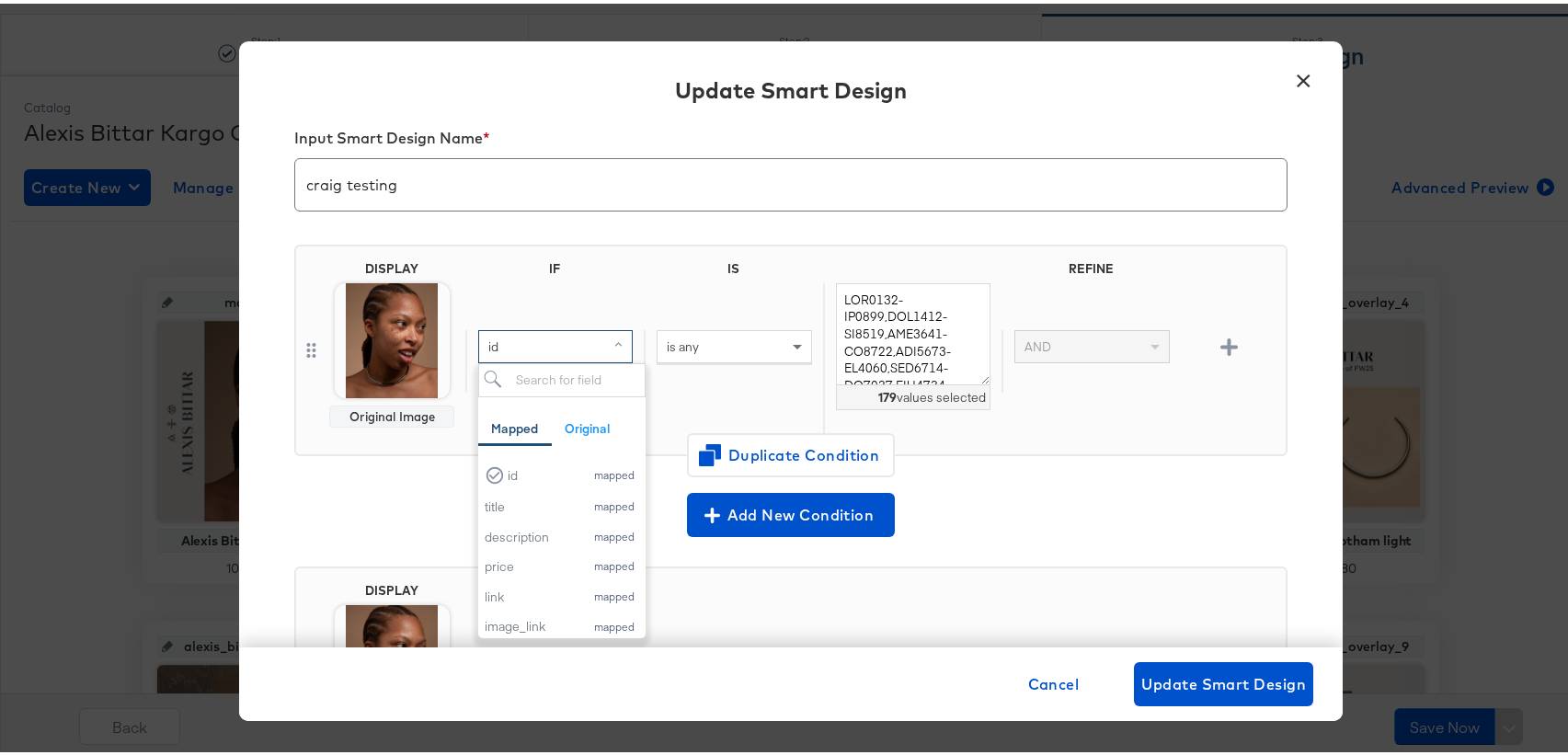 click on "id" at bounding box center (555, 343) 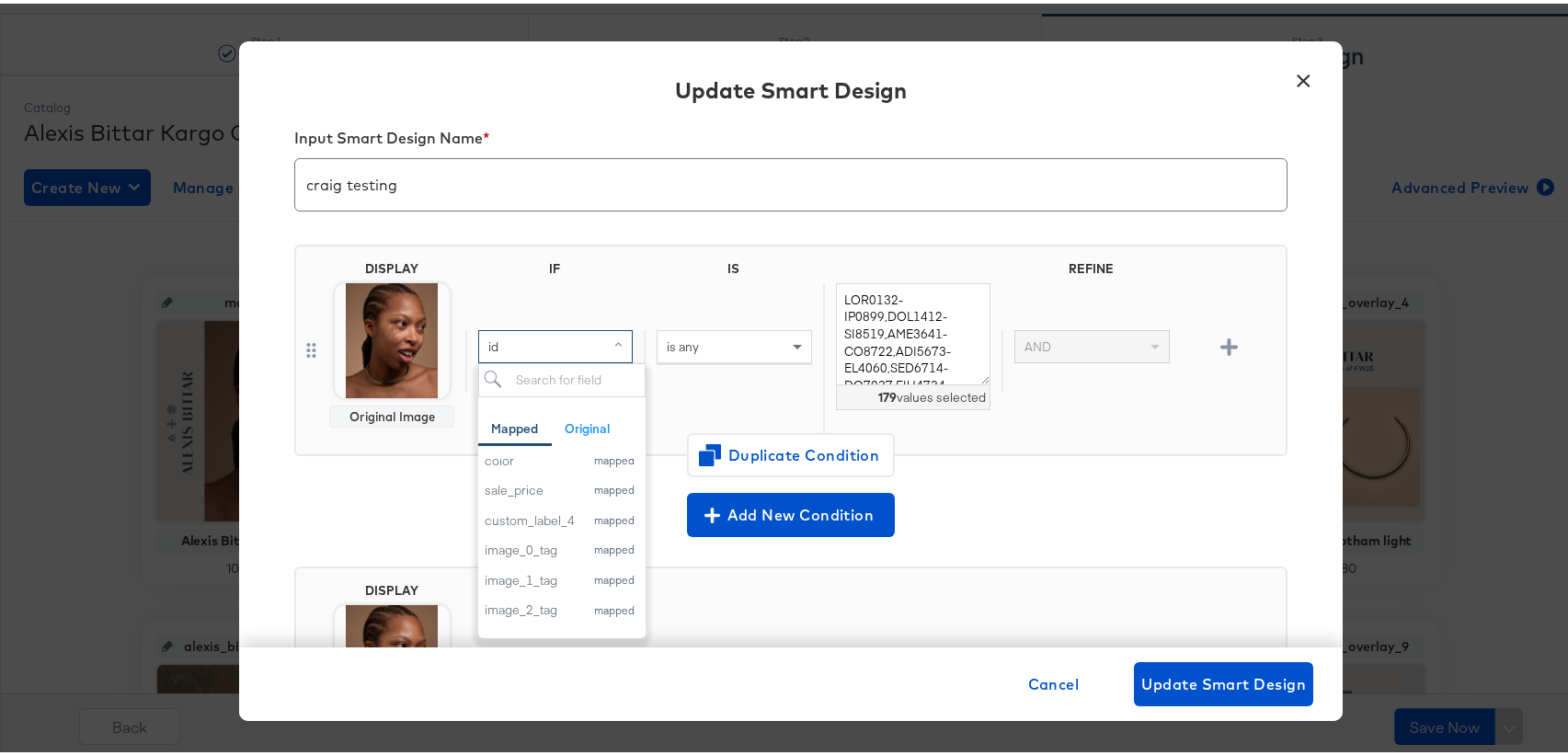 scroll, scrollTop: 281, scrollLeft: 0, axis: vertical 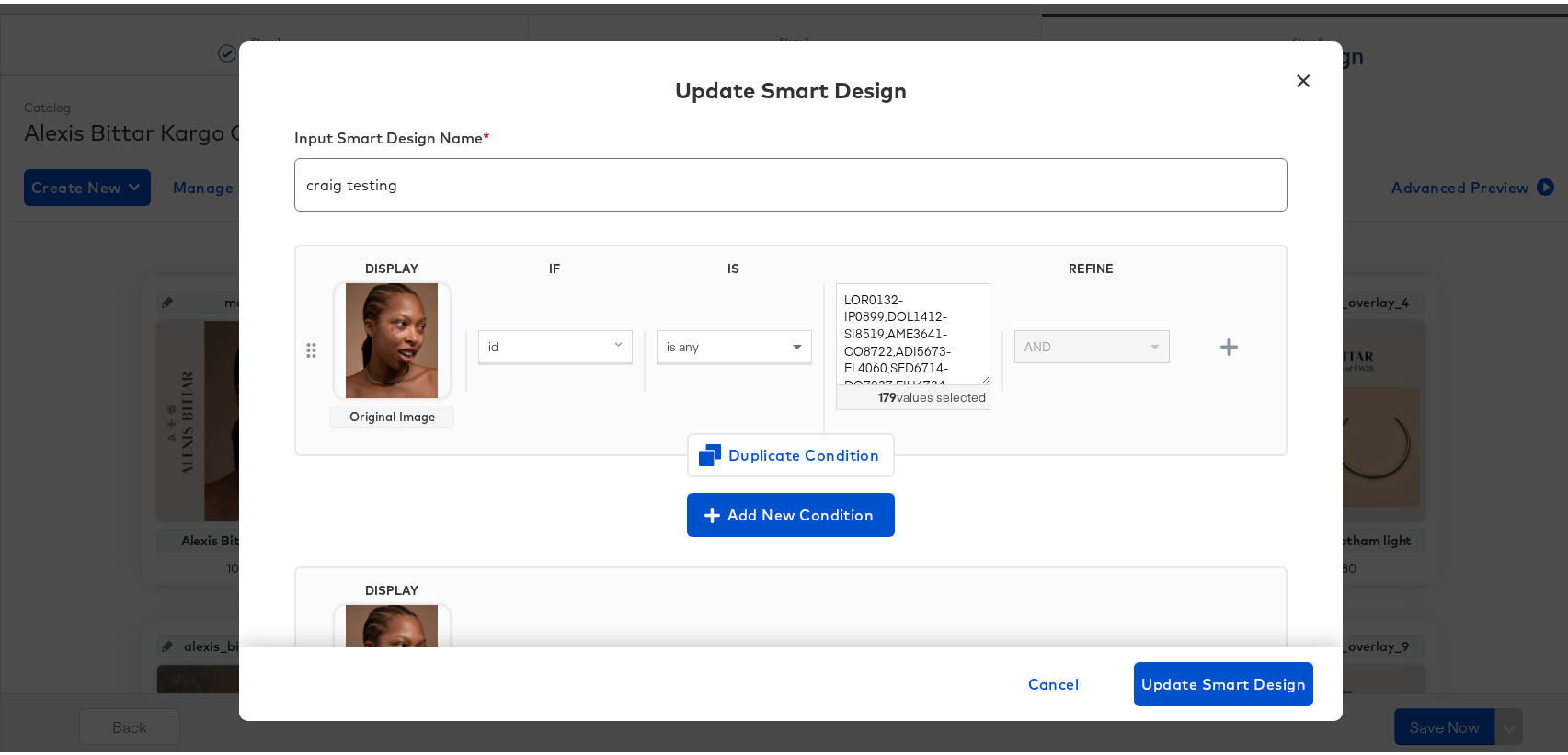 click on "id is any 179  values selected AND" at bounding box center [872, 358] 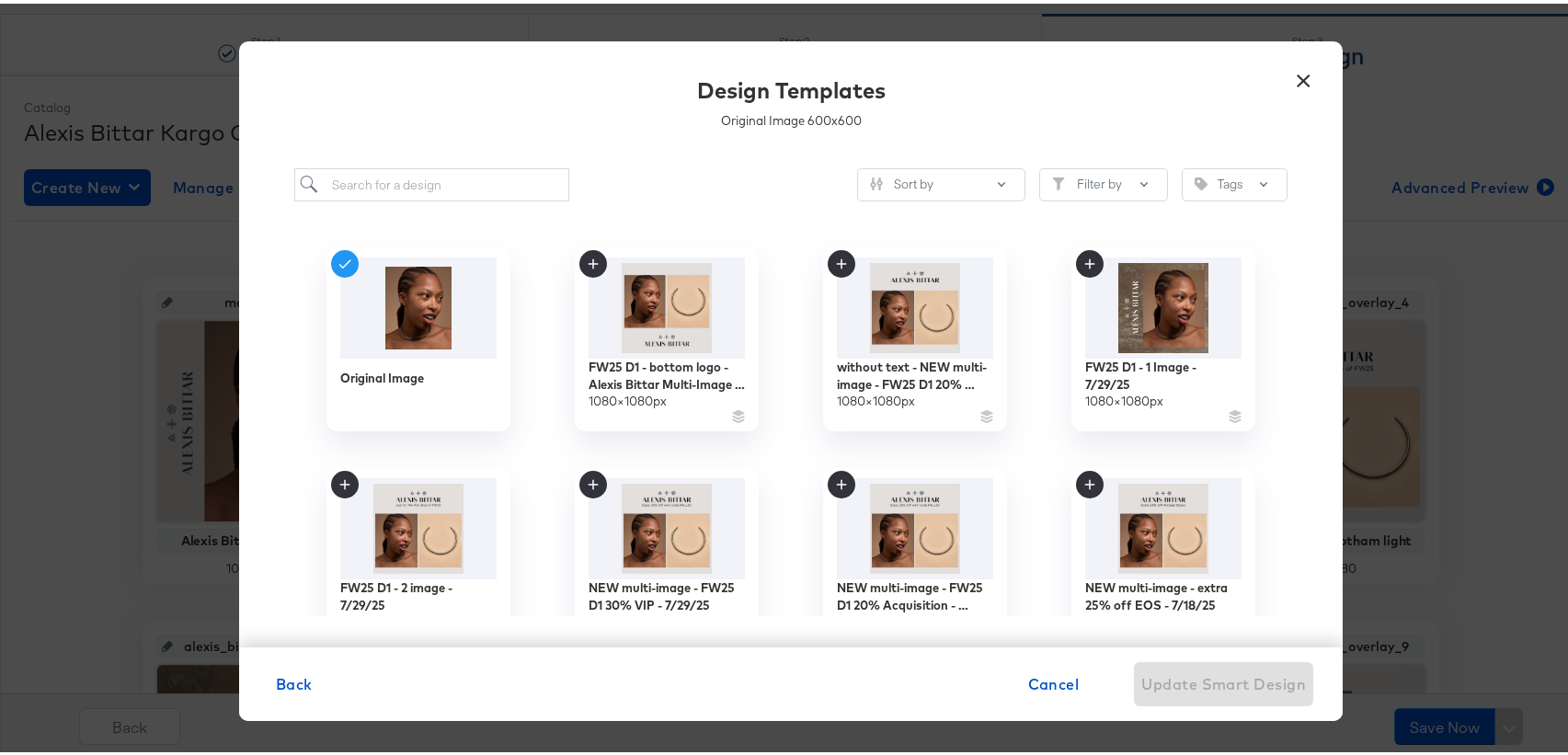 click on "×" at bounding box center [1303, 73] 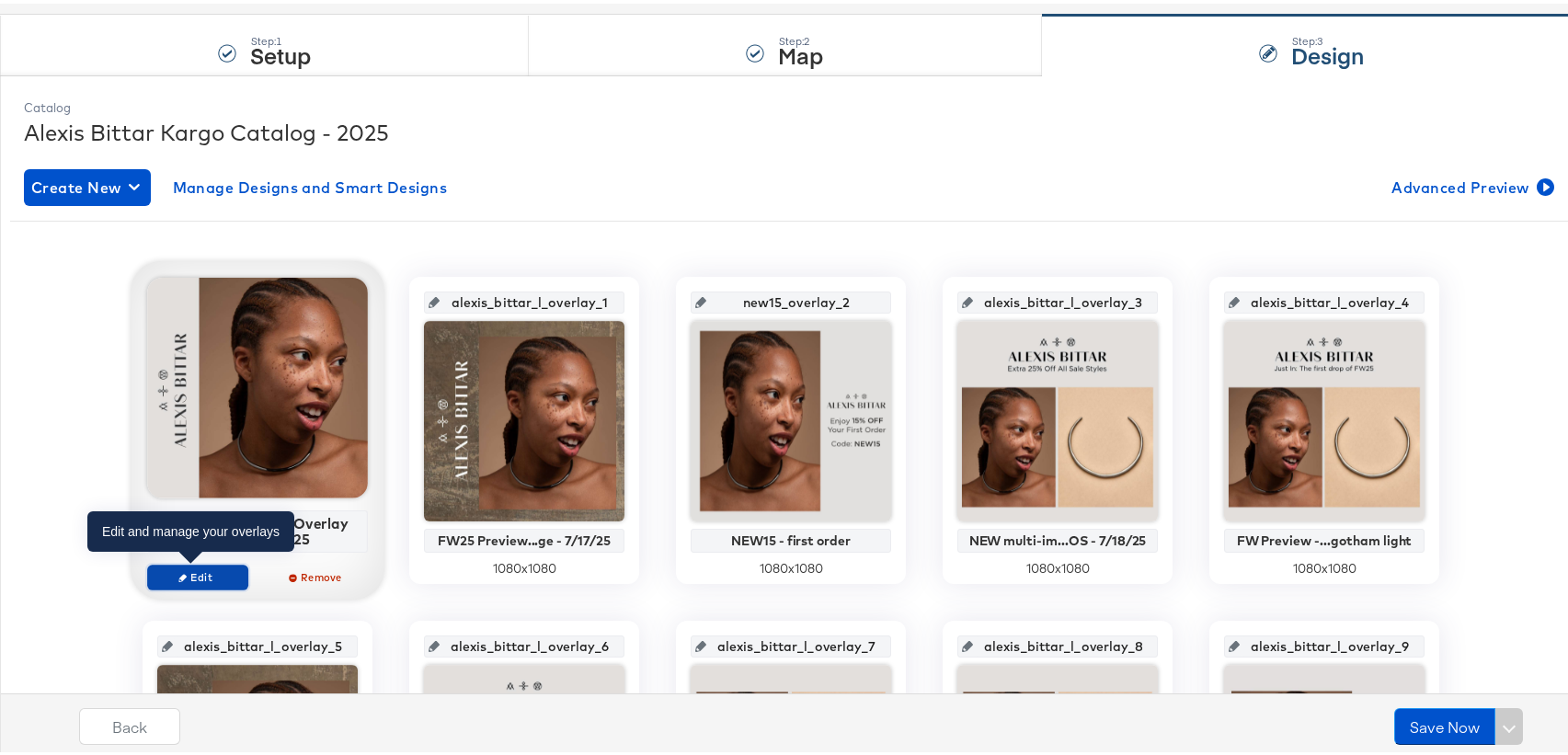 click on "Edit" at bounding box center (198, 573) 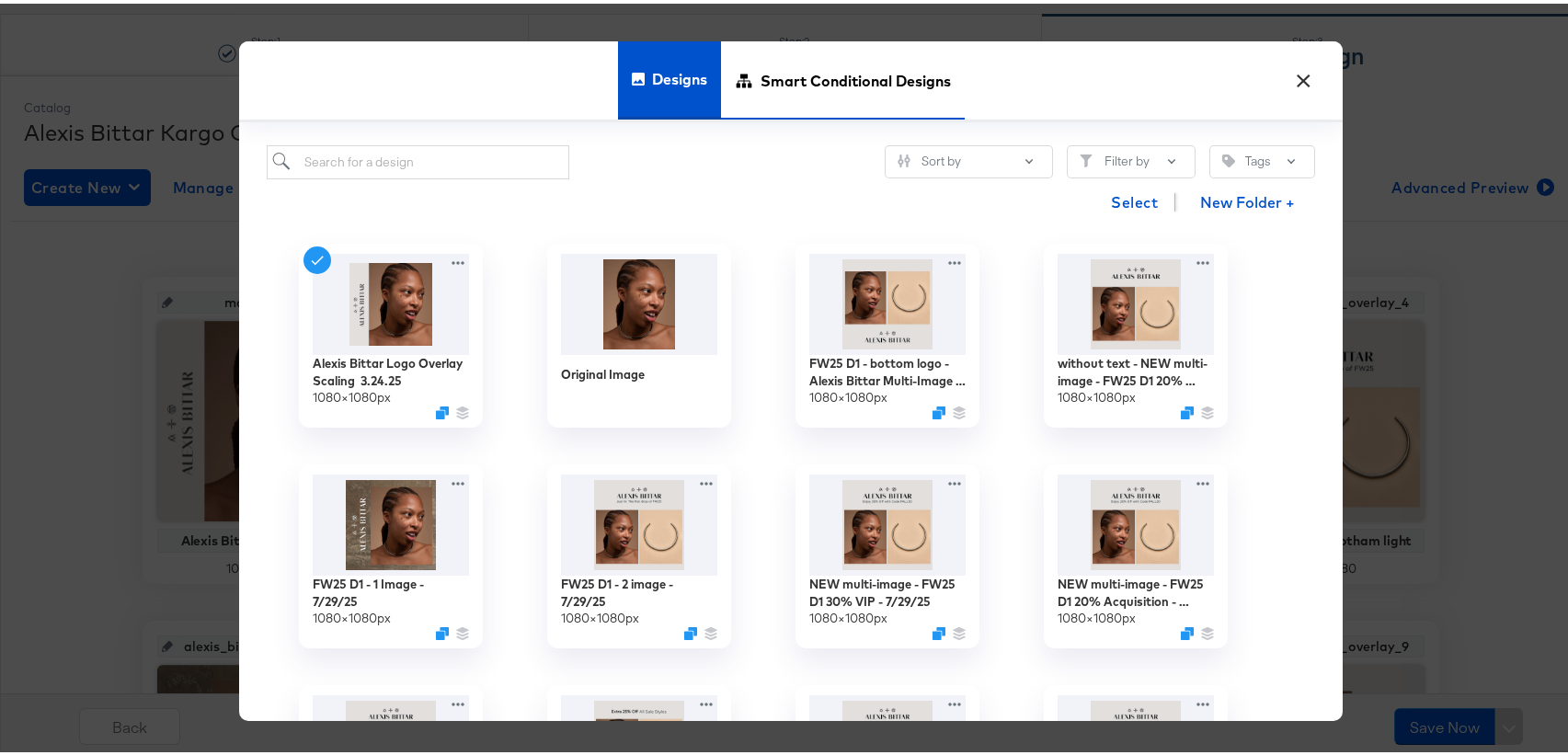 click on "Smart Conditional Designs" at bounding box center [855, 77] 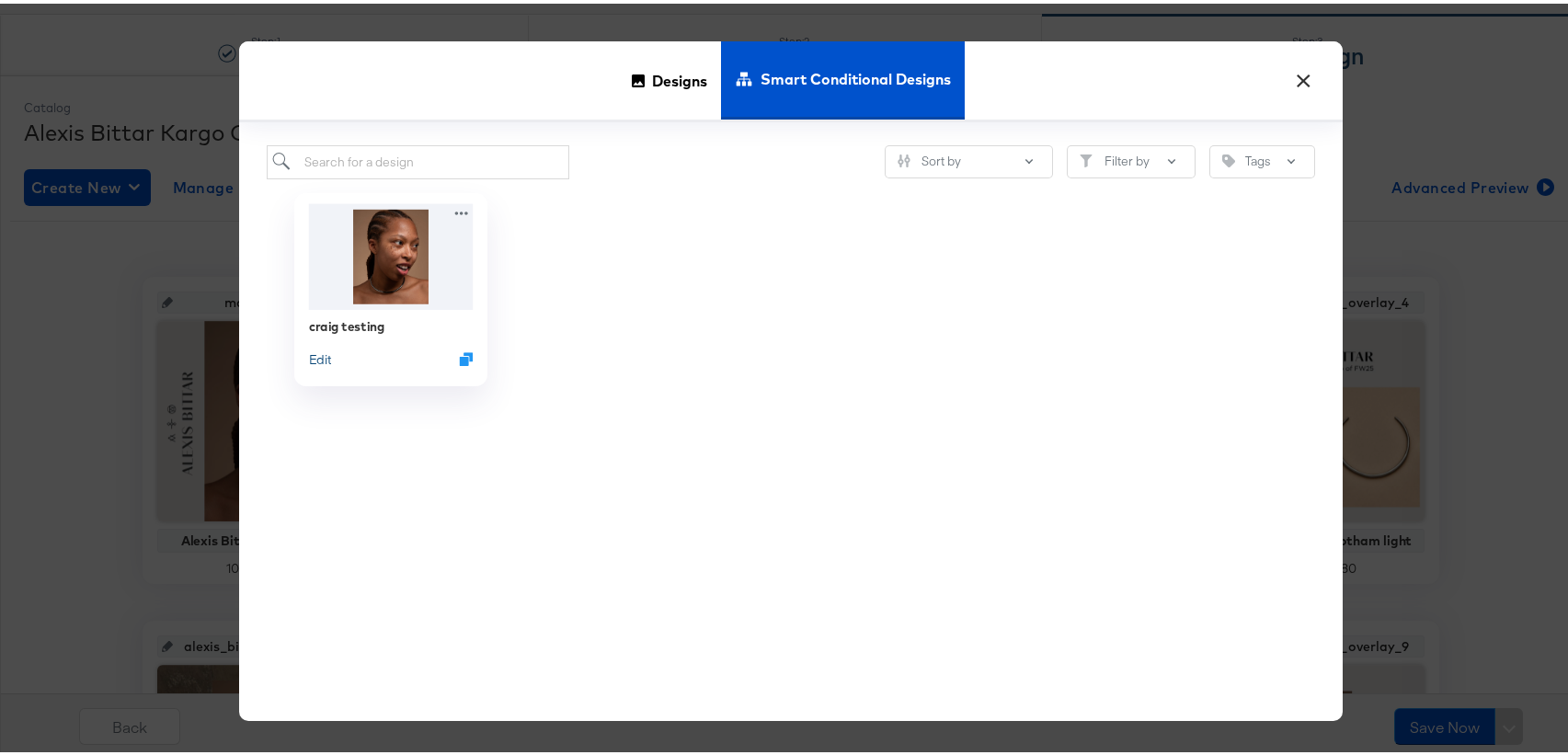 click on "Edit" at bounding box center (320, 354) 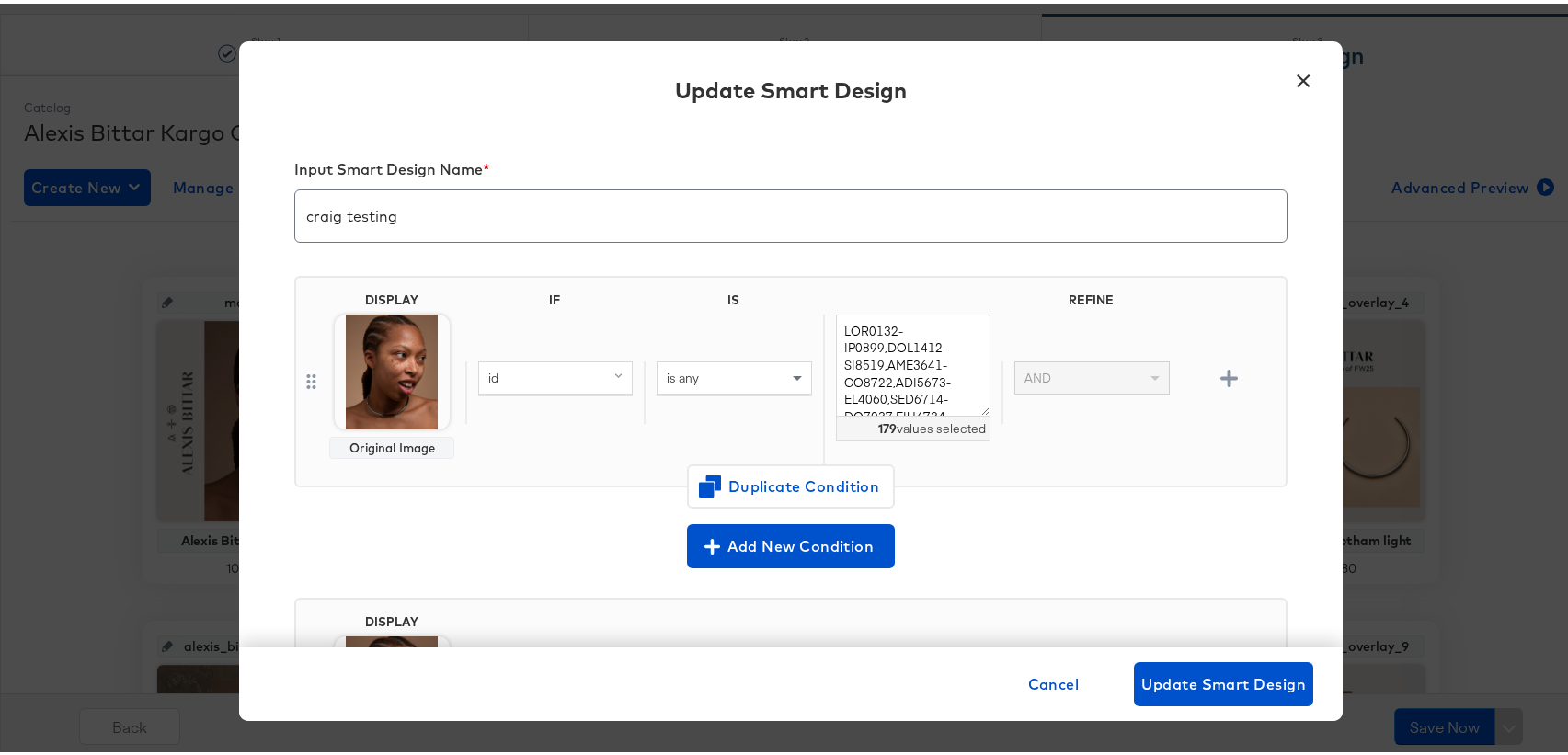 scroll, scrollTop: 10, scrollLeft: 0, axis: vertical 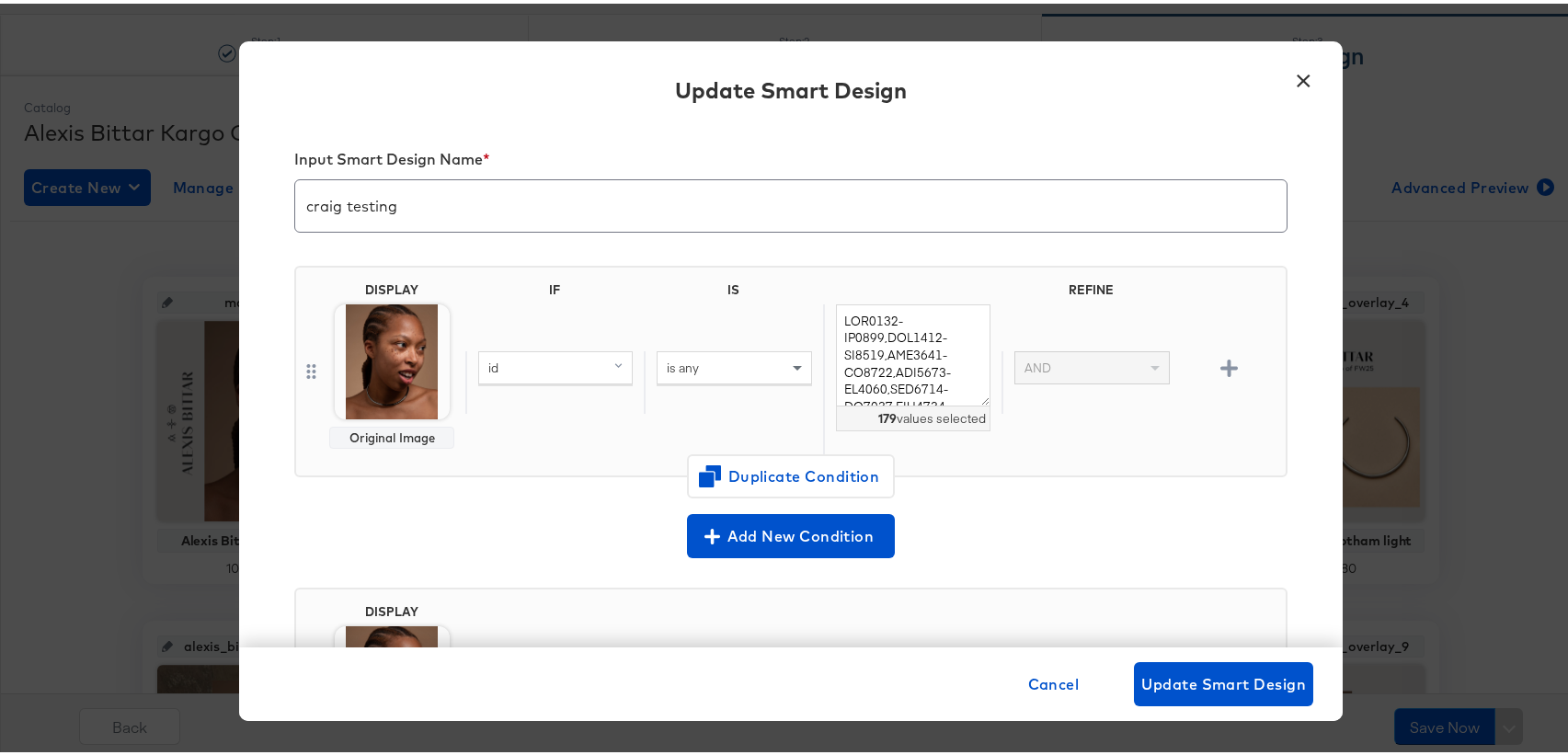 click on "id" at bounding box center (555, 364) 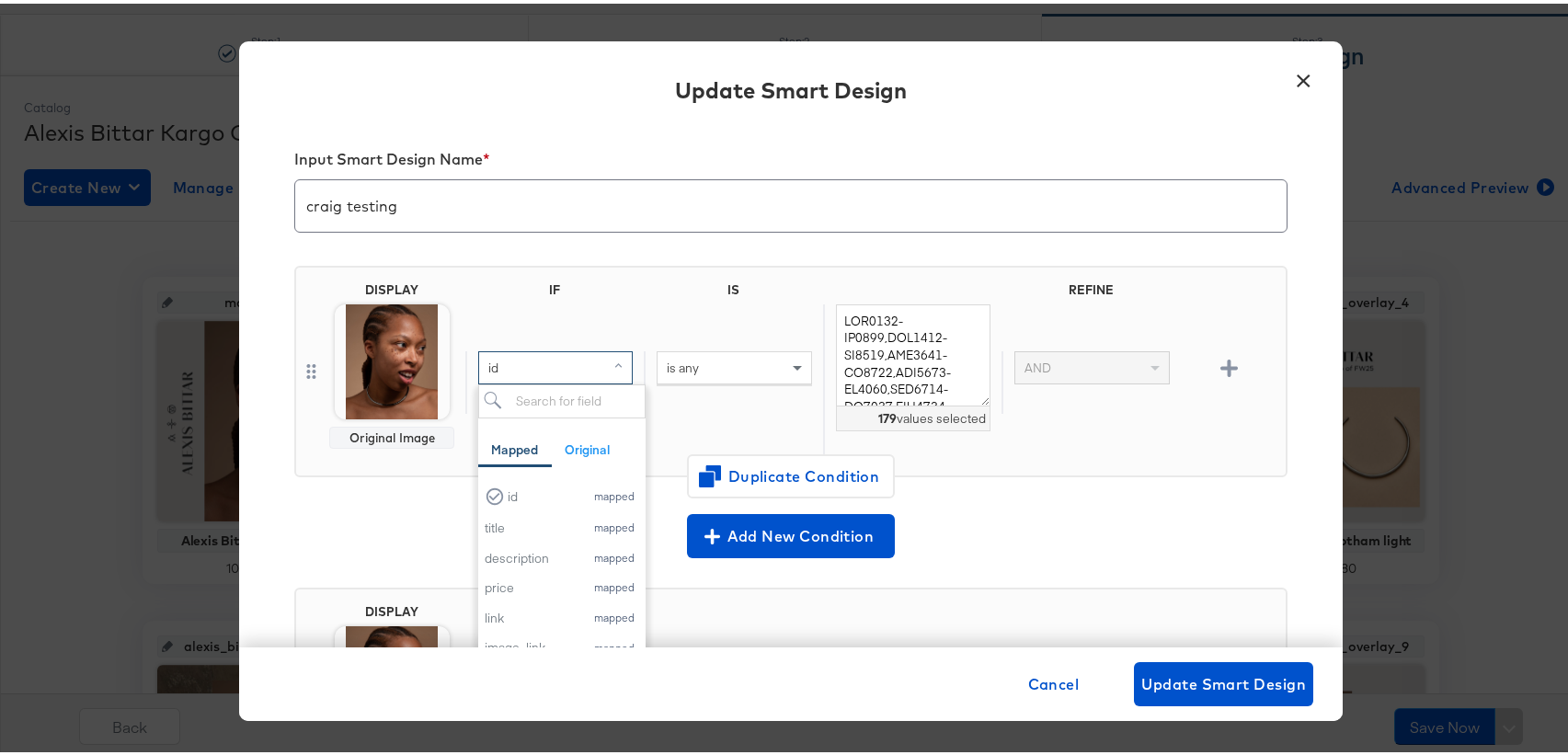 click on "id Mapped Original id mapped title mapped description mapped price mapped link mapped image_link mapped availability mapped condition mapped brand mapped color mapped sale_price mapped custom_label_4 mapped image_0_tag mapped image_1_tag mapped image_2_tag mapped image_10_tag mapped image_11_tag mapped image_12_tag mapped image_13_tag mapped image_14_tag mapped image_15_tag mapped image_16_tag mapped image_17_tag mapped image_18_tag mapped image_19_tag mapped image_3_tag mapped image_4_tag mapped image_5_tag mapped image_6_tag mapped image_7_tag mapped image_8_tag mapped image_9_tag mapped is any 179  values selected AND" at bounding box center (872, 379) 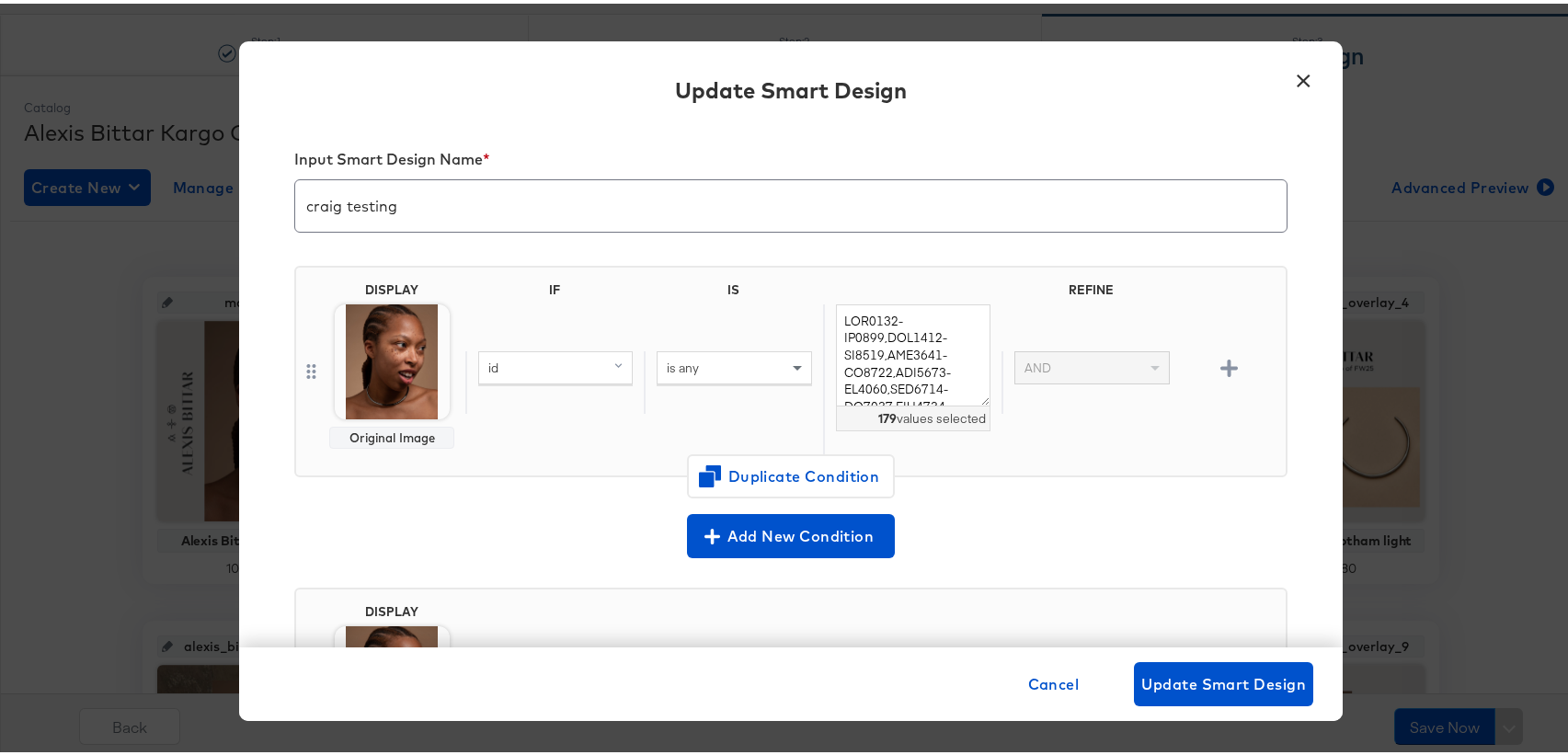 scroll, scrollTop: 30, scrollLeft: 0, axis: vertical 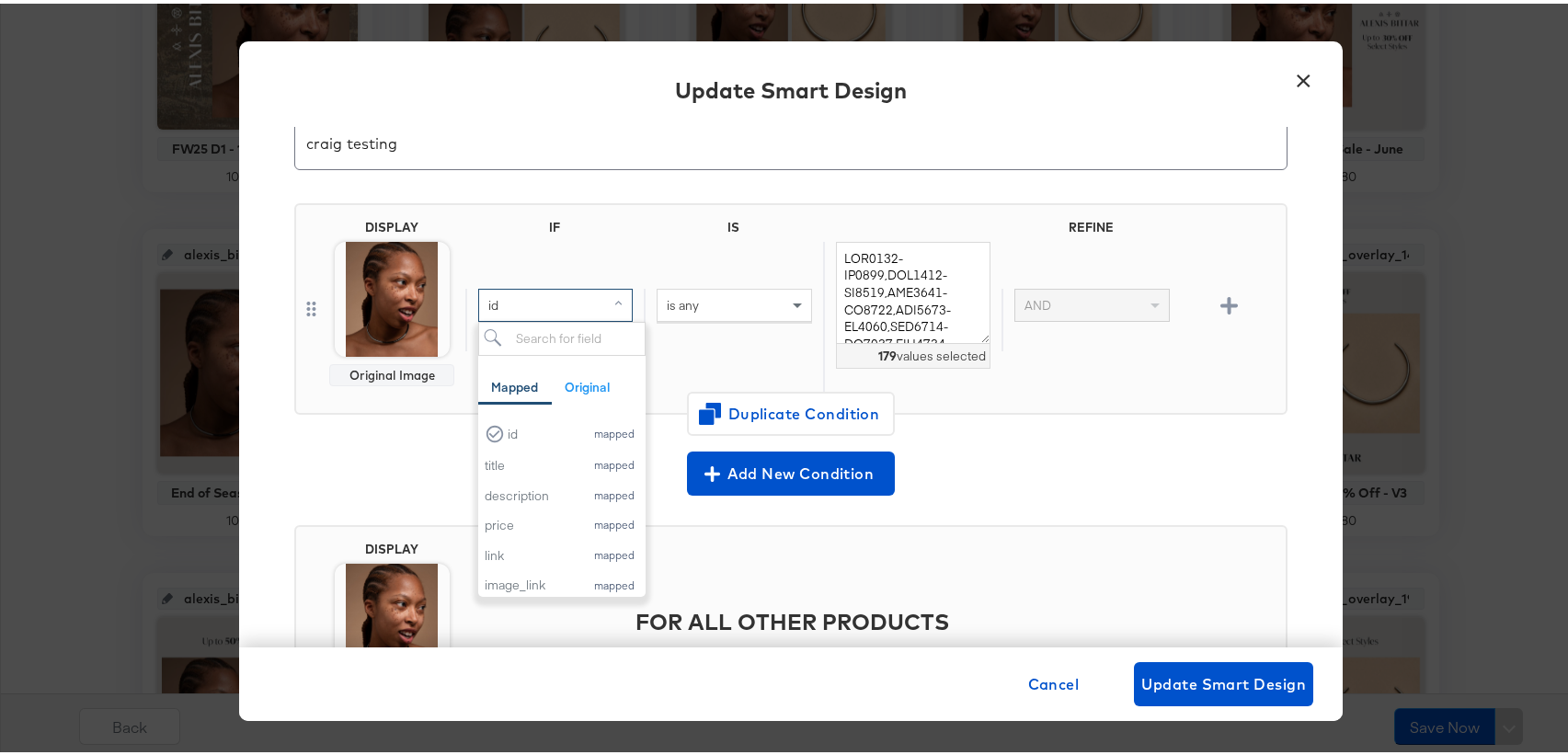 click on "id" at bounding box center [555, 302] 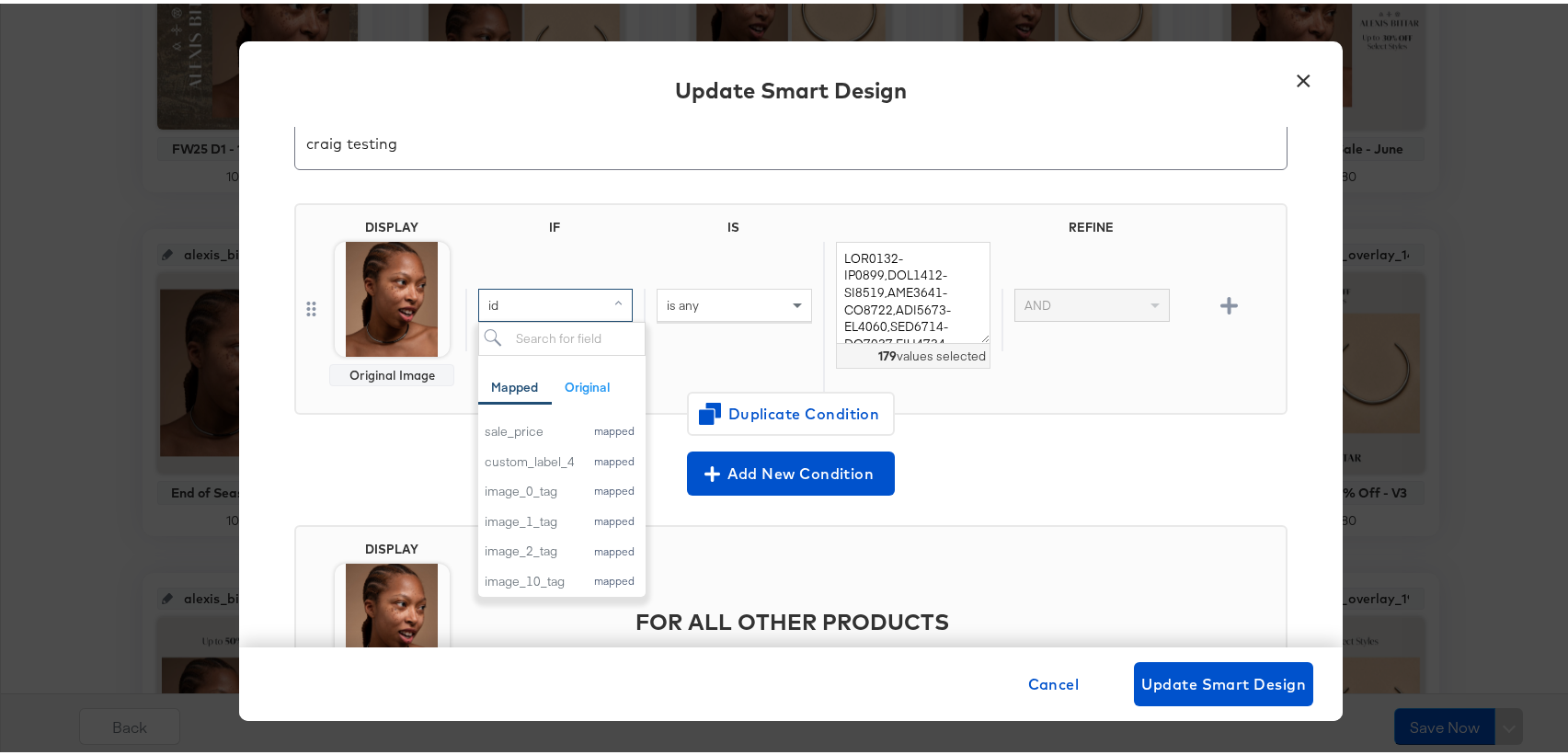 scroll, scrollTop: 307, scrollLeft: 0, axis: vertical 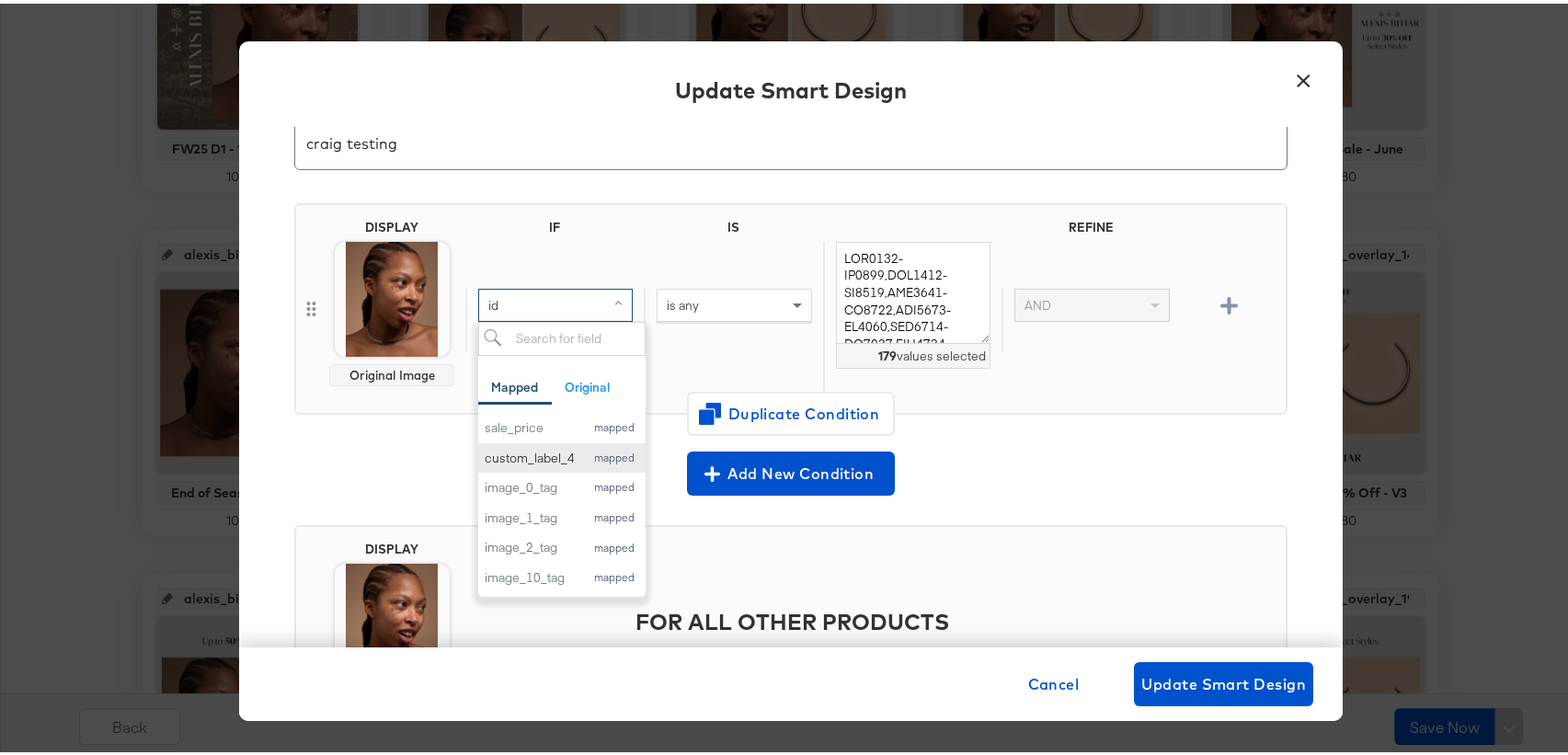 click on "custom_label_4" at bounding box center [530, 454] 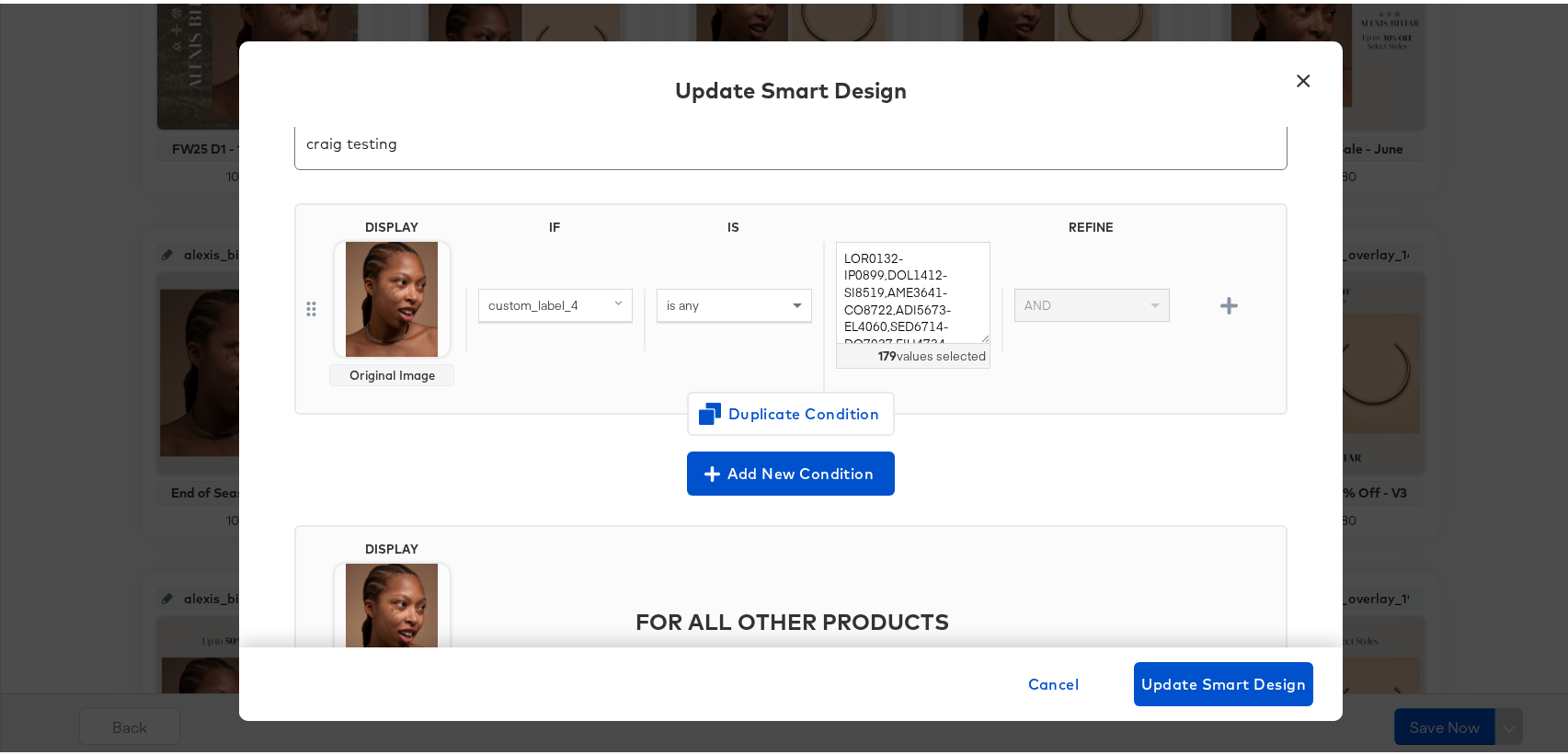 click on "is any" at bounding box center (734, 302) 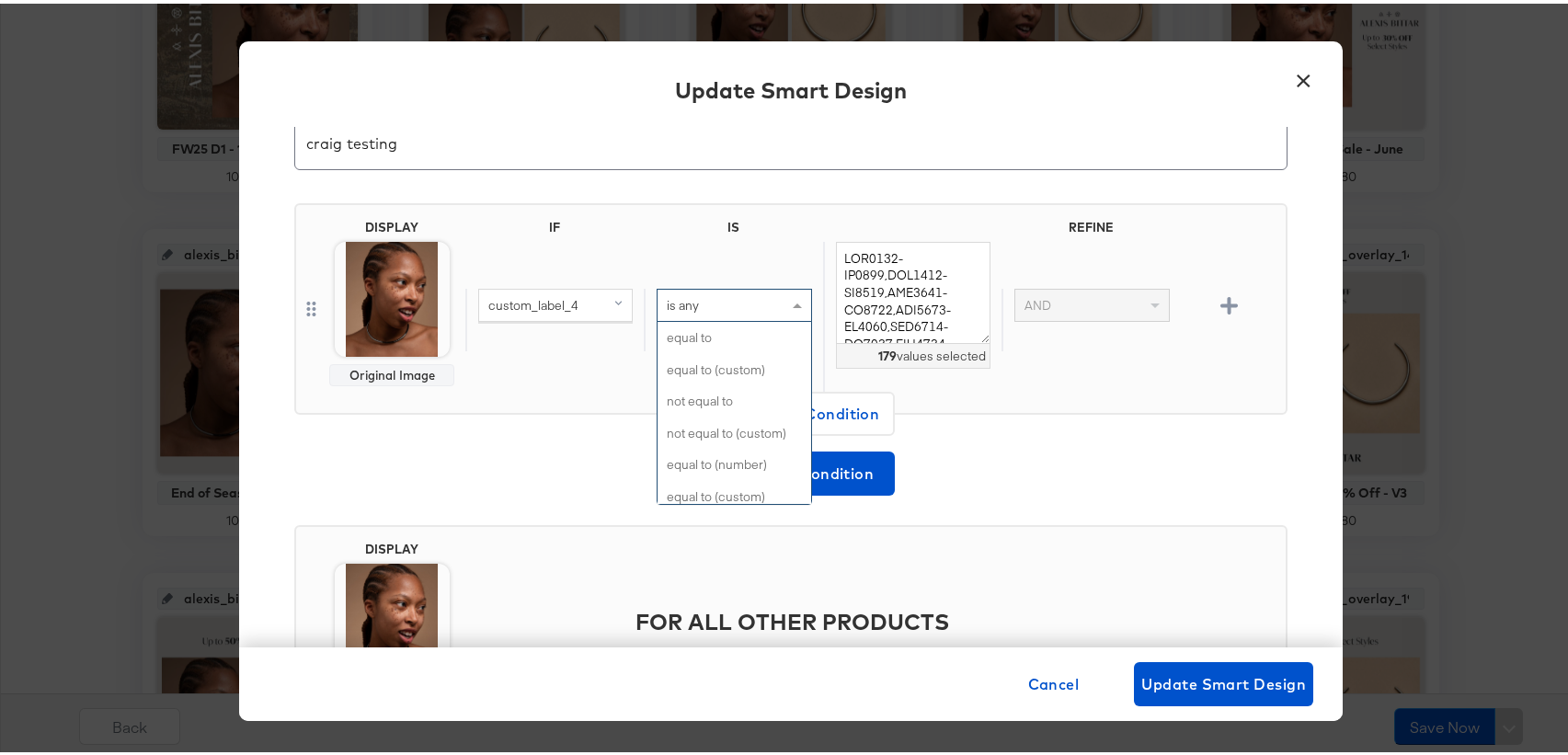 scroll, scrollTop: 616, scrollLeft: 0, axis: vertical 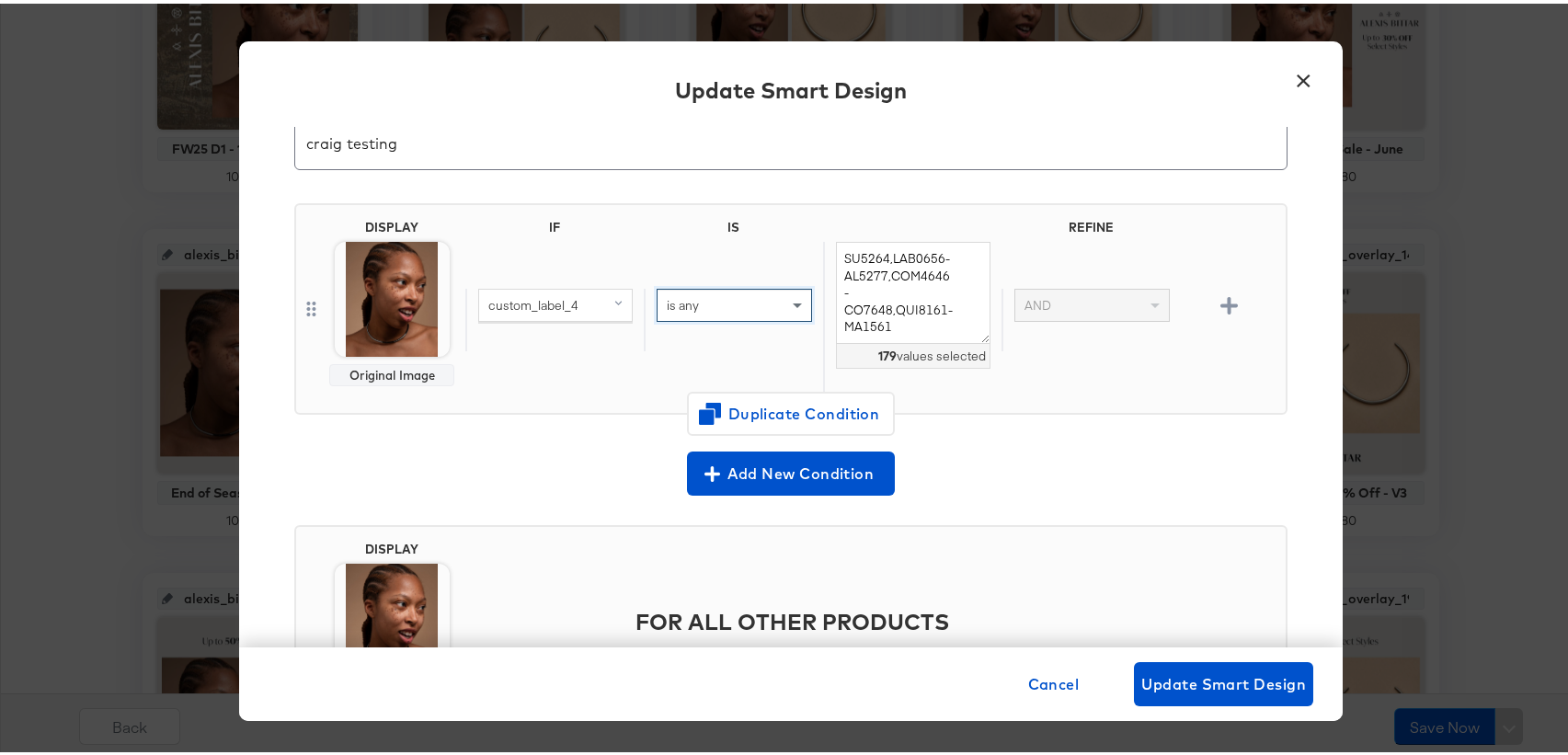 click on "is any" at bounding box center [733, 316] 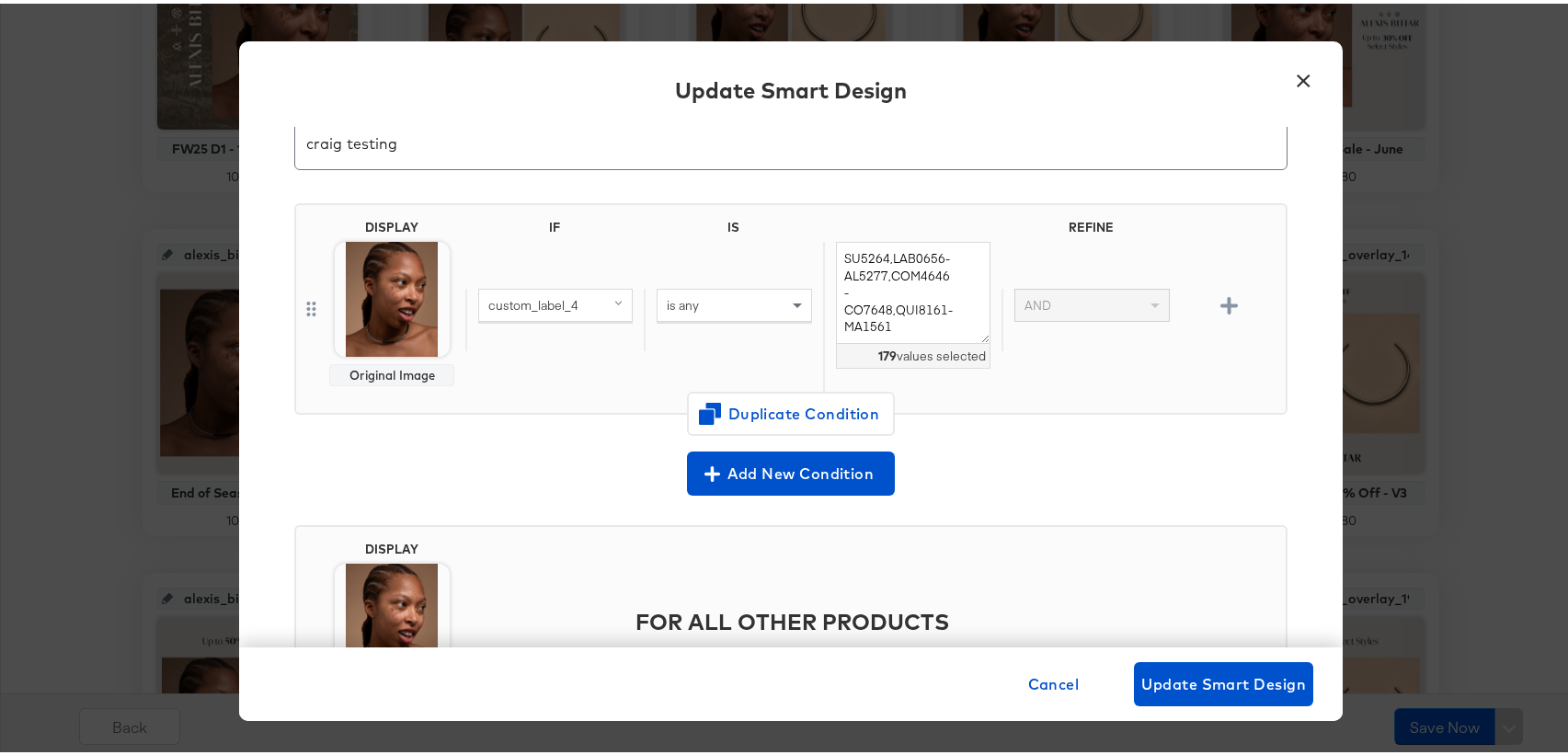 click on "is any" at bounding box center (734, 302) 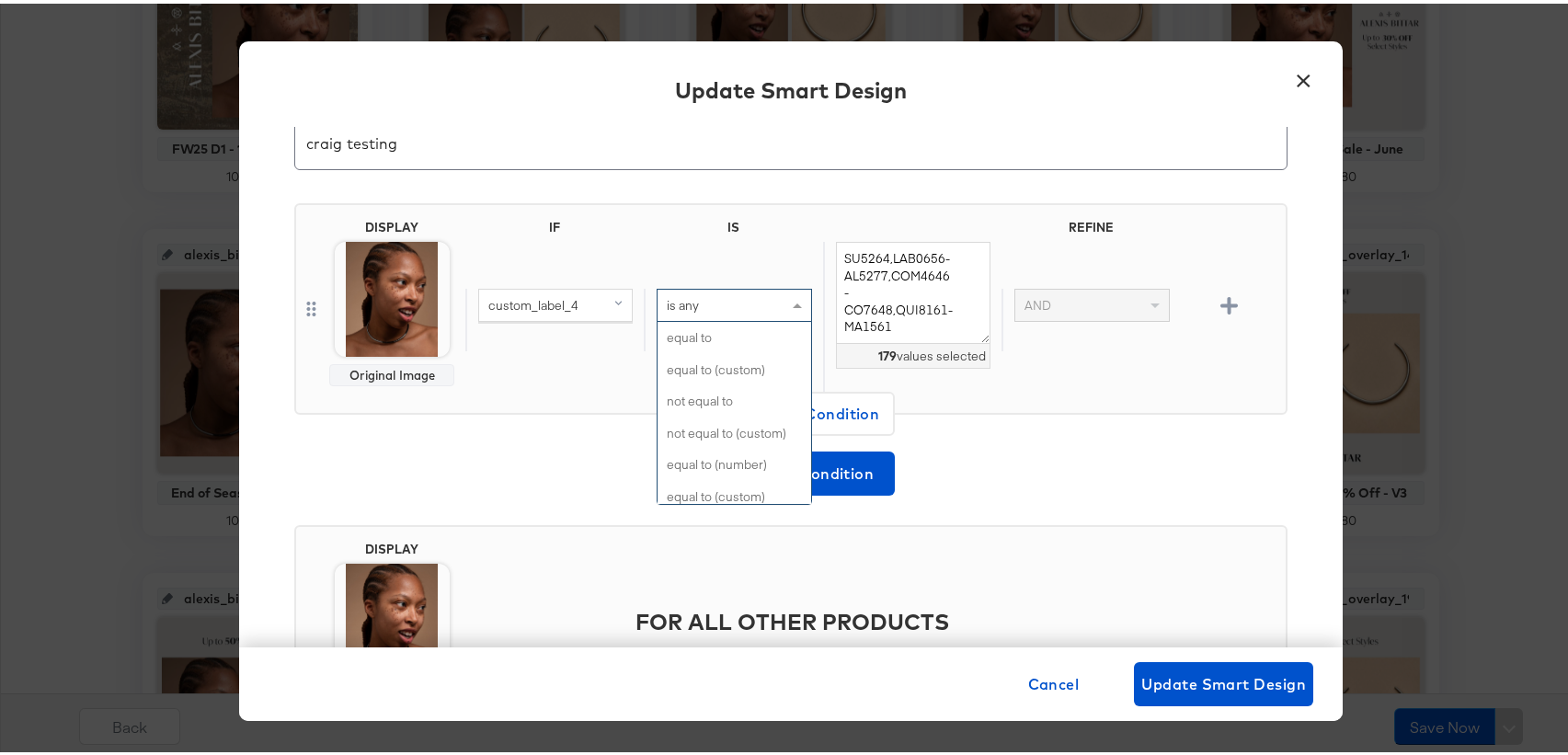 scroll, scrollTop: 616, scrollLeft: 0, axis: vertical 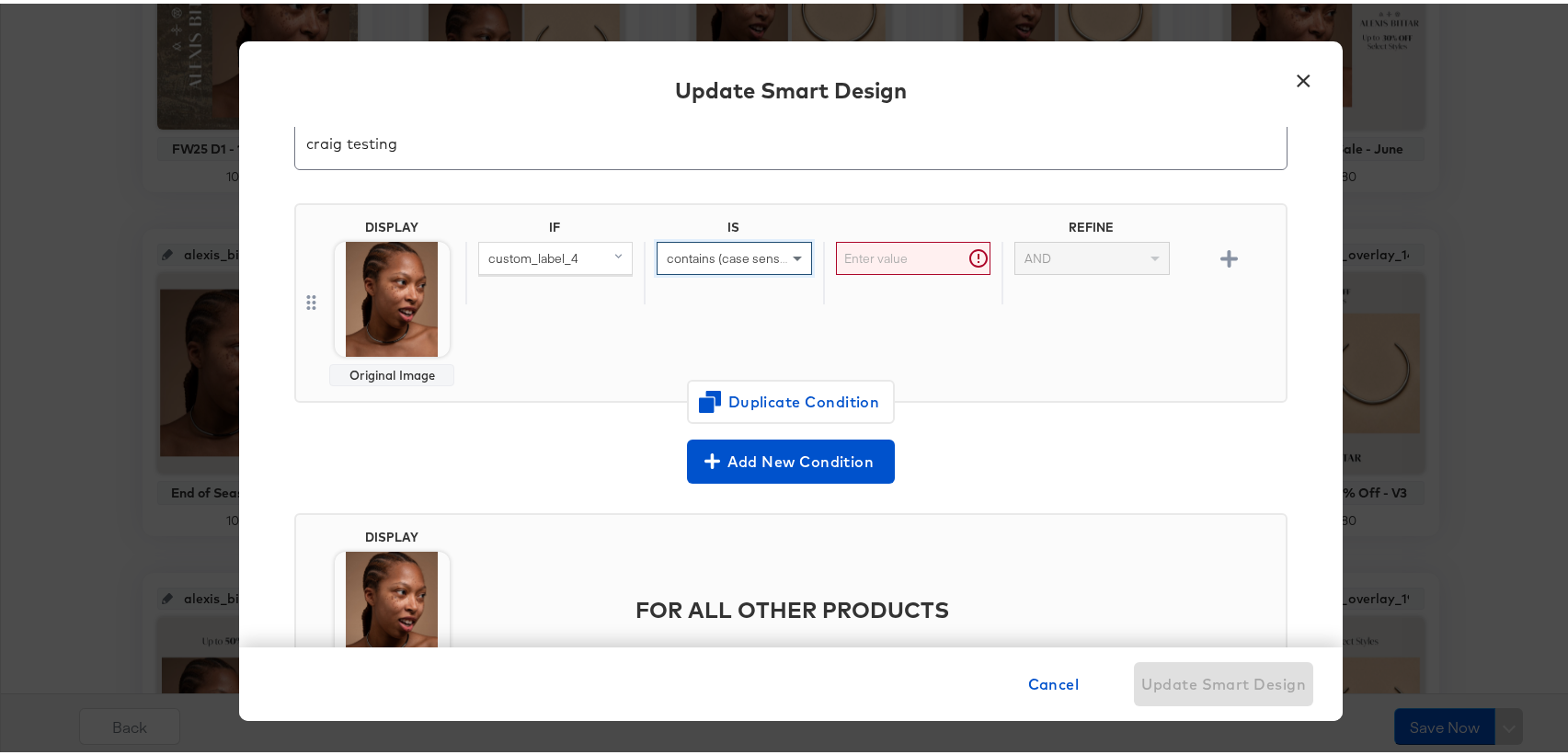 click at bounding box center (913, 255) 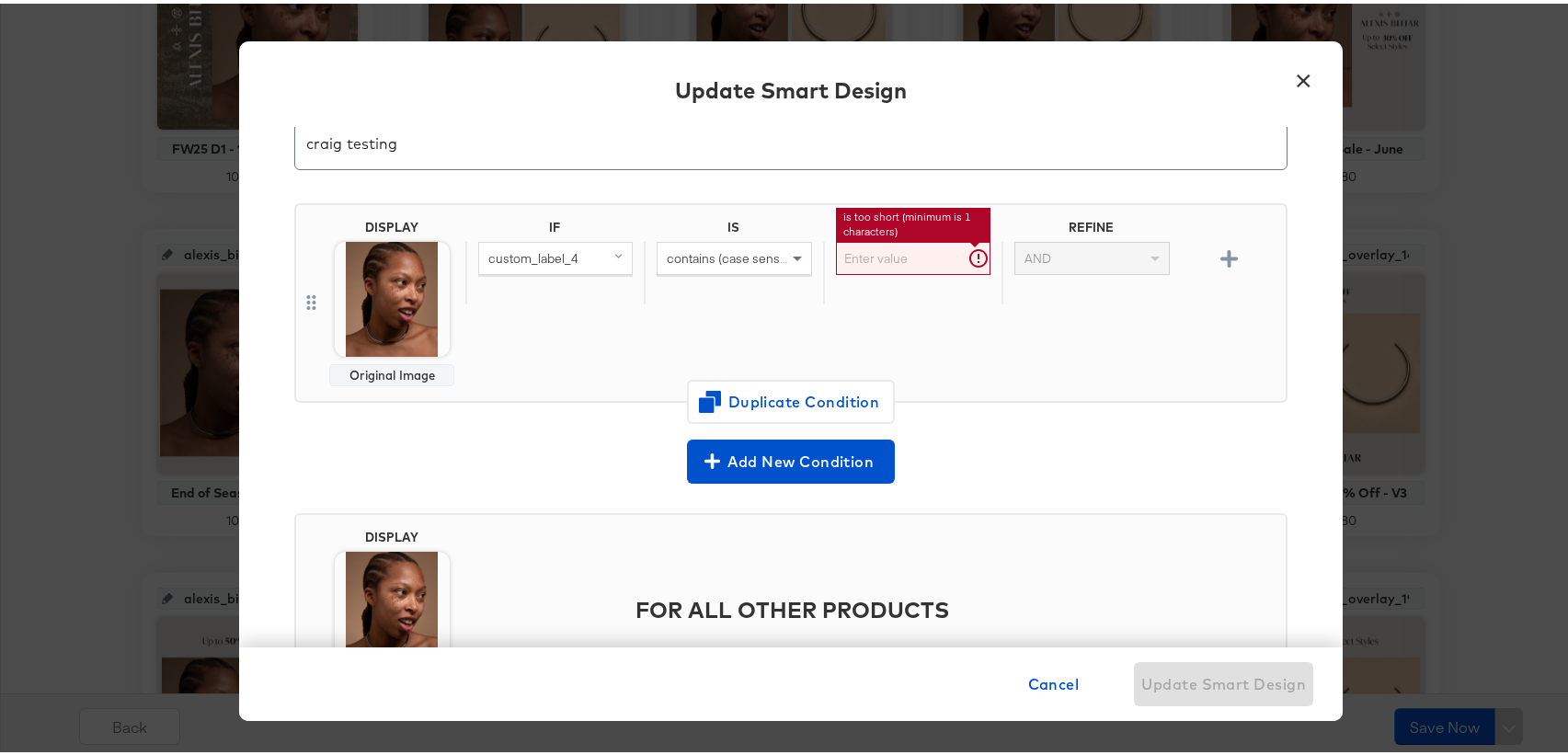 click on "contains (case sensitive)" at bounding box center [737, 255] 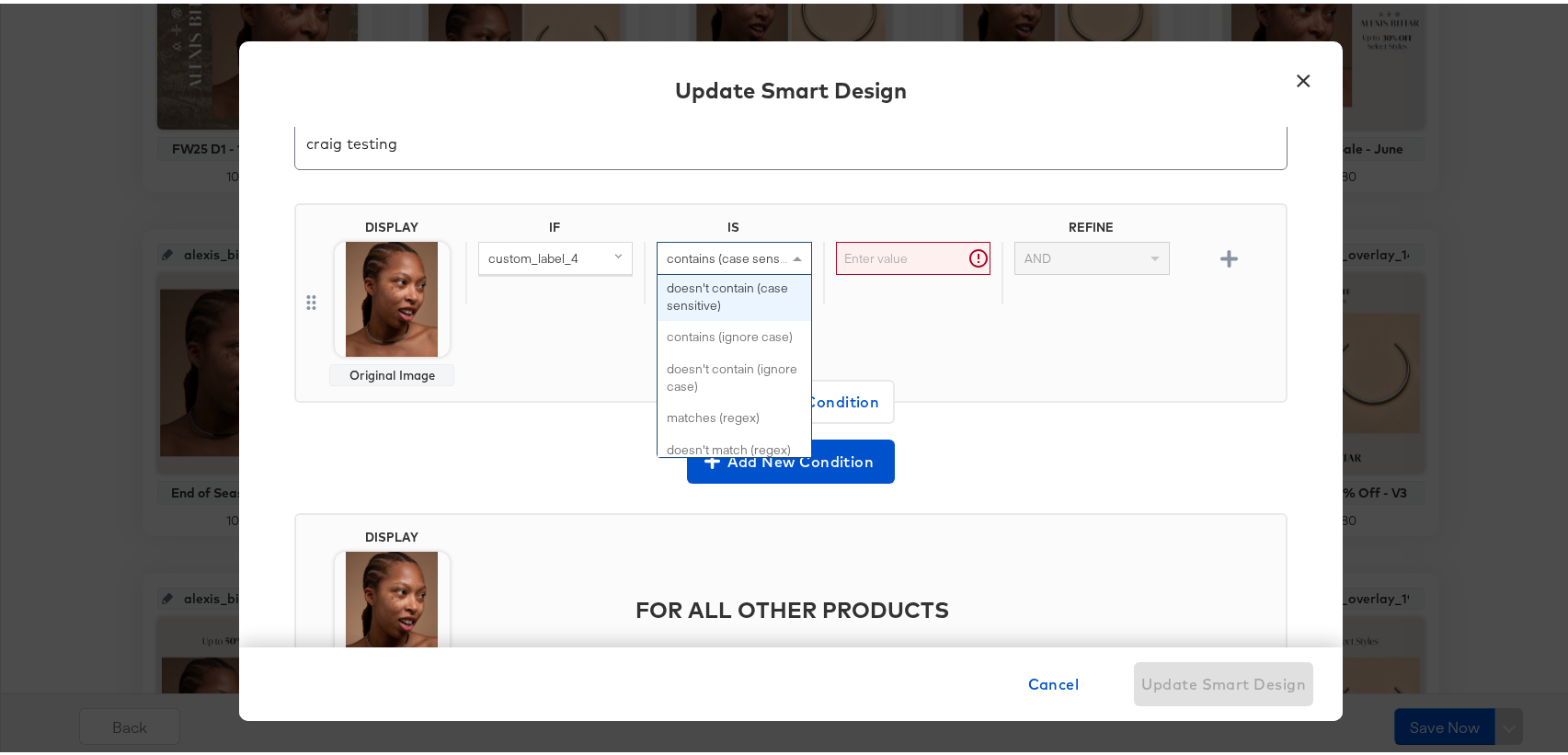 scroll, scrollTop: 761, scrollLeft: 0, axis: vertical 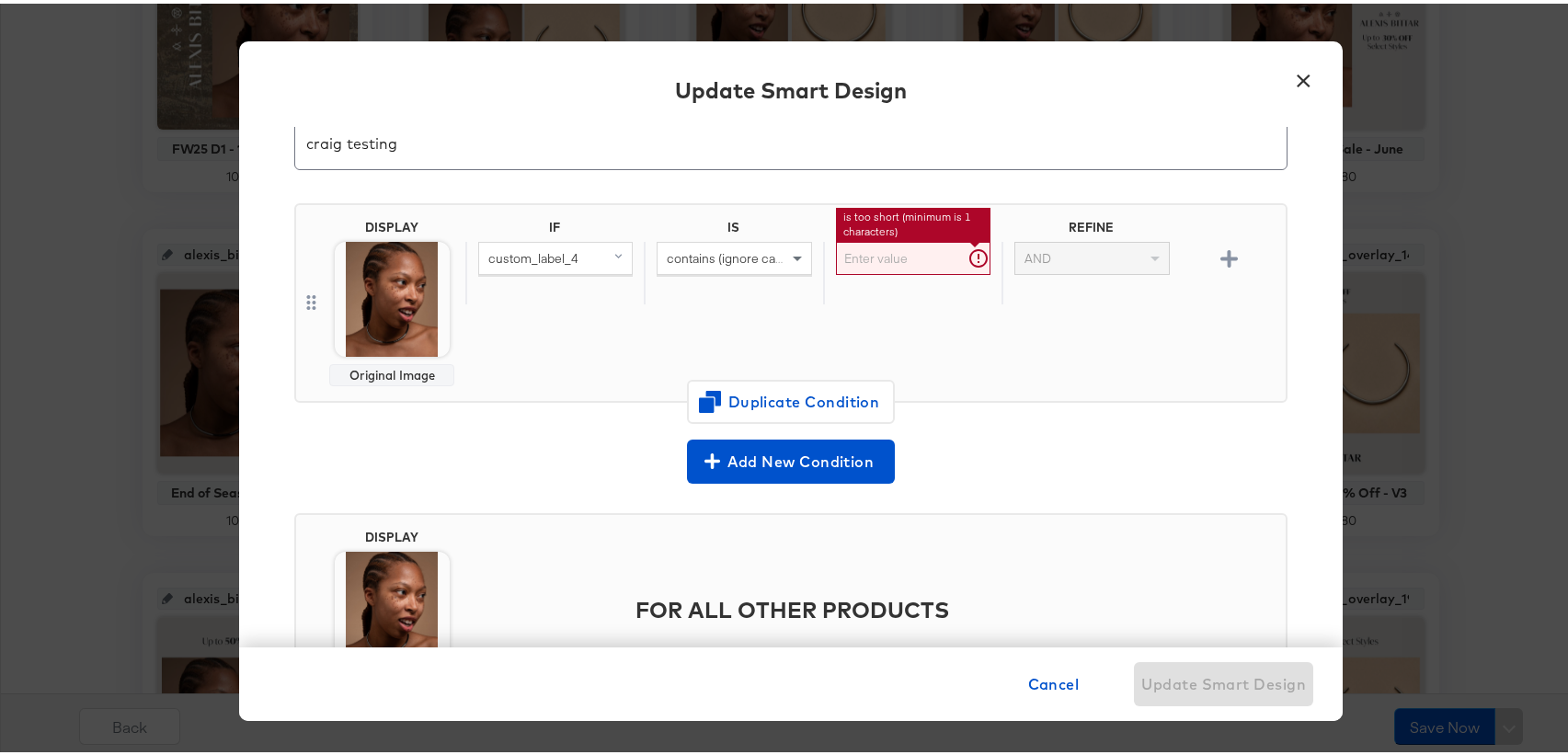 click at bounding box center (913, 255) 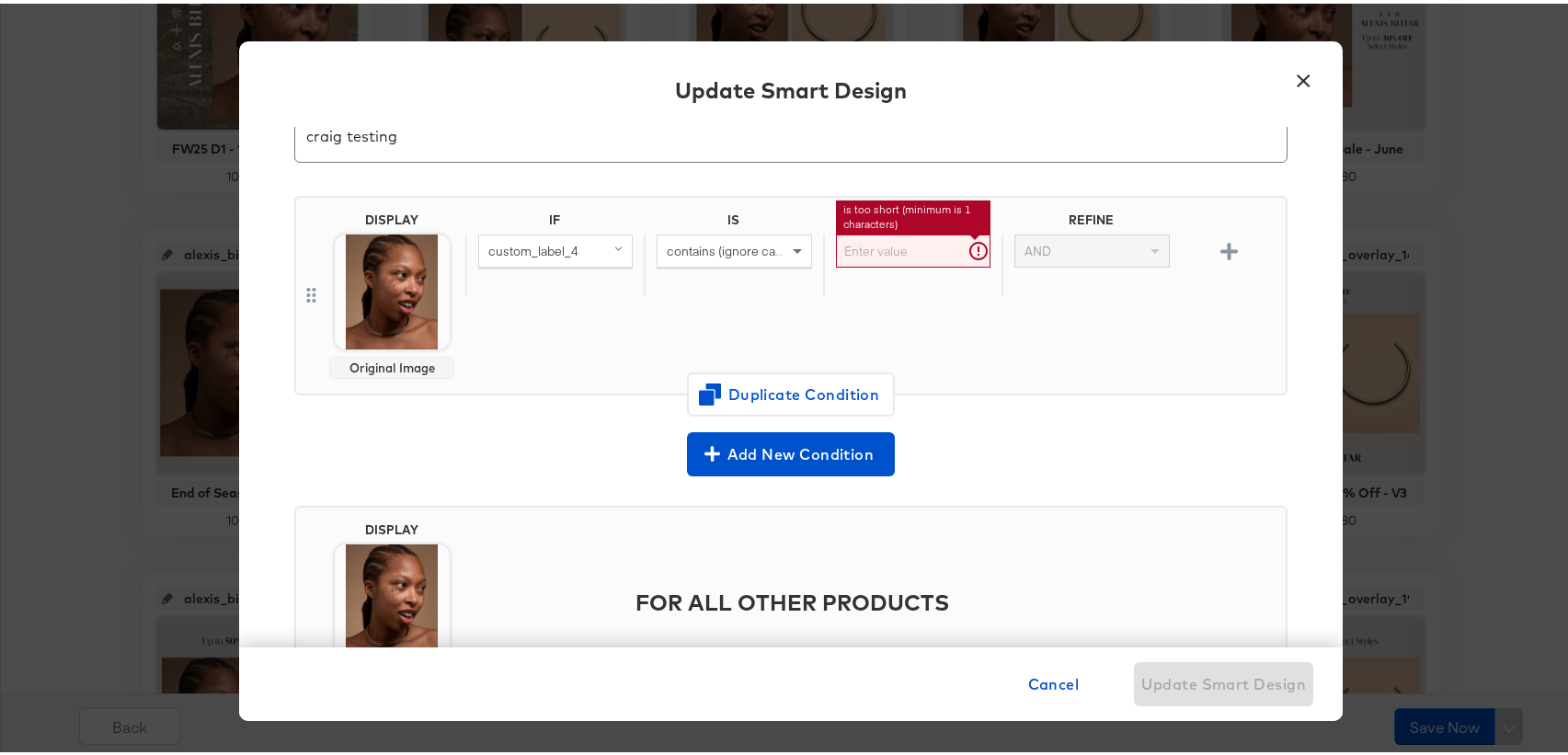 scroll, scrollTop: 82, scrollLeft: 0, axis: vertical 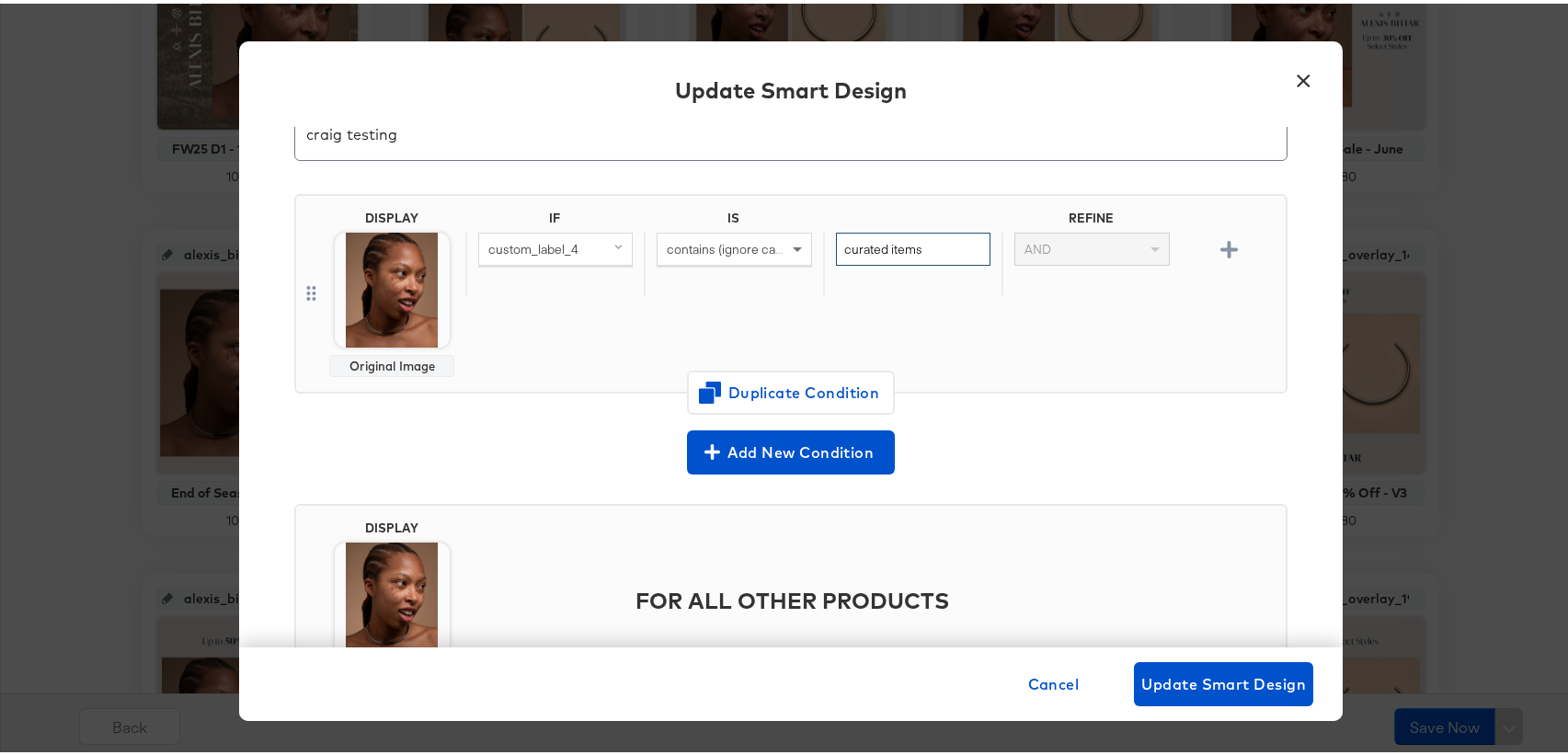 type on "curated items" 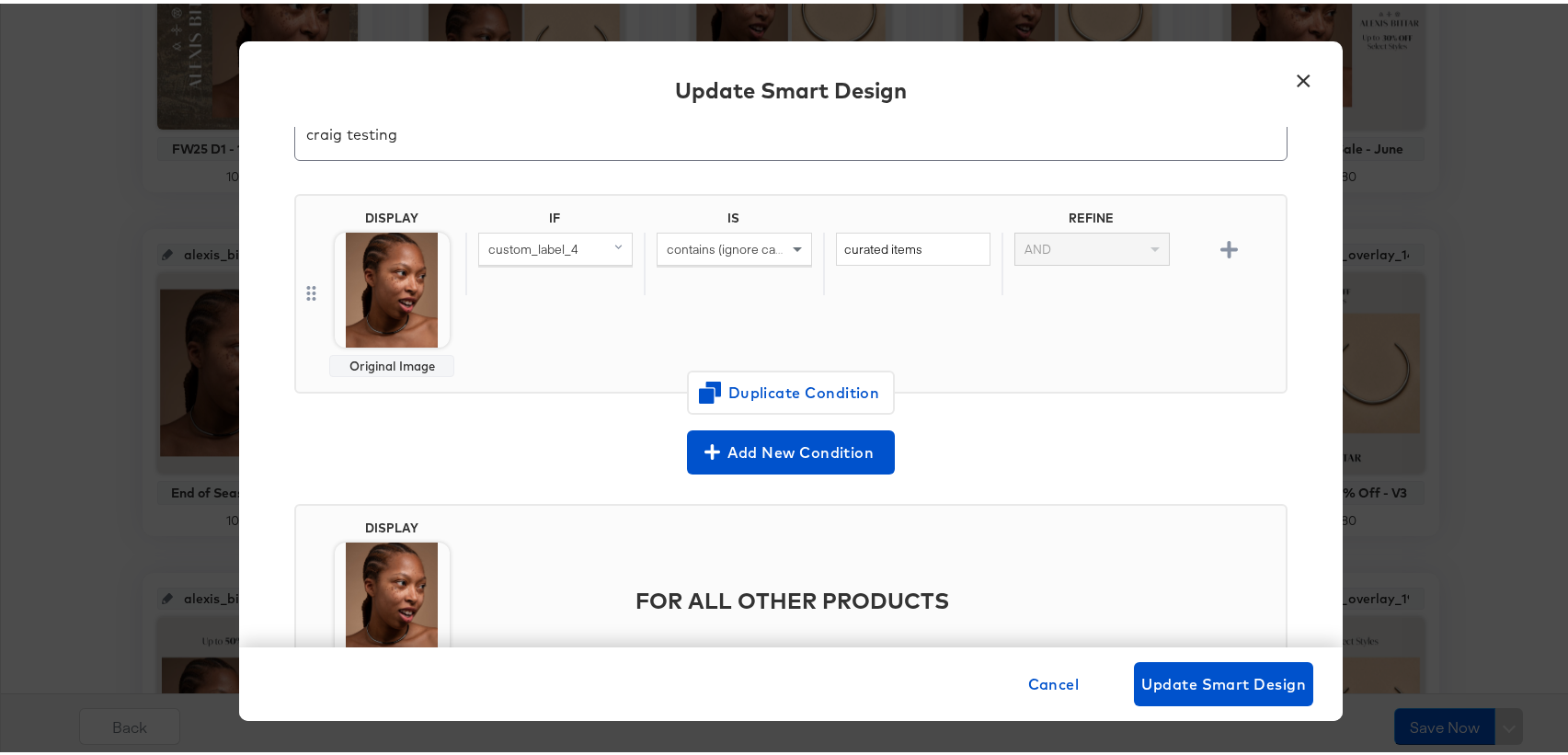 click on "DISPLAY Original Image IF IS   REFINE   custom_label_4 contains (ignore case) curated items AND Duplicate Condition" at bounding box center (791, 297) 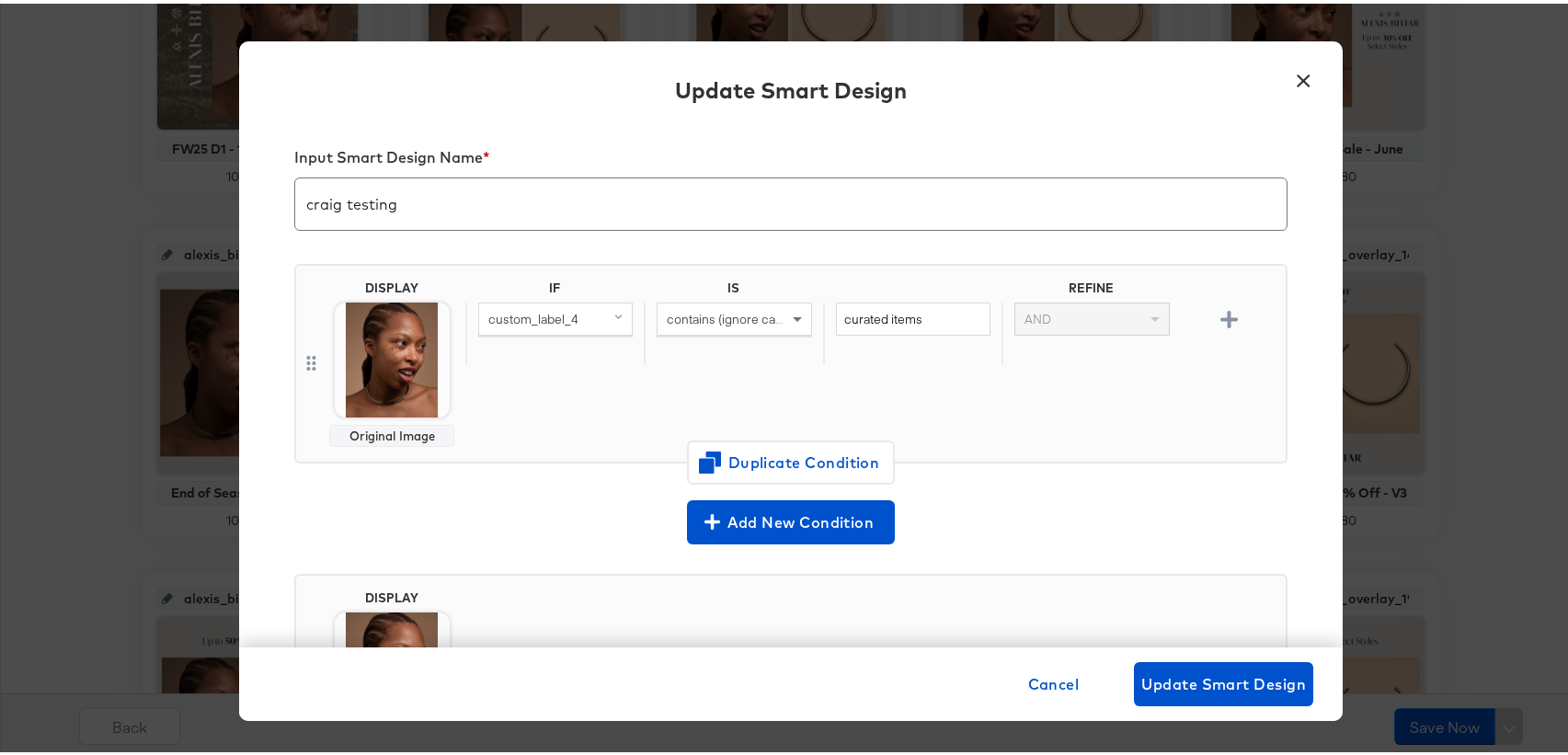 scroll, scrollTop: 0, scrollLeft: 0, axis: both 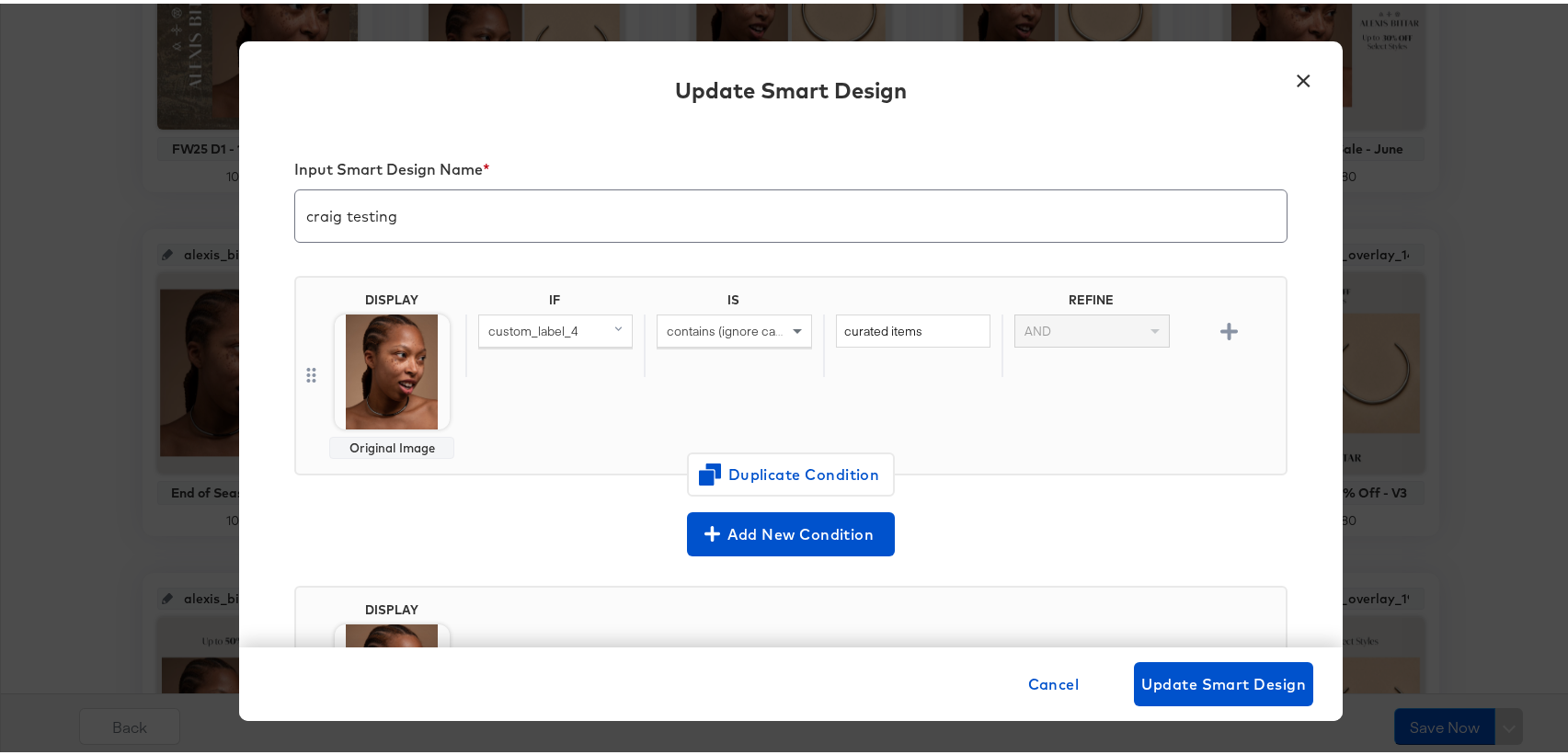 click on "Original Image" at bounding box center [392, 444] 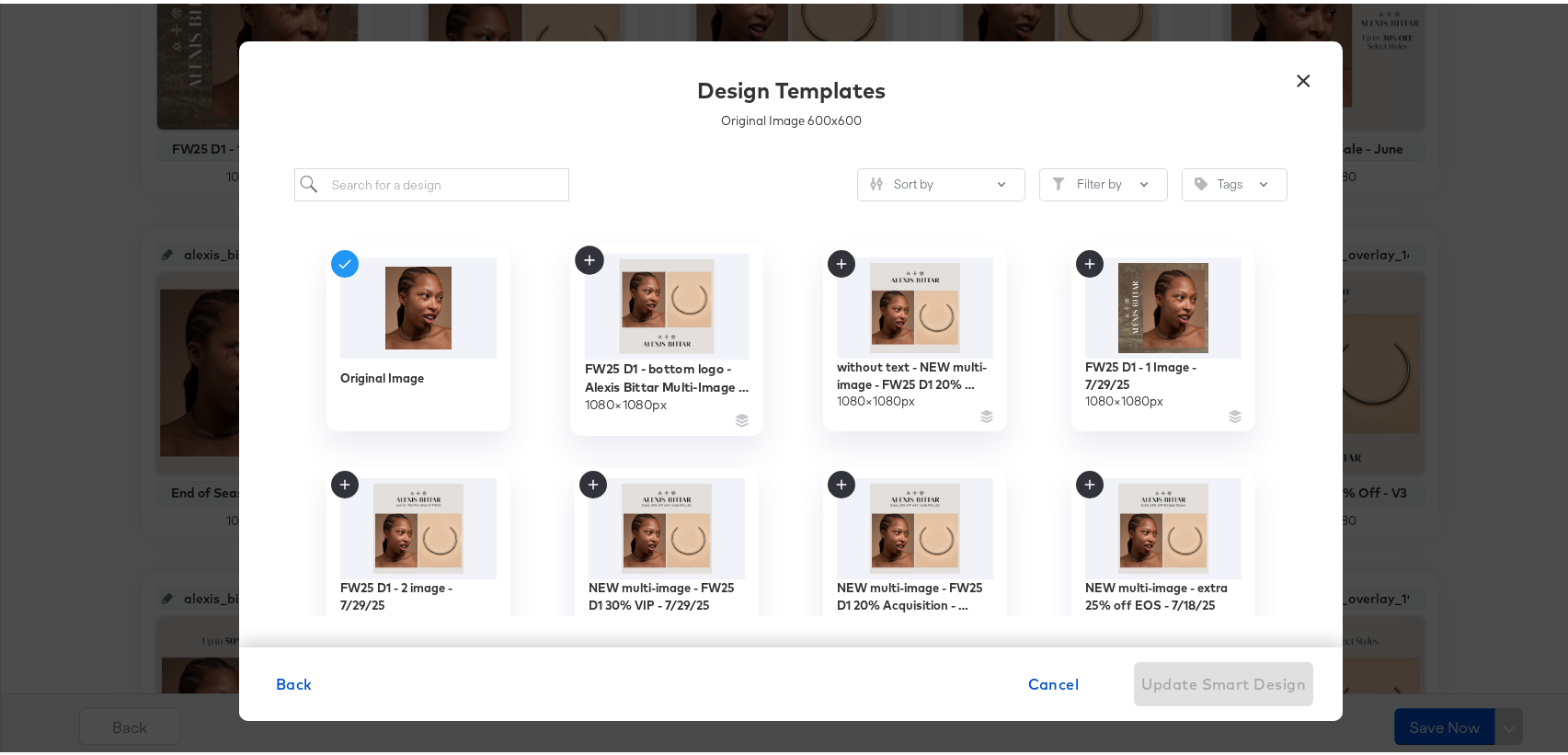 click at bounding box center (667, 303) 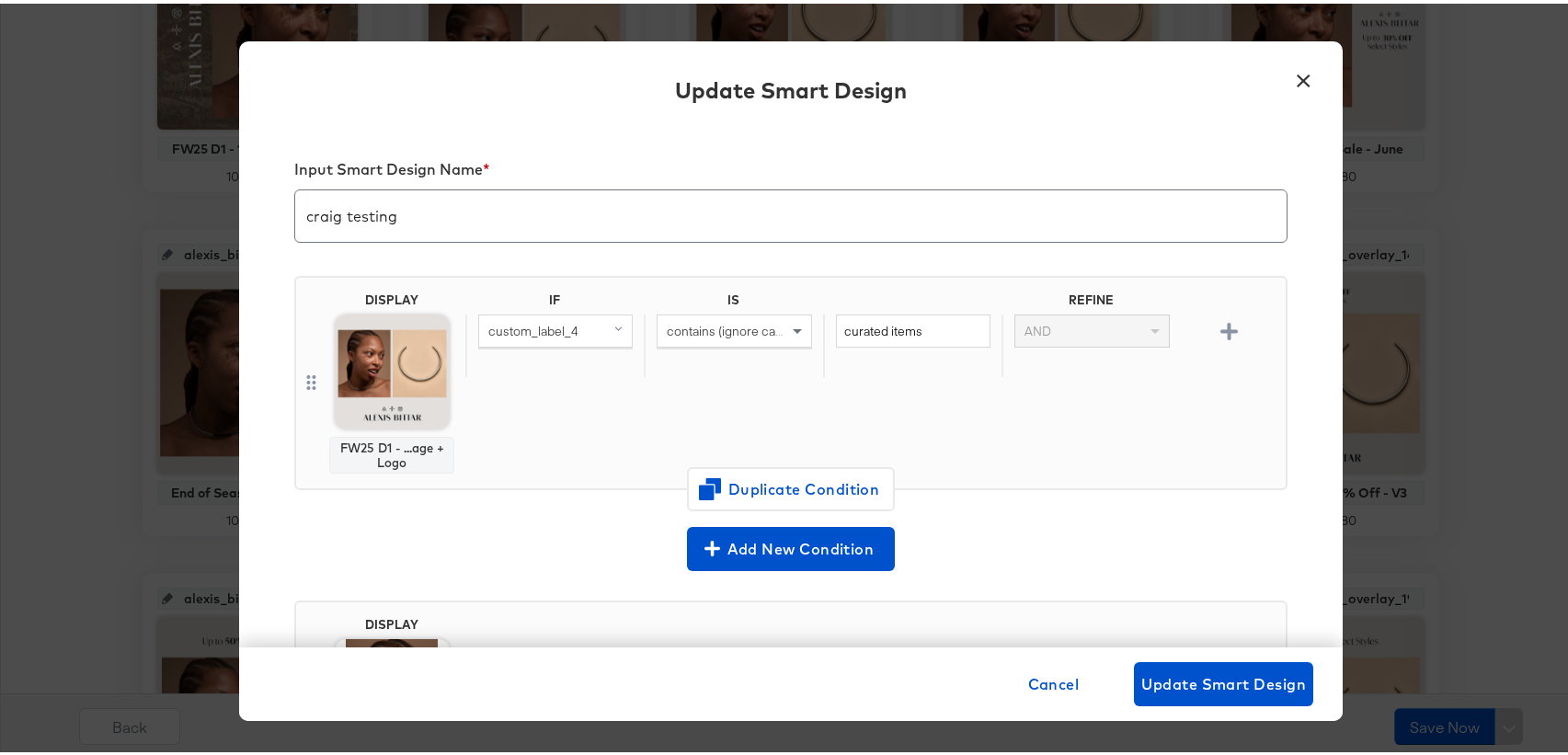 click on "×" at bounding box center [1303, 73] 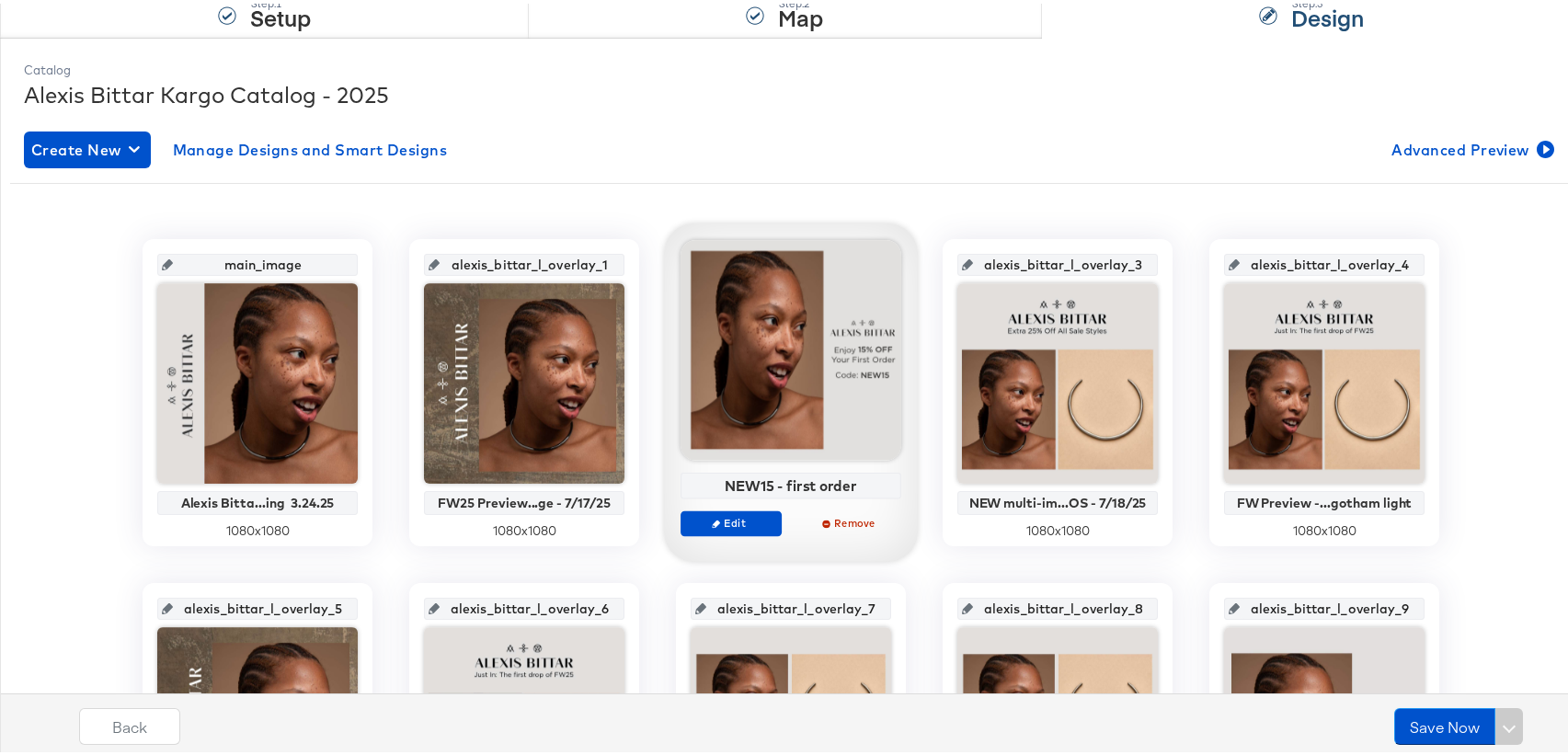 scroll, scrollTop: 107, scrollLeft: 0, axis: vertical 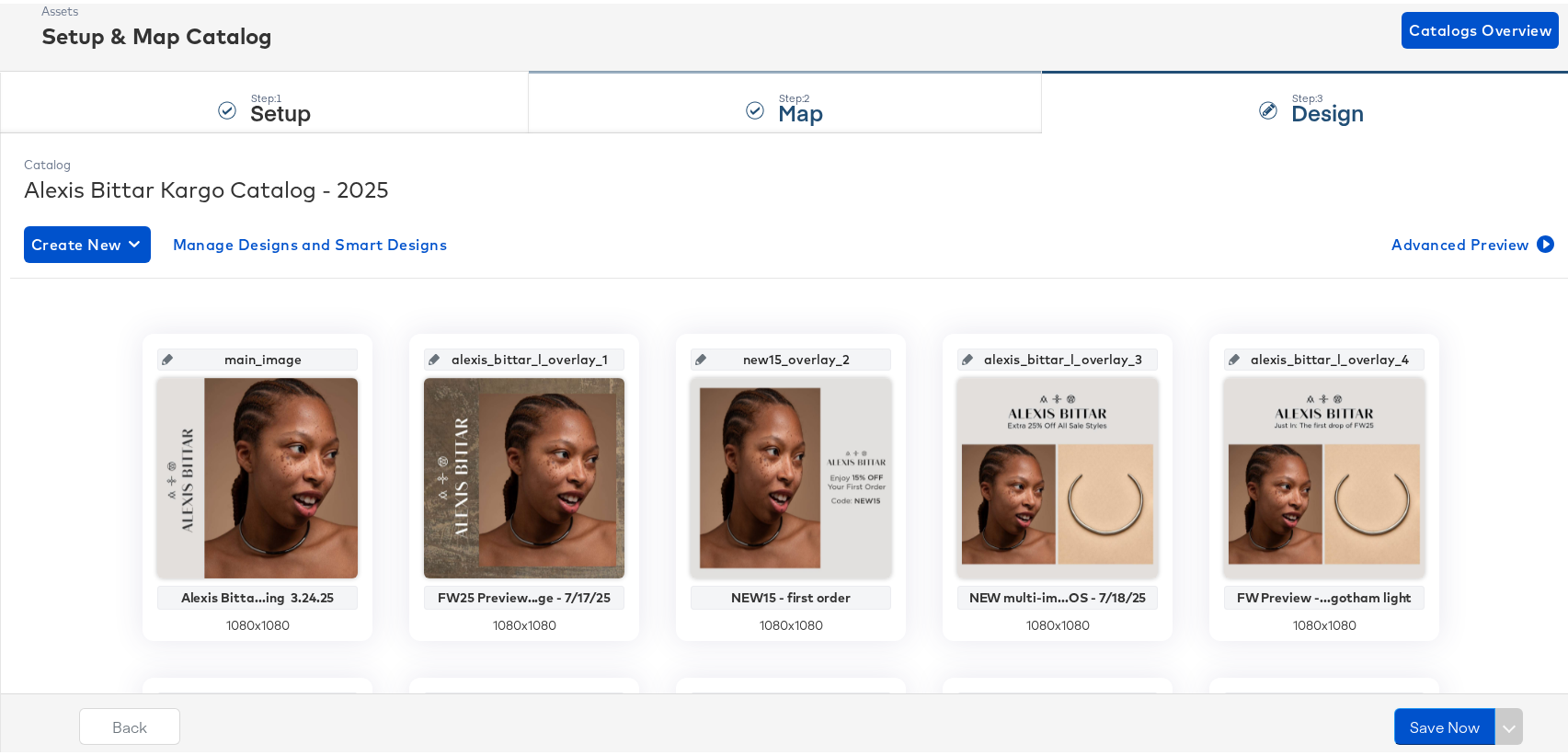 click on "Step:  2   Map" at bounding box center (784, 99) 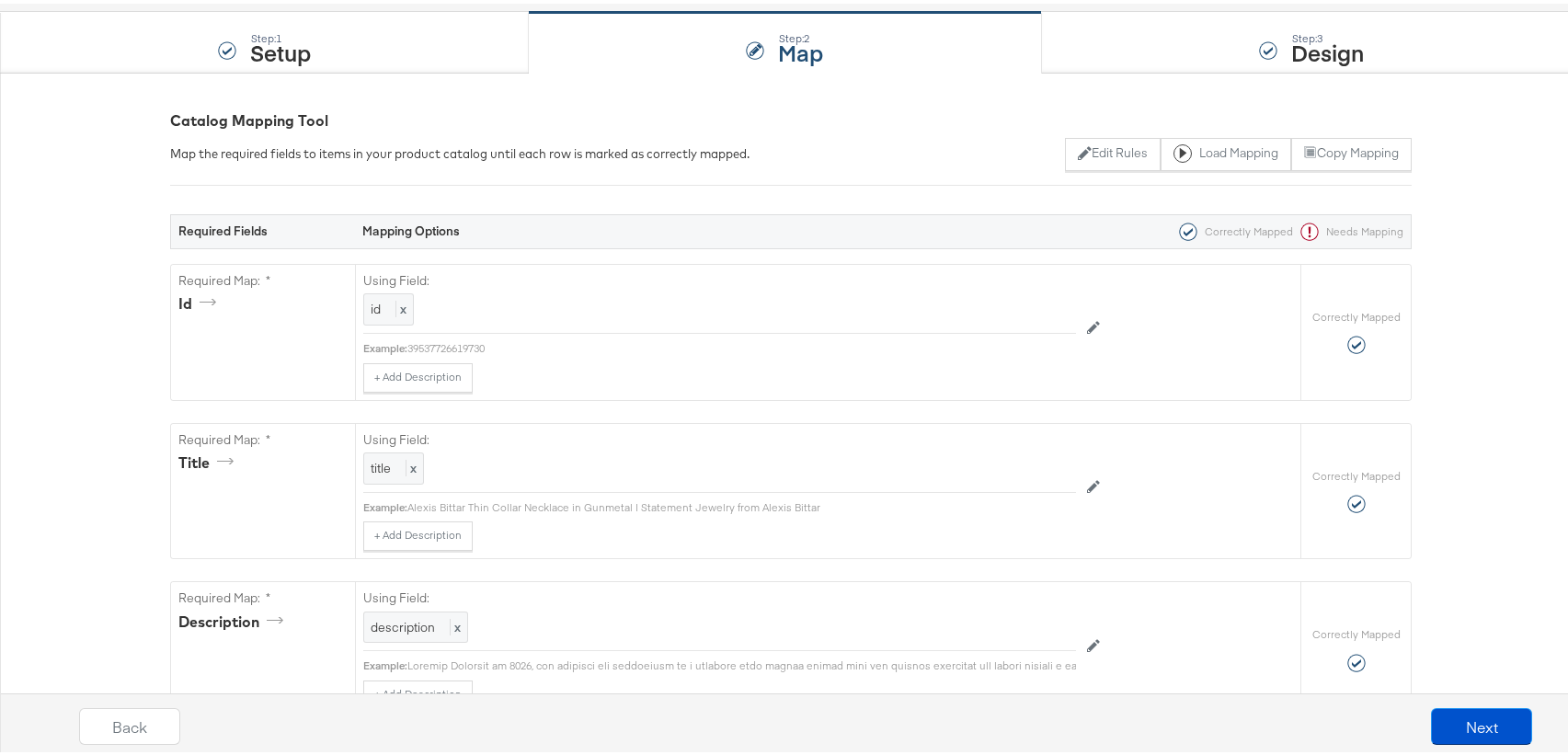 scroll, scrollTop: 0, scrollLeft: 0, axis: both 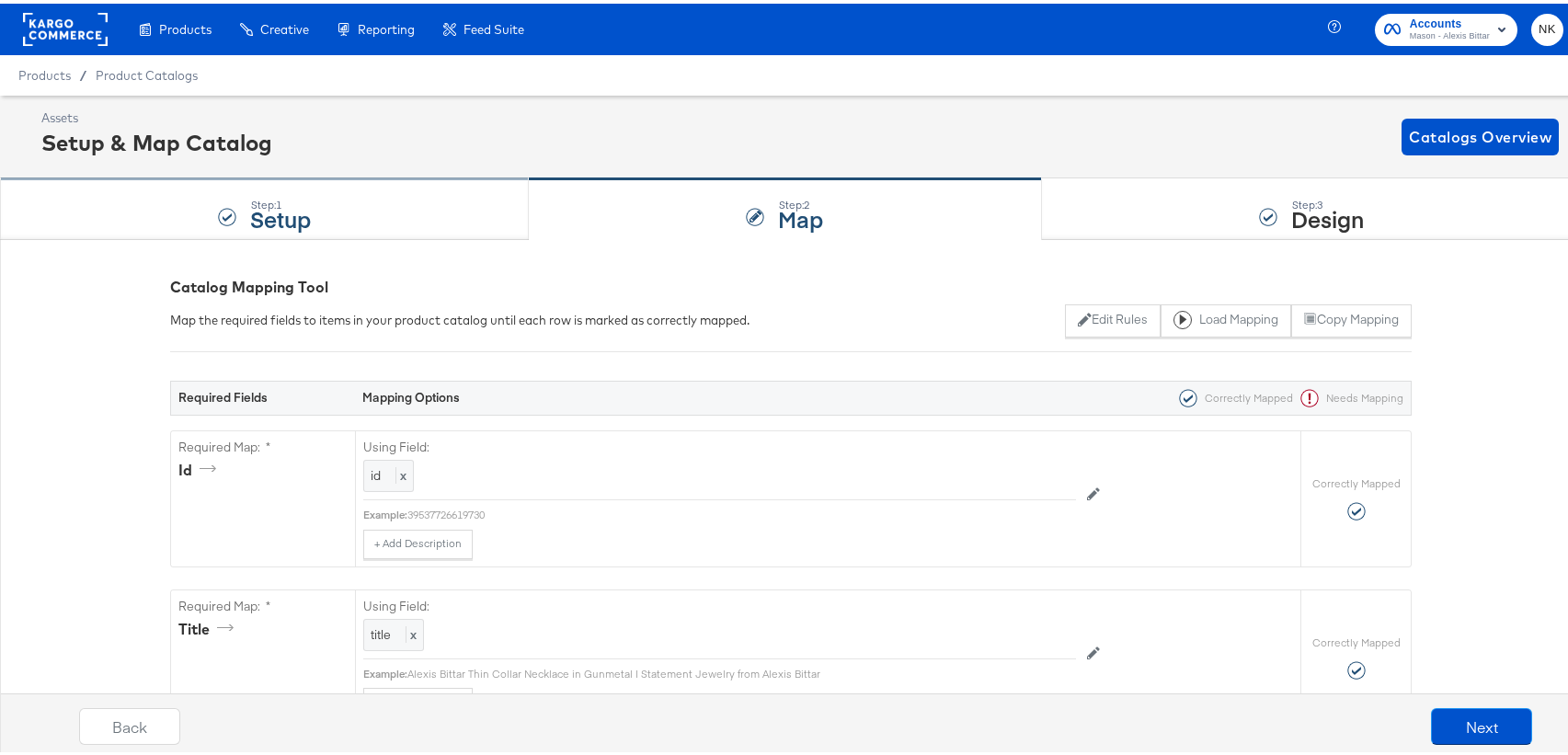 click on "Step:  1   Setup" at bounding box center [264, 206] 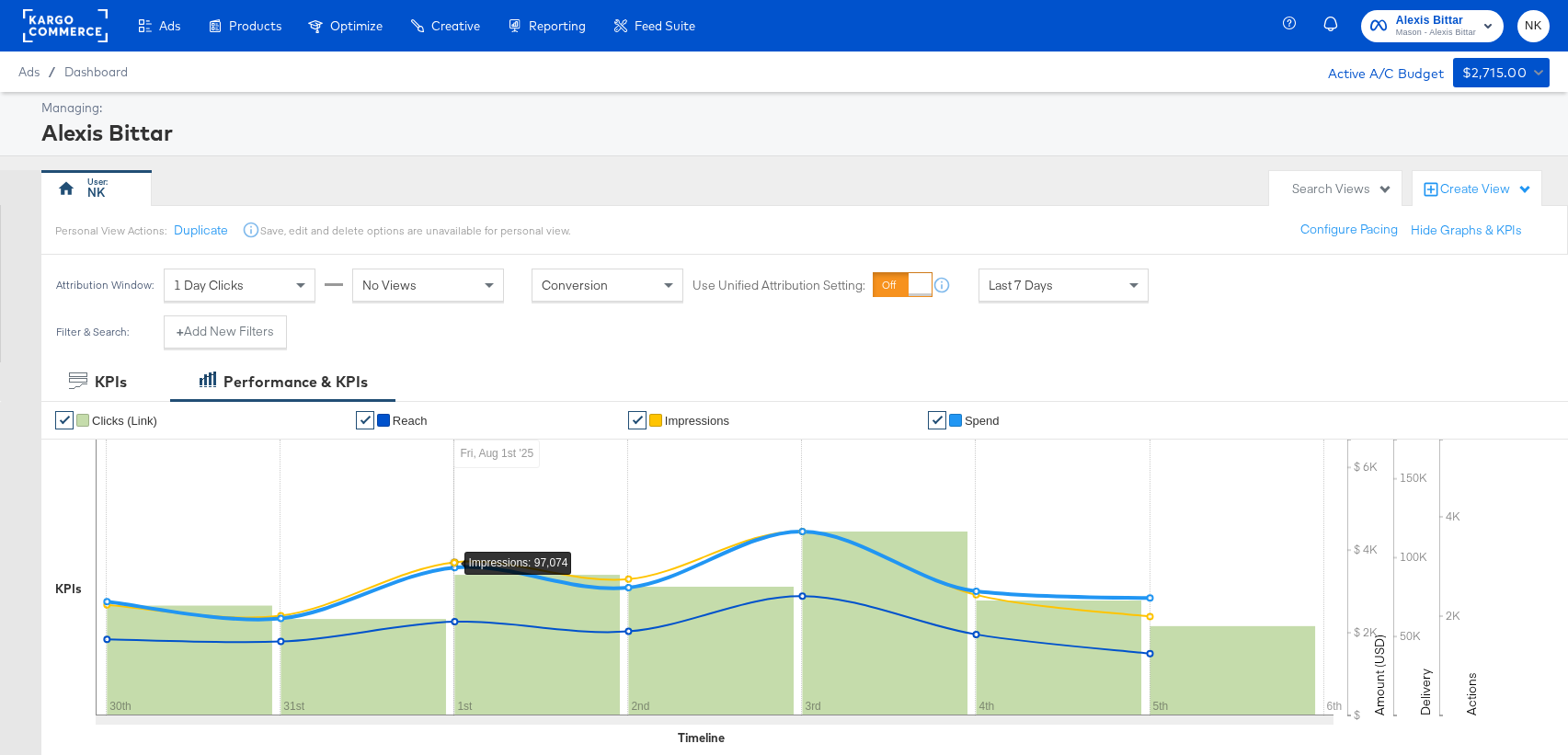 scroll, scrollTop: 693, scrollLeft: 0, axis: vertical 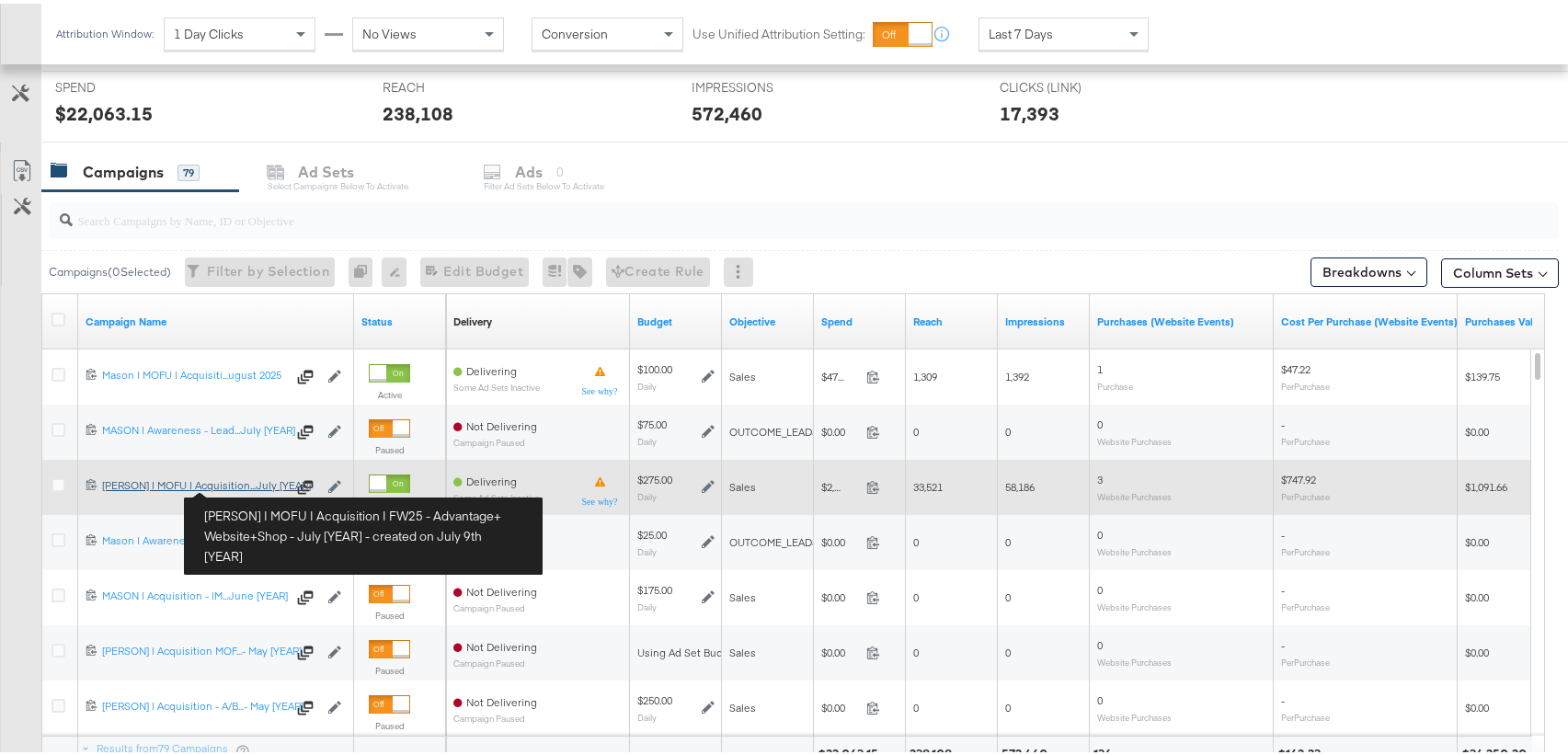 click on "[PERSON] | MOFU | Acquisition | FW25 - Advantage+ Website+Shop - July [YEAR] [PERSON] | MOFU | Acquisition...July [YEAR]" at bounding box center (194, 482) 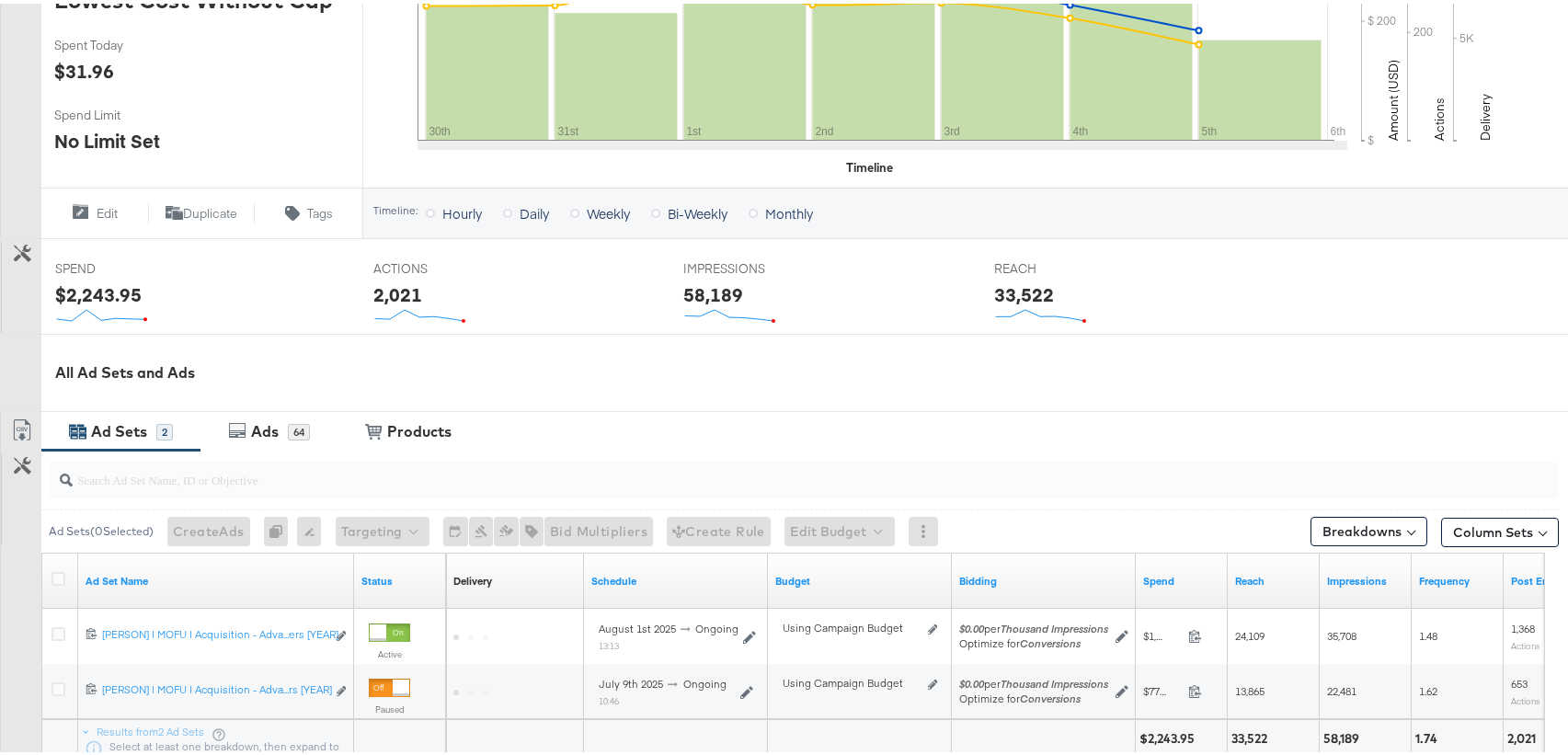 scroll, scrollTop: 605, scrollLeft: 0, axis: vertical 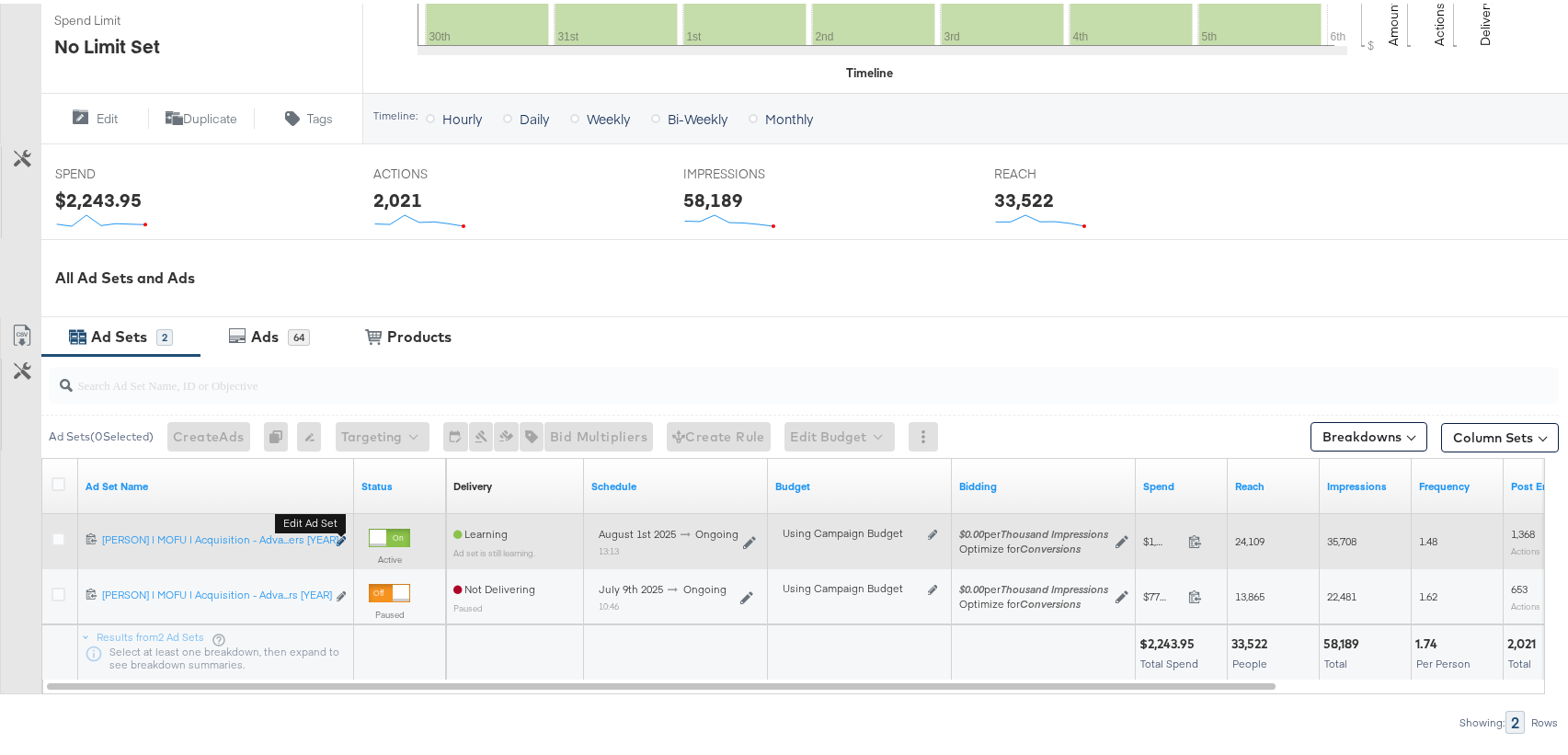 click at bounding box center (341, 537) 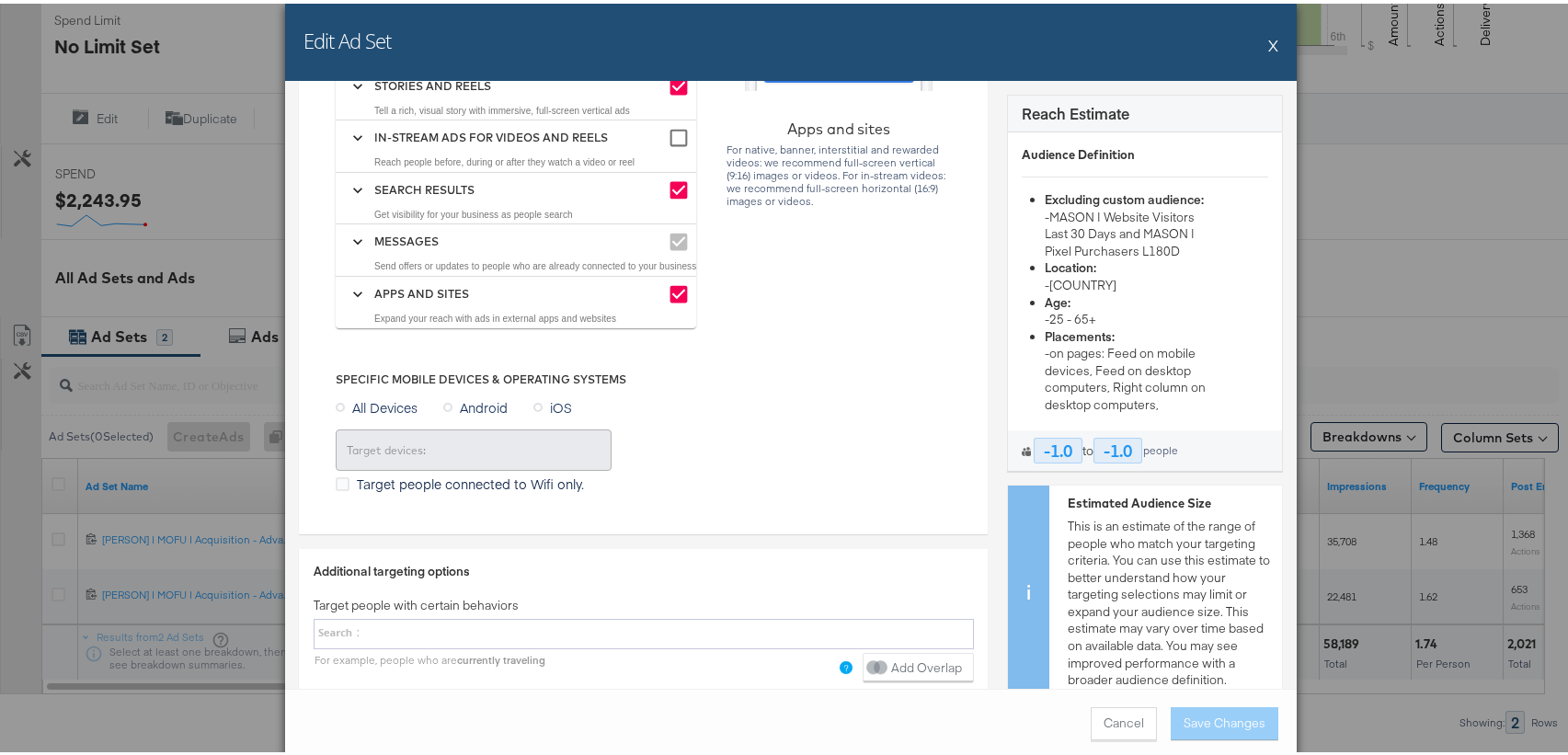 scroll, scrollTop: 2522, scrollLeft: 0, axis: vertical 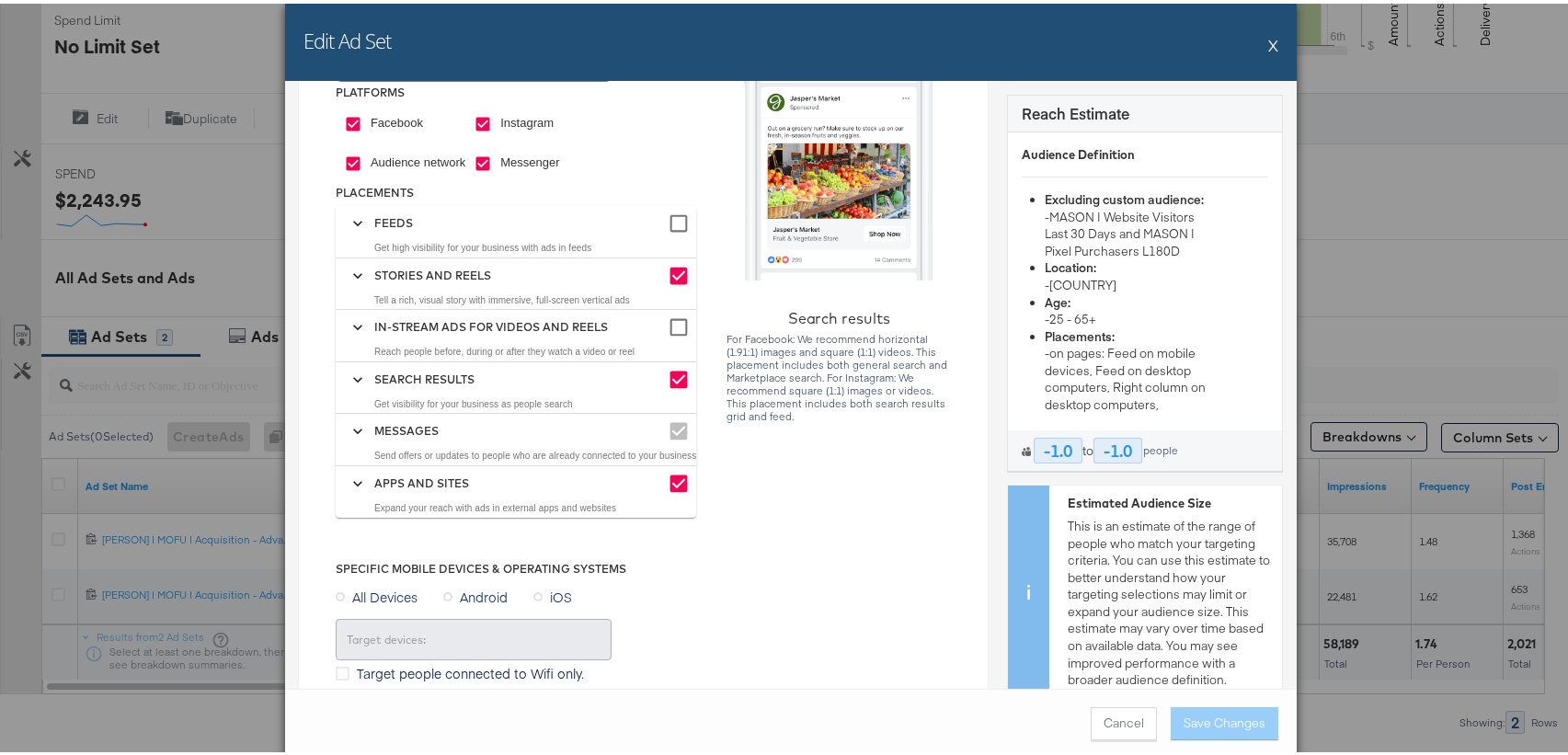 click on "X" at bounding box center [1273, 41] 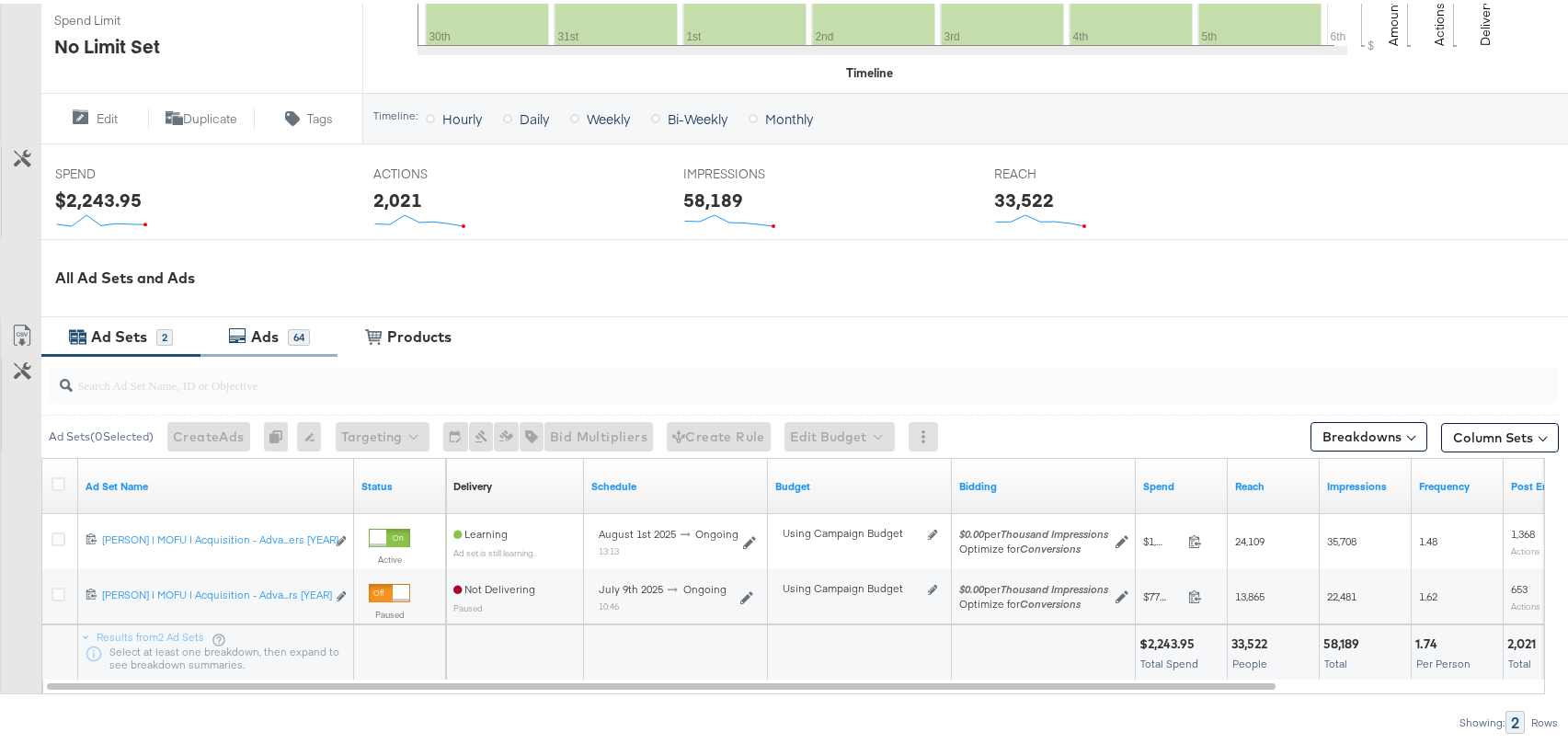 click on "Ads" at bounding box center [267, 333] 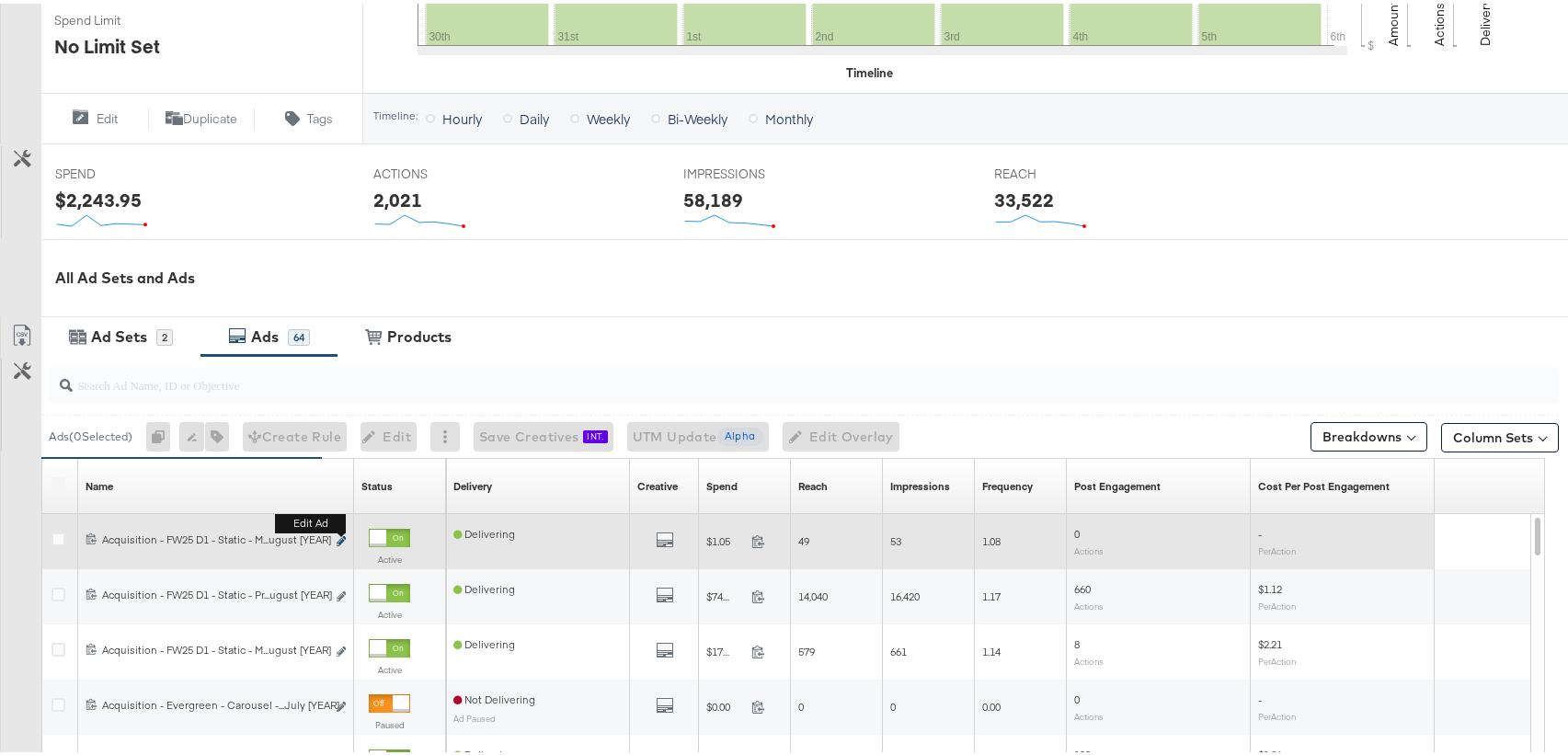 click at bounding box center (341, 537) 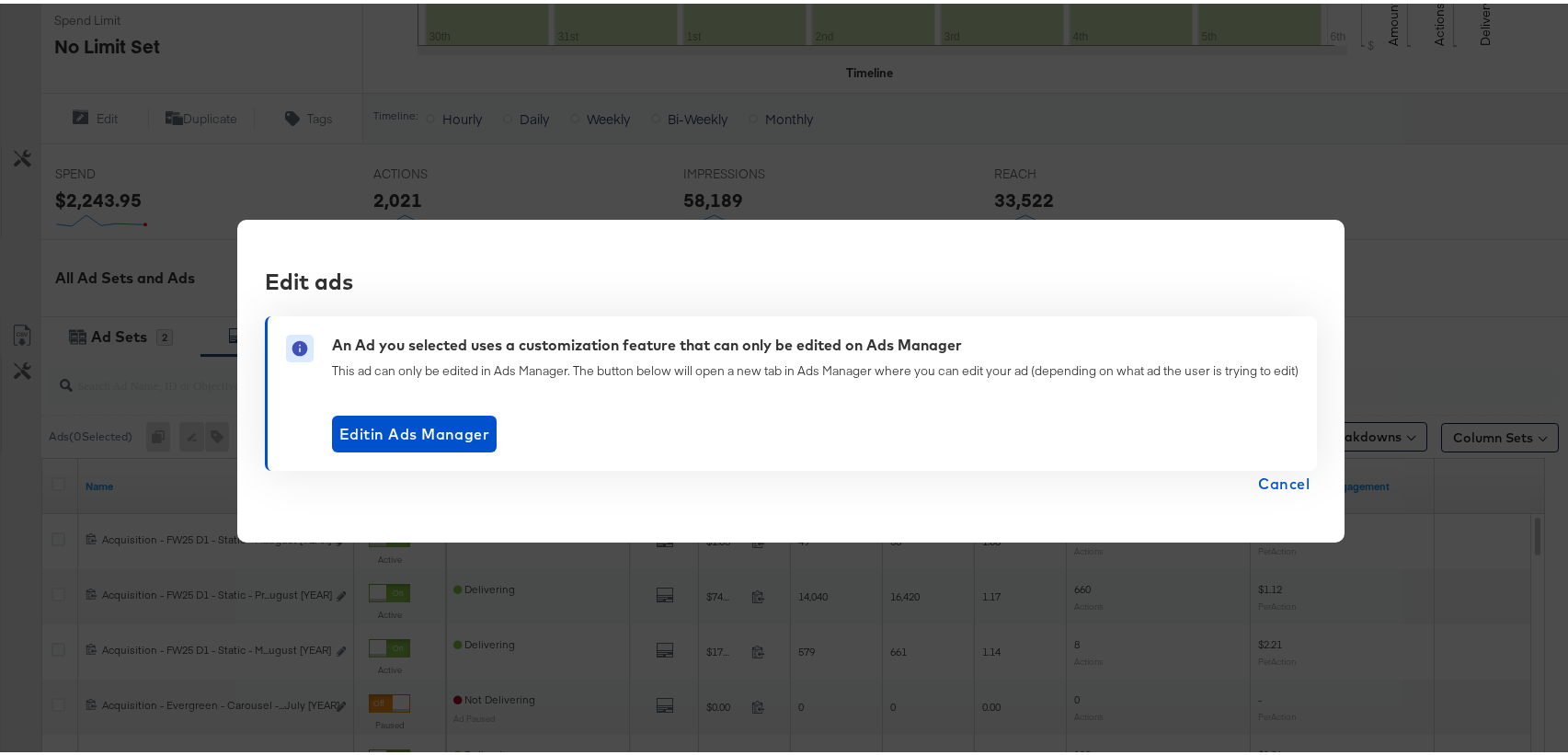 click on "Cancel" at bounding box center [1284, 480] 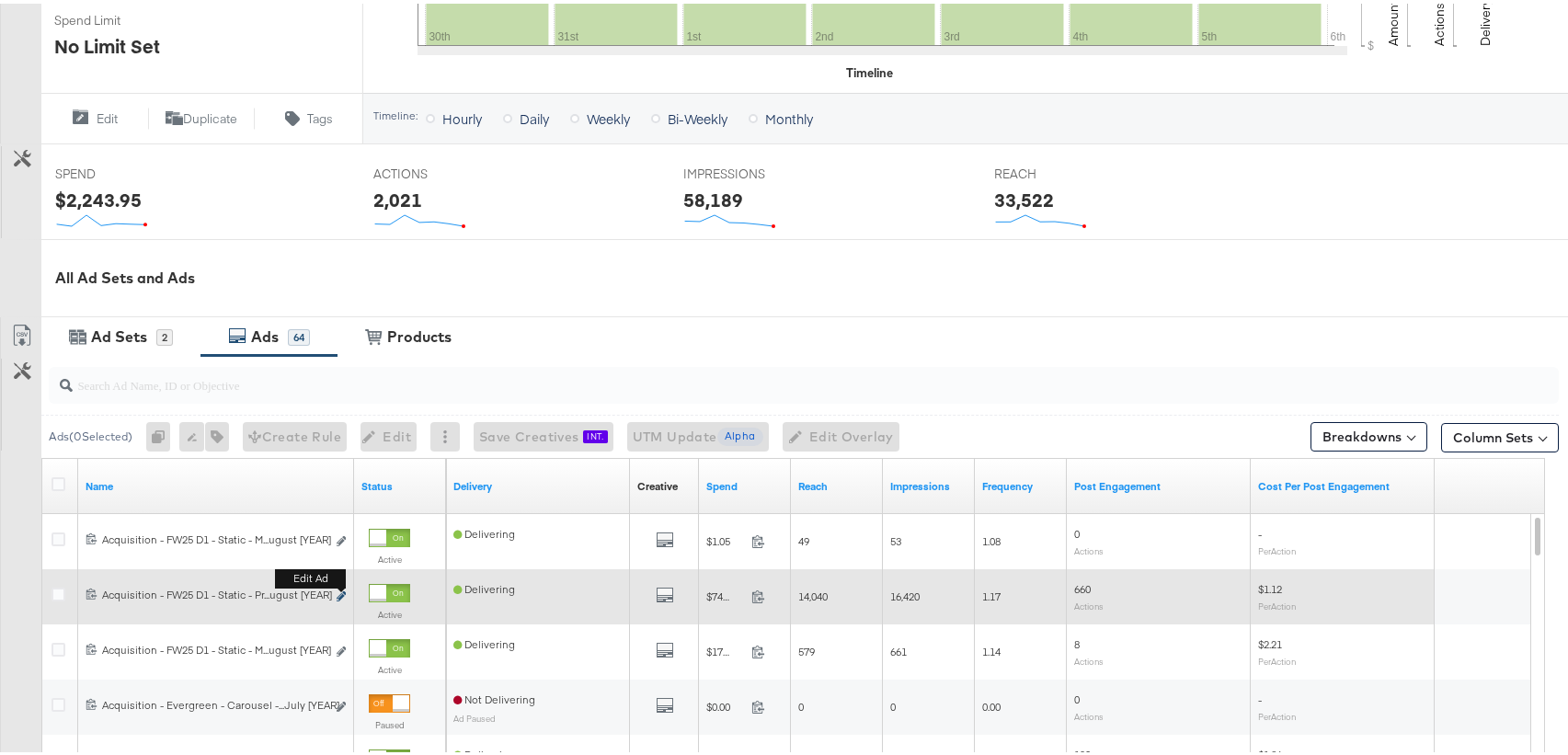 click at bounding box center (341, 592) 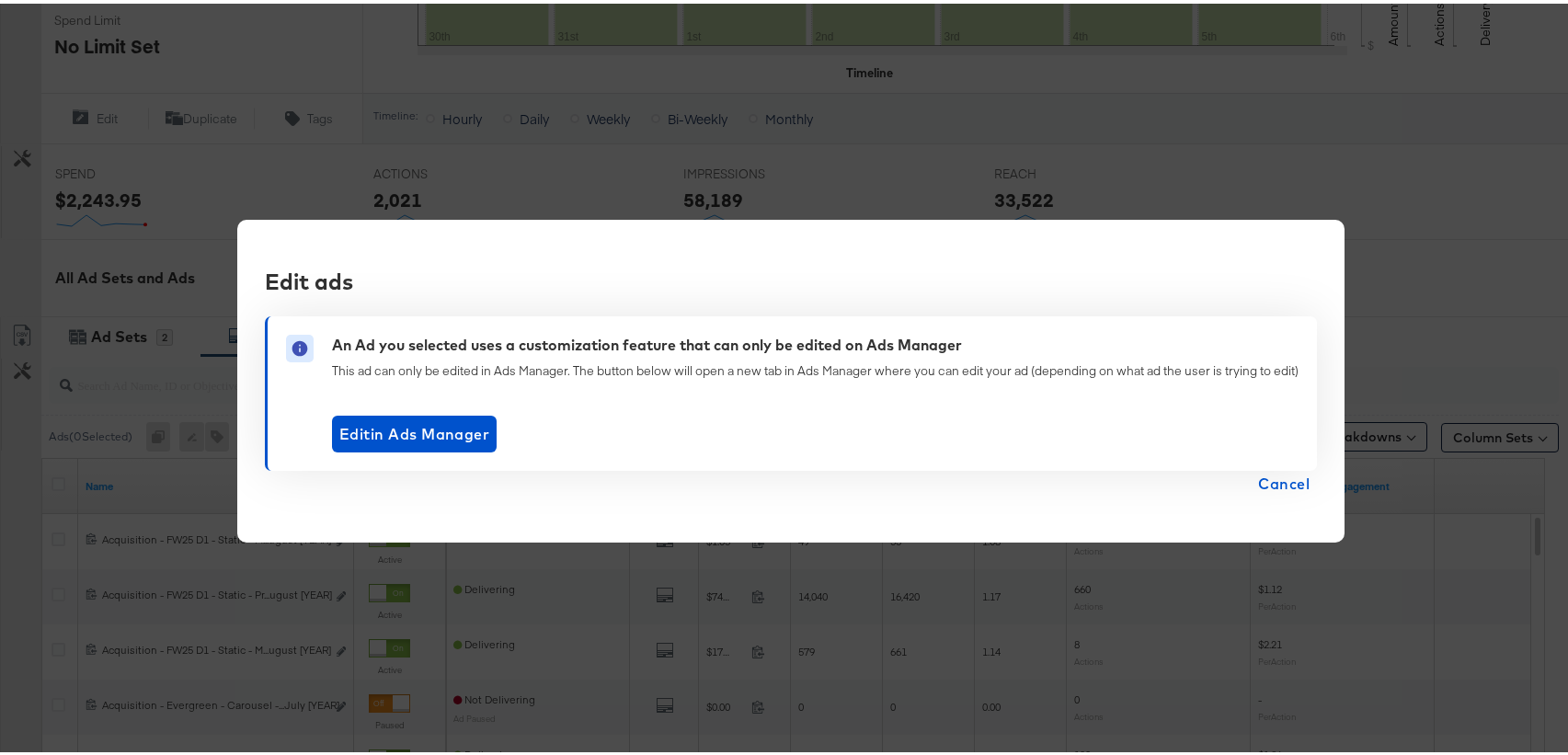 click on "Cancel" at bounding box center [1284, 480] 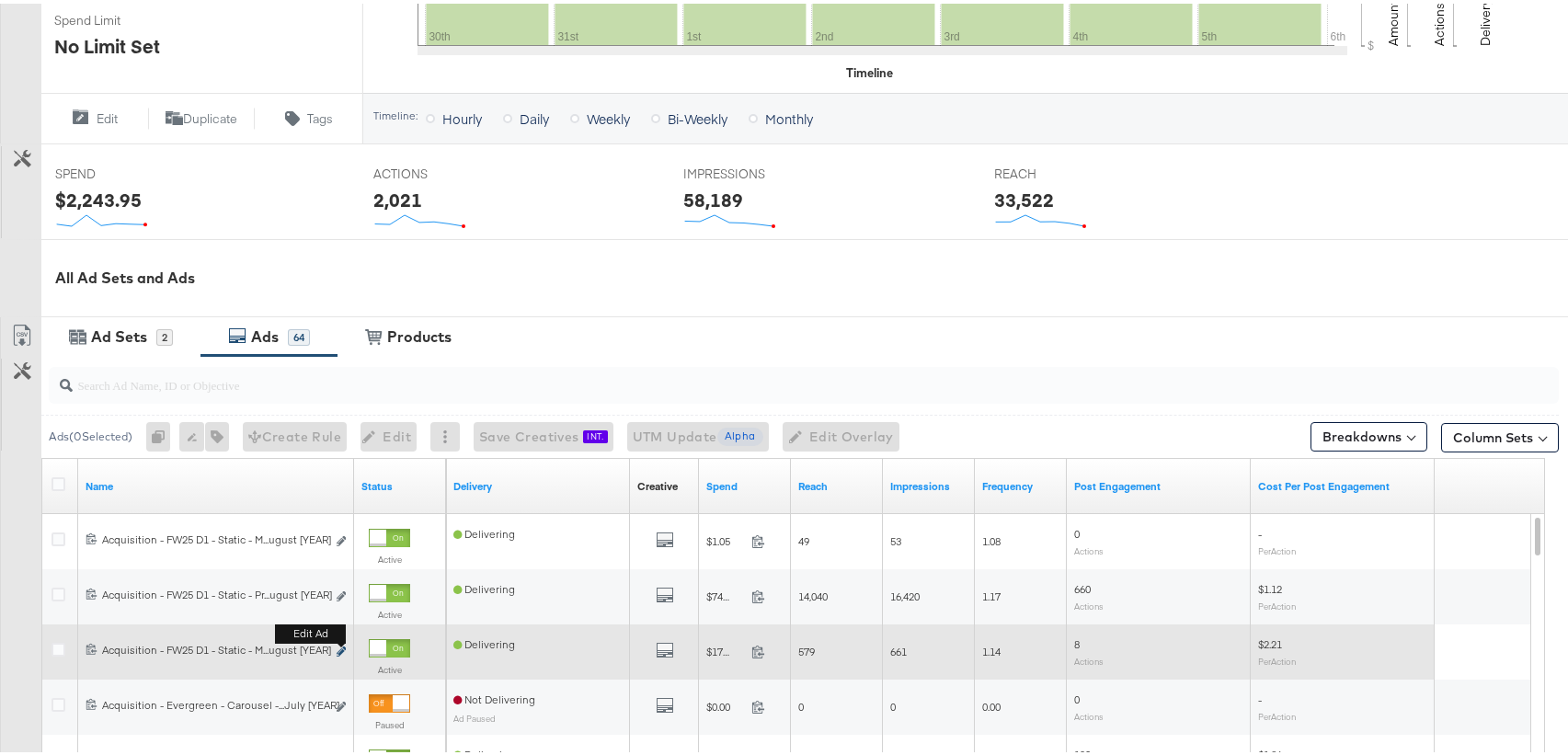 click at bounding box center [341, 647] 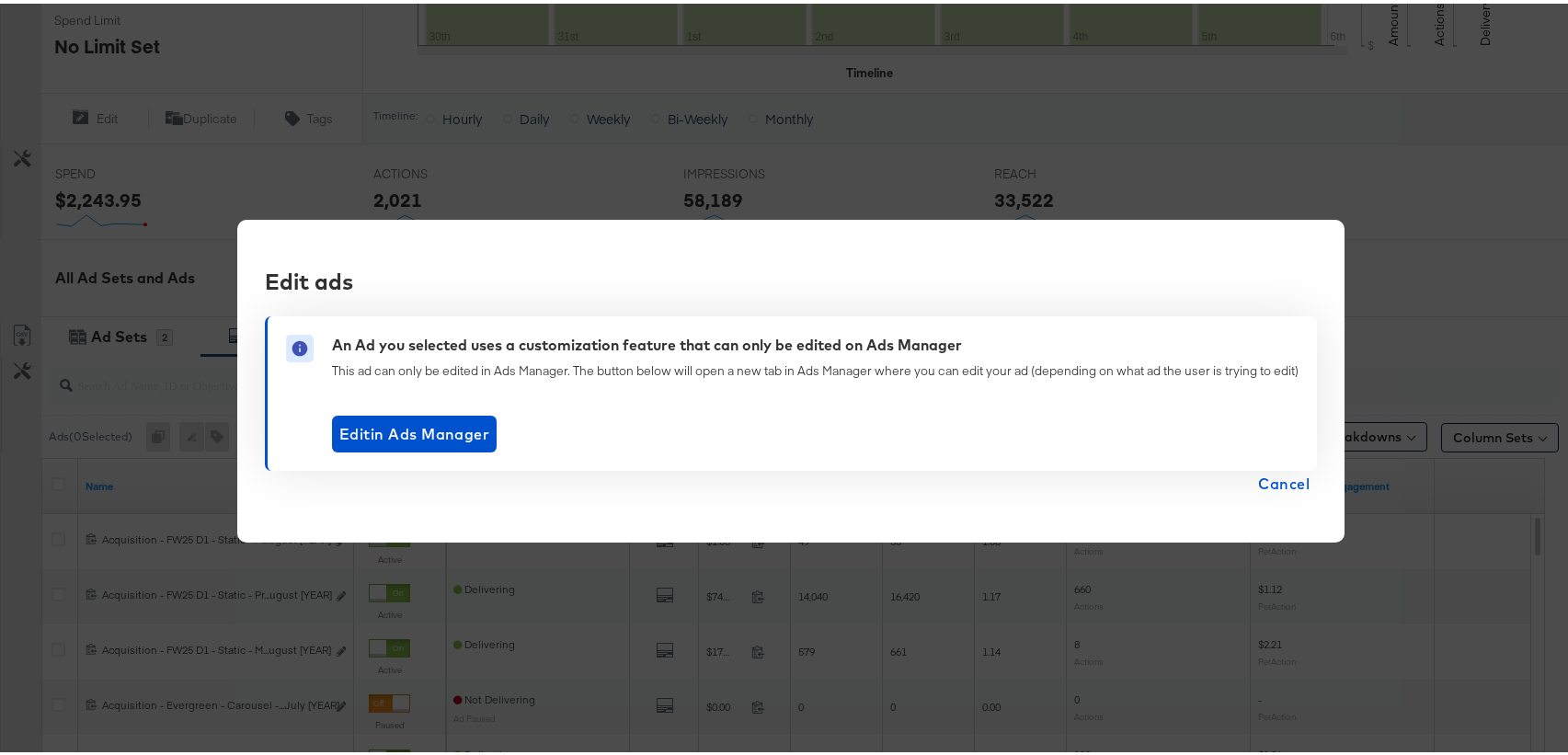 click on "Cancel" at bounding box center (1284, 480) 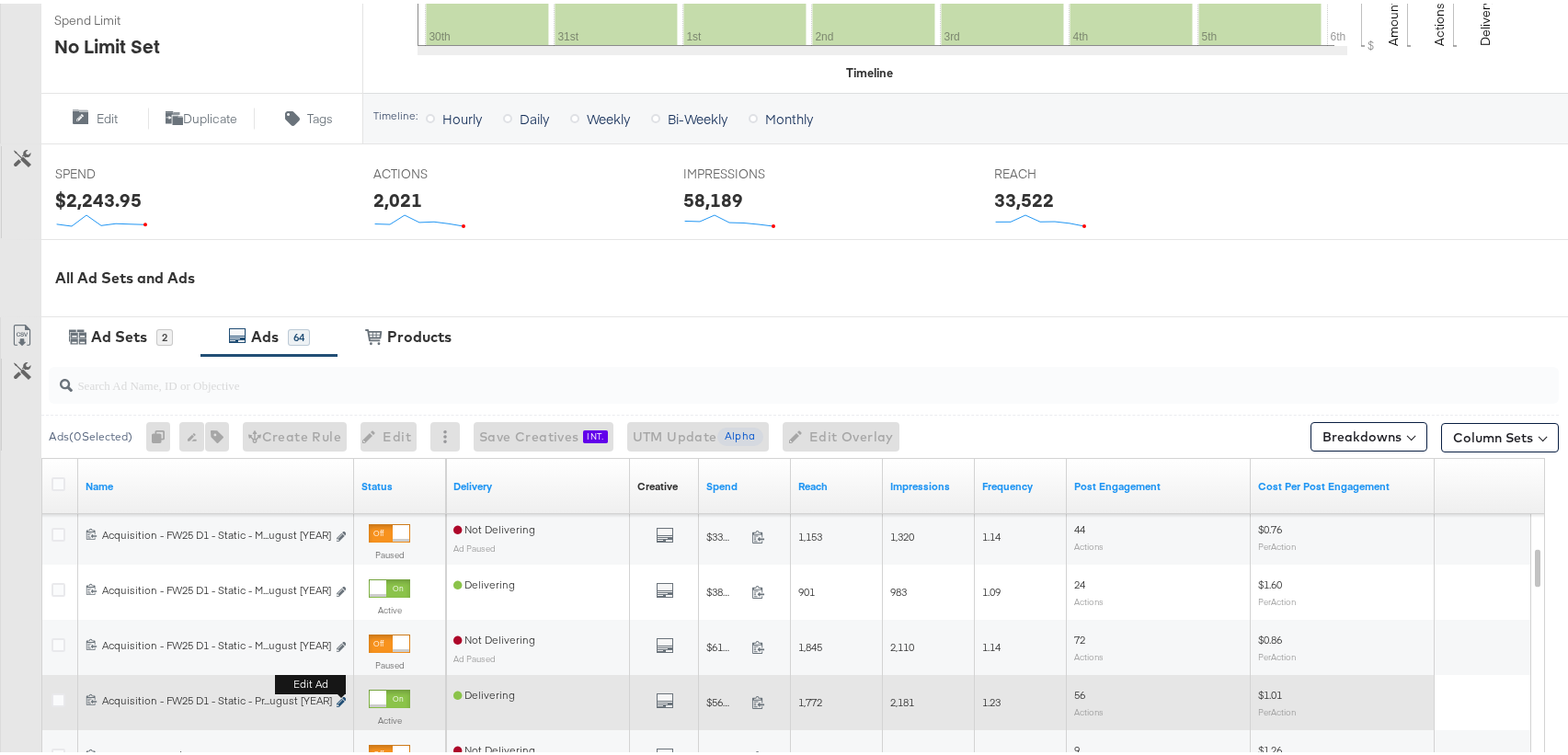 click at bounding box center [341, 698] 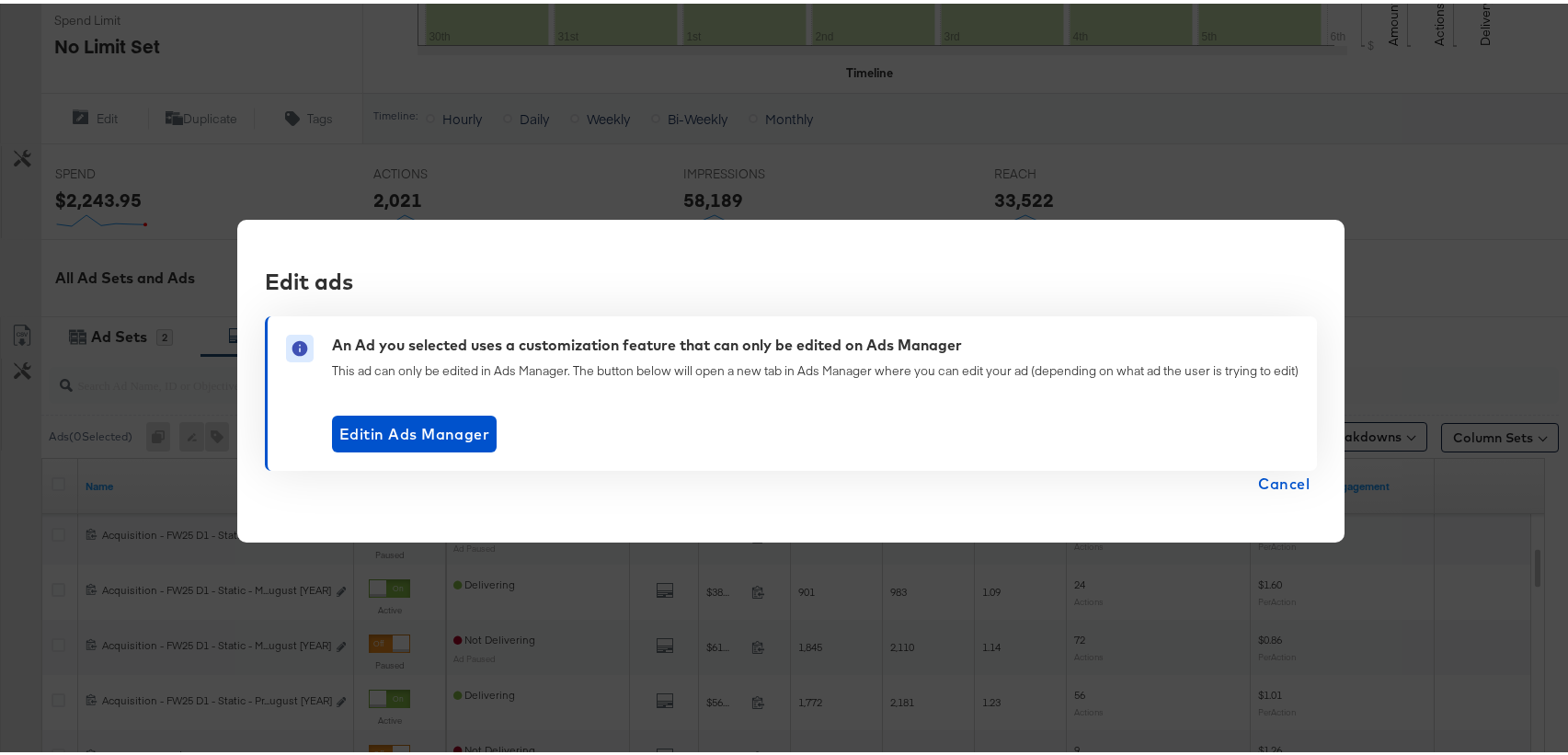 click on "Cancel" at bounding box center (1284, 480) 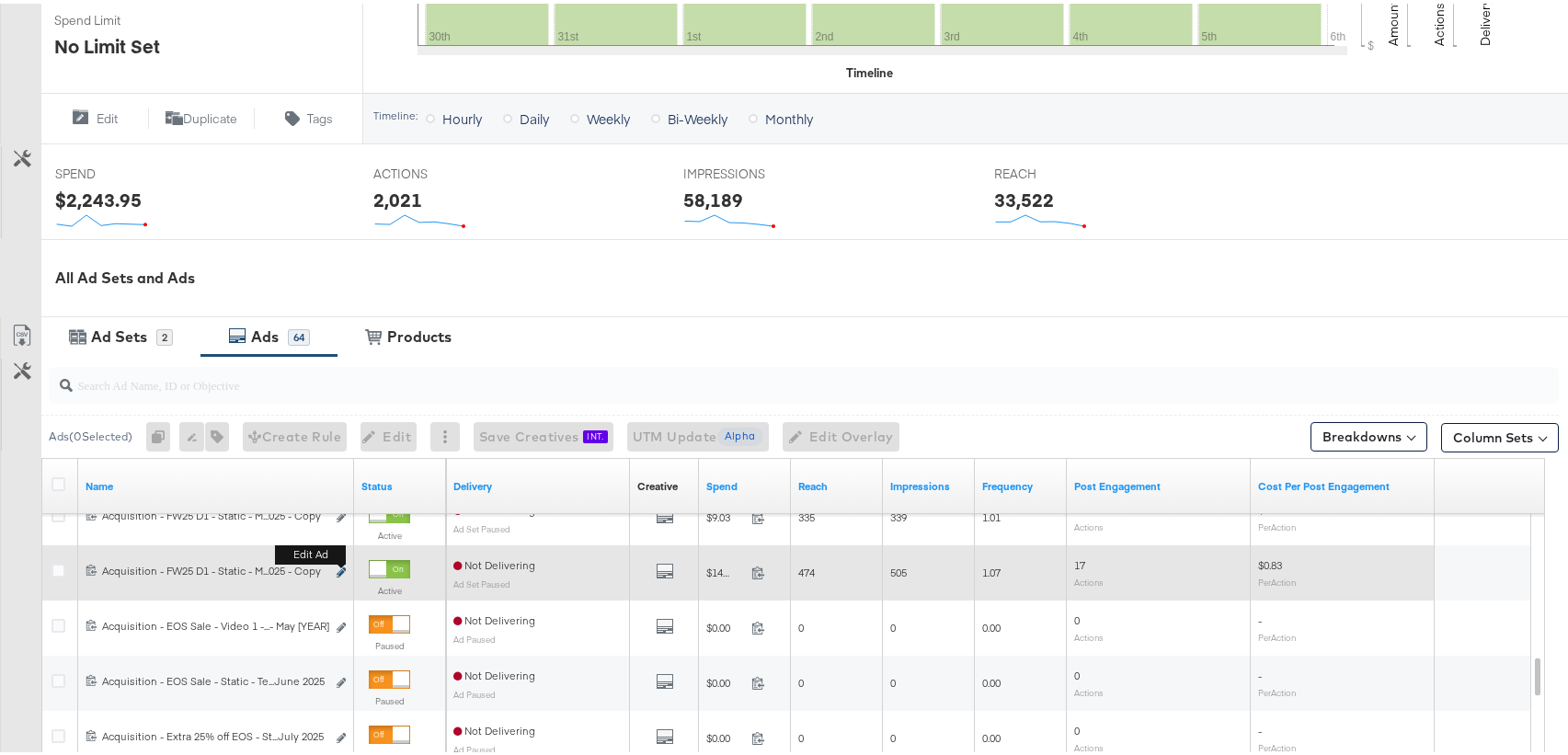 click at bounding box center (341, 568) 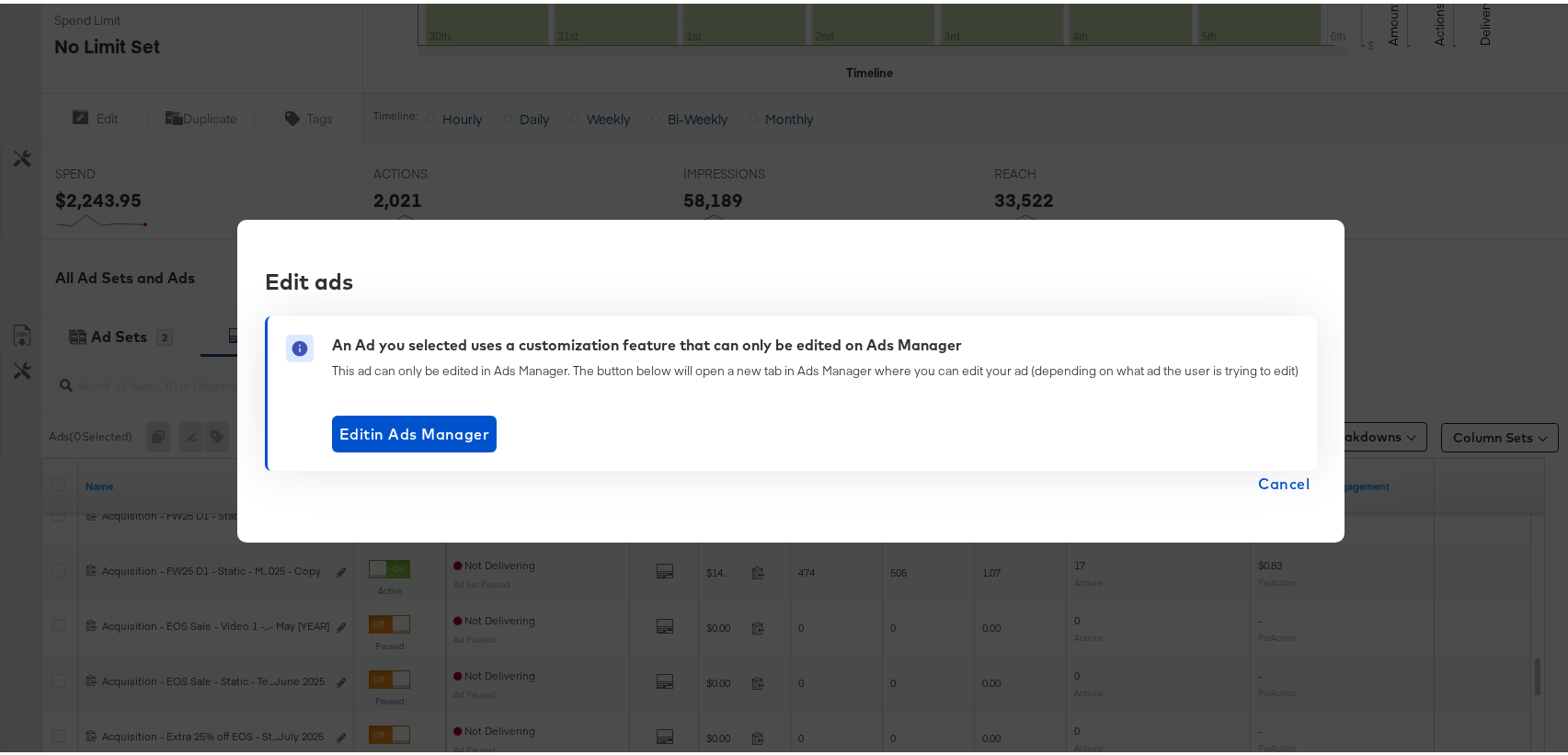click on "Cancel" at bounding box center [1284, 480] 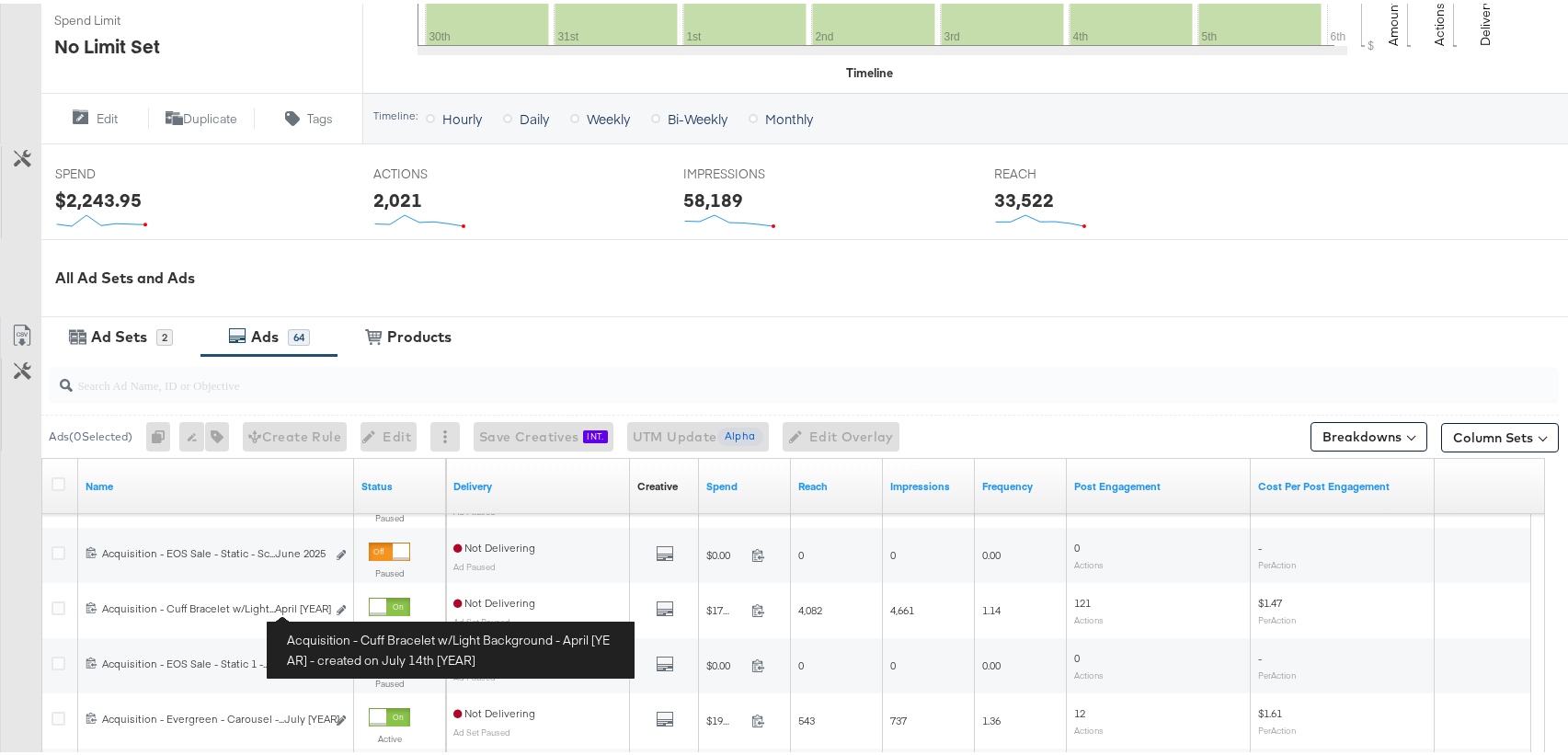 scroll, scrollTop: 699, scrollLeft: 0, axis: vertical 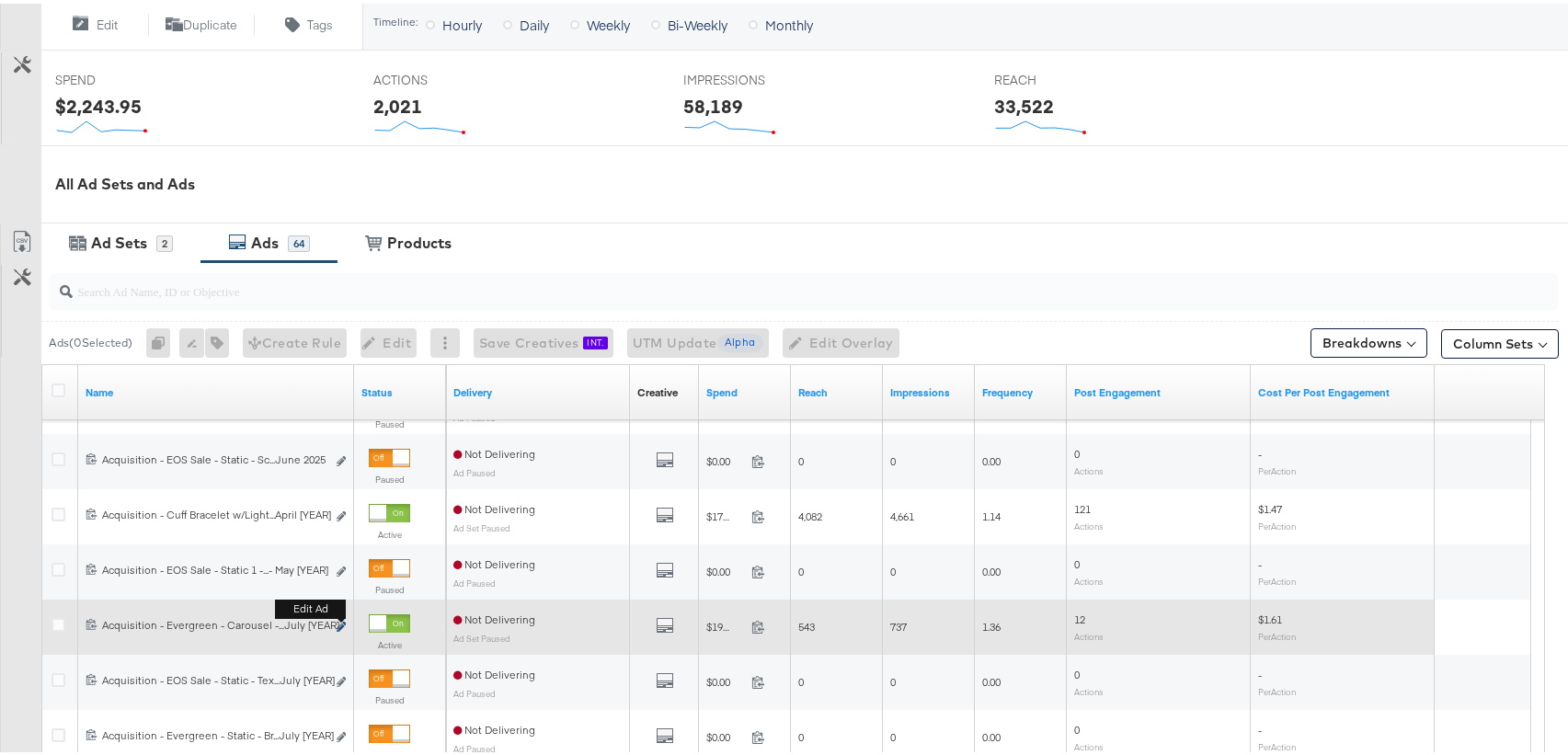 click at bounding box center (341, 623) 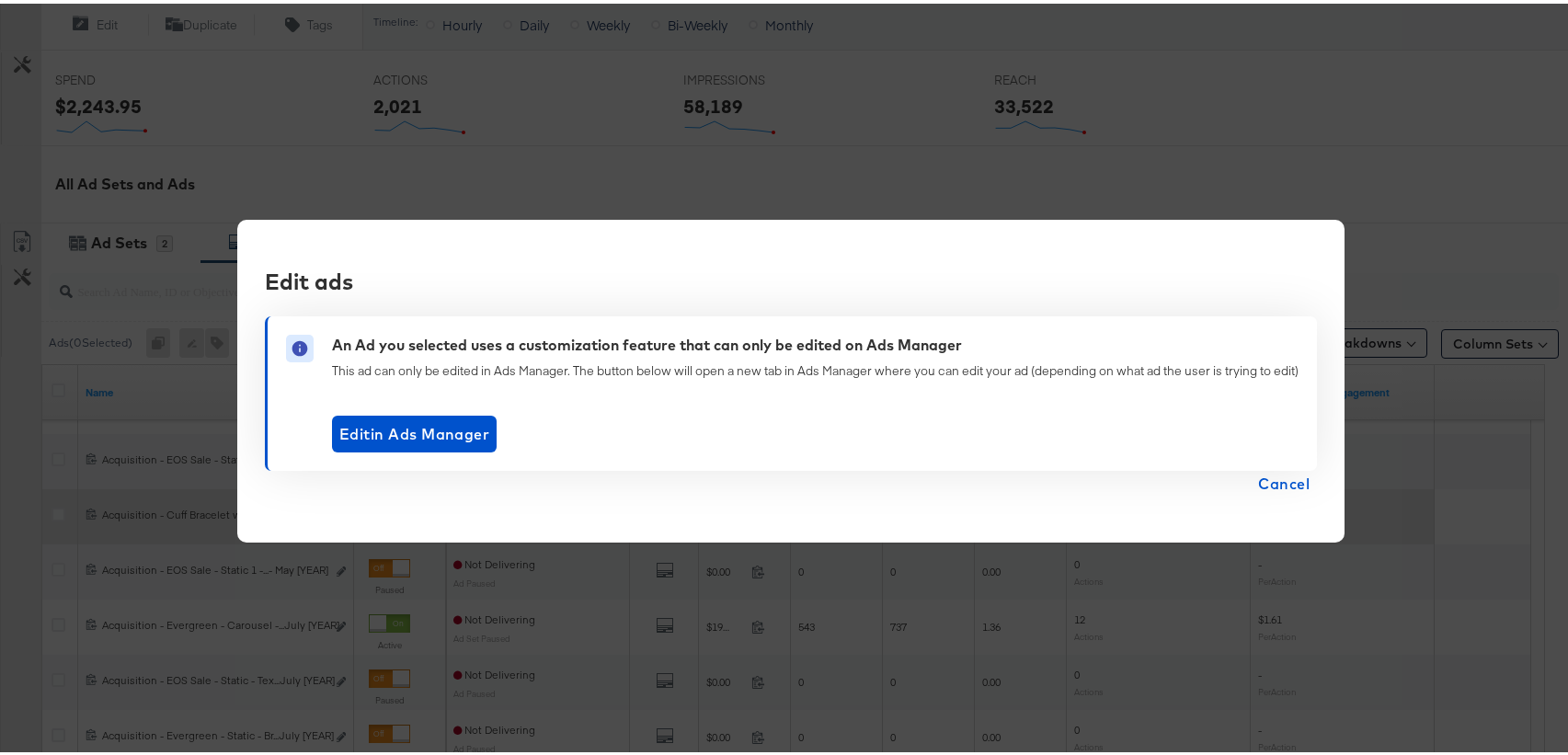 click on "Cancel" at bounding box center (1284, 480) 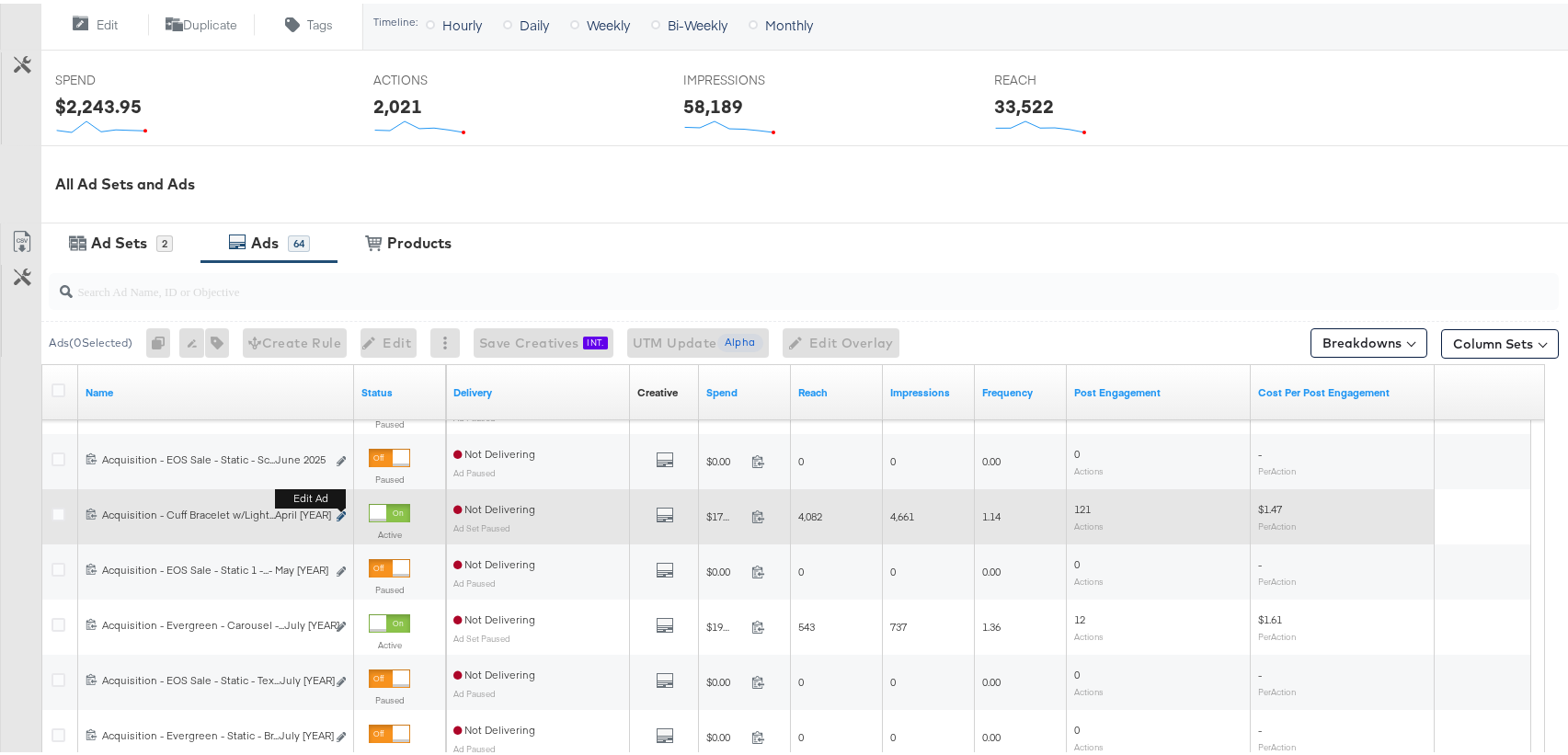 click at bounding box center [341, 512] 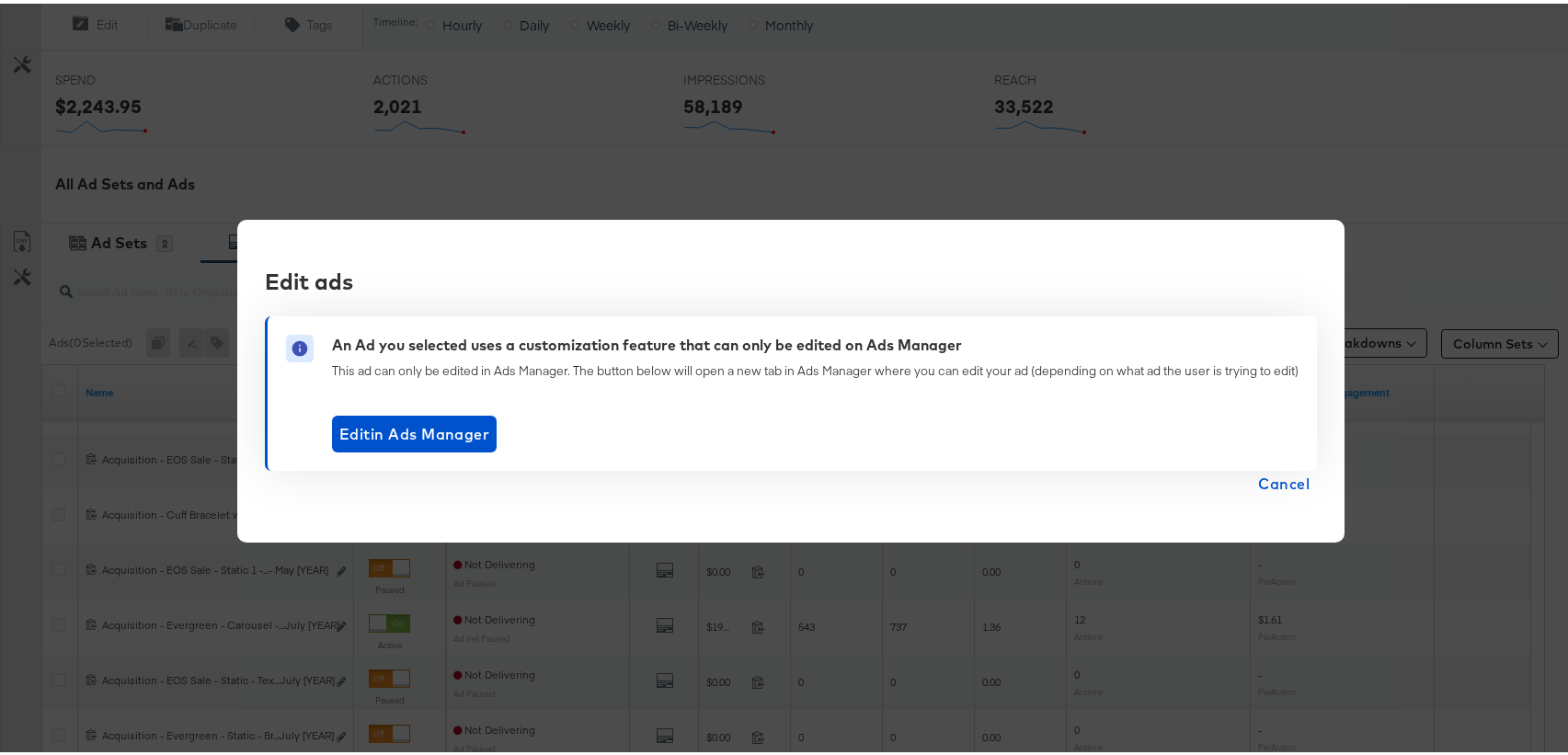 click on "Cancel" at bounding box center [1284, 480] 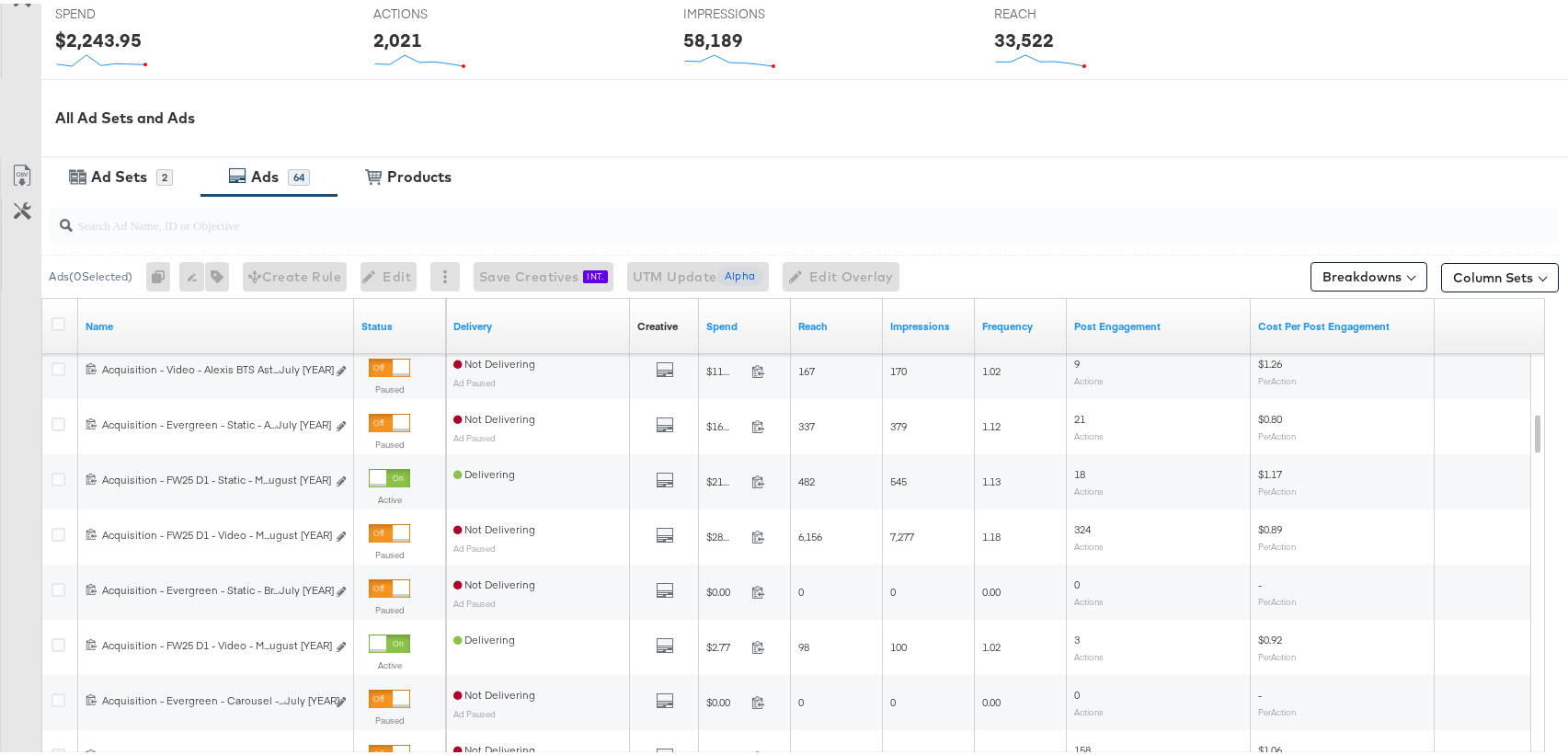 scroll, scrollTop: 860, scrollLeft: 0, axis: vertical 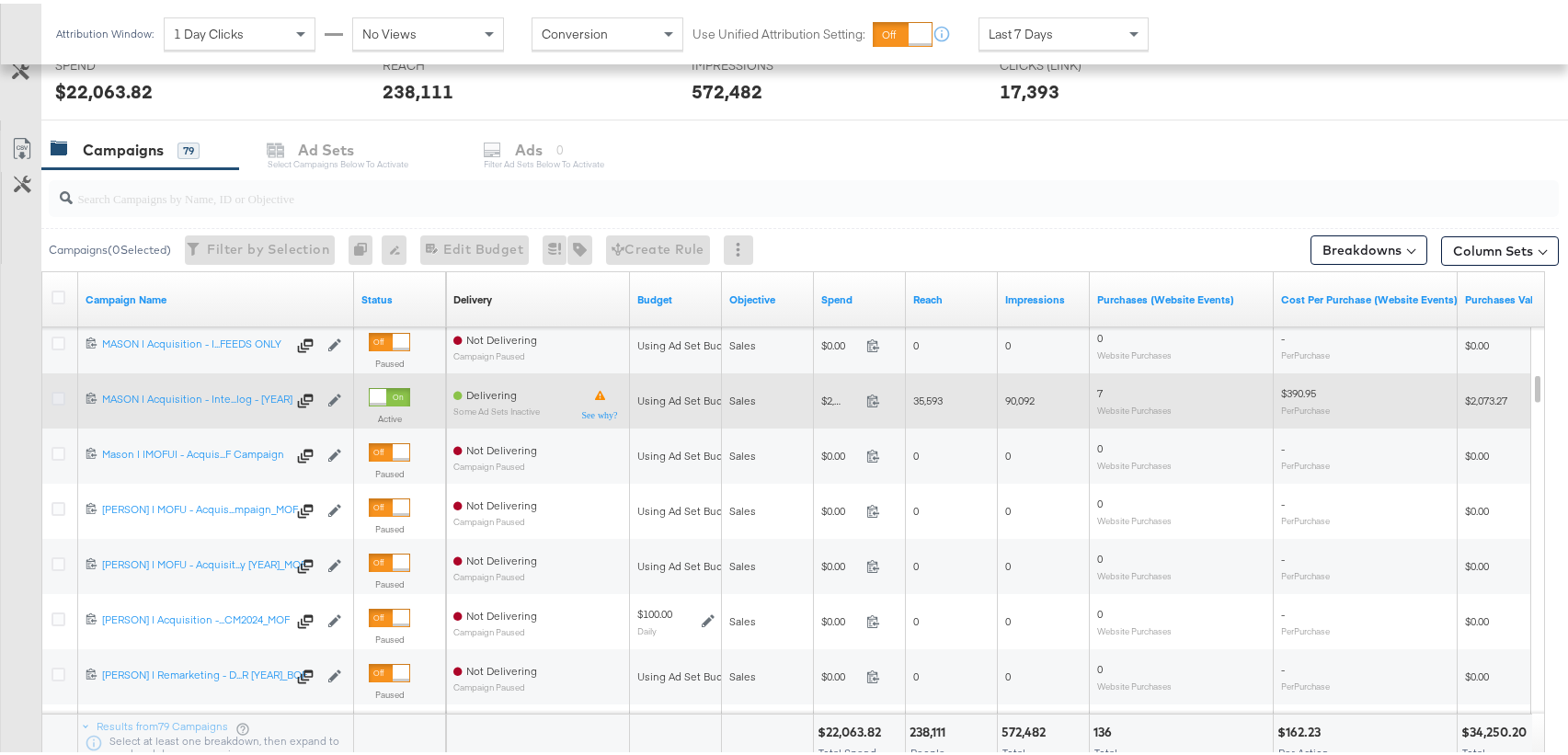 click at bounding box center [58, 395] 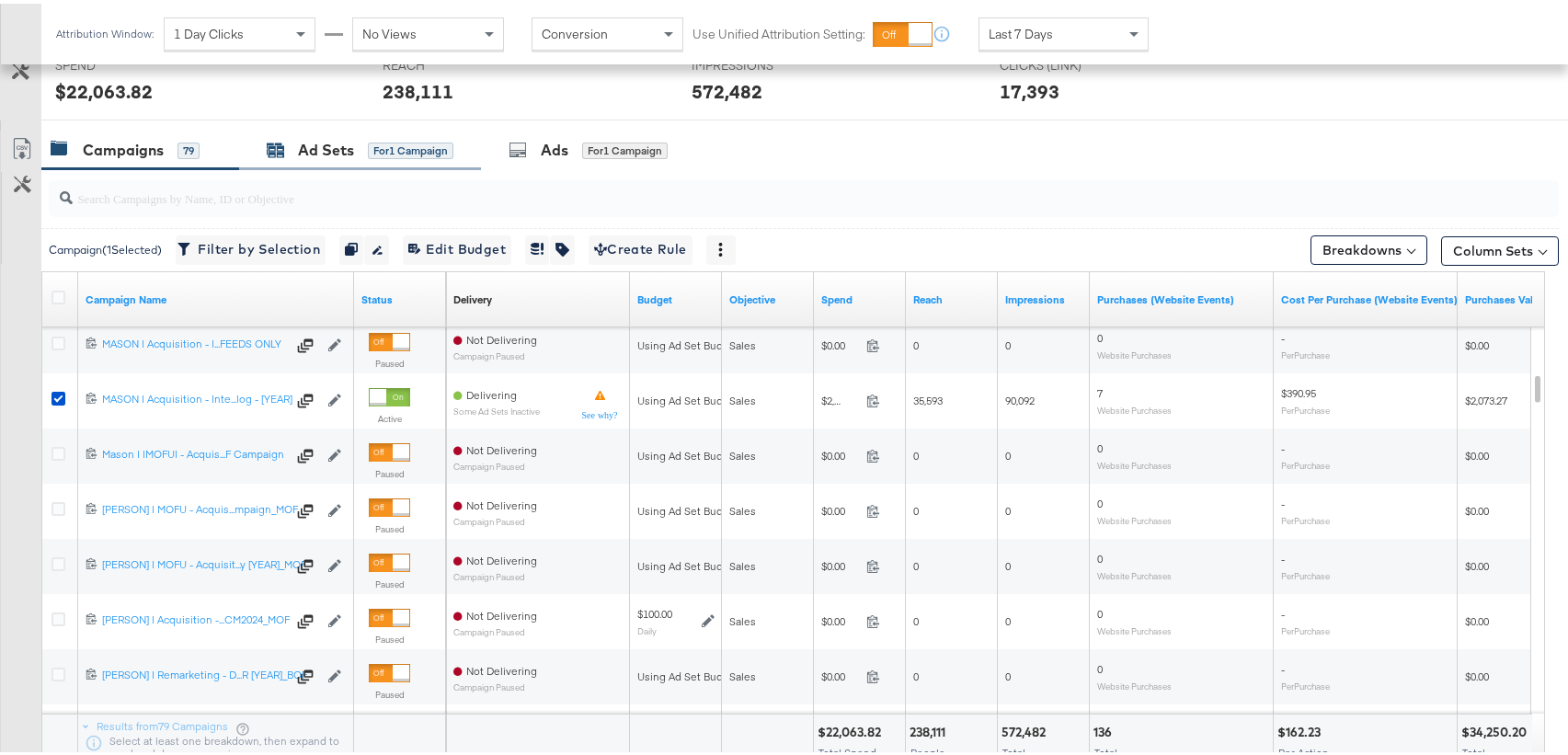 click on "for  1   Campaign" at bounding box center (410, 147) 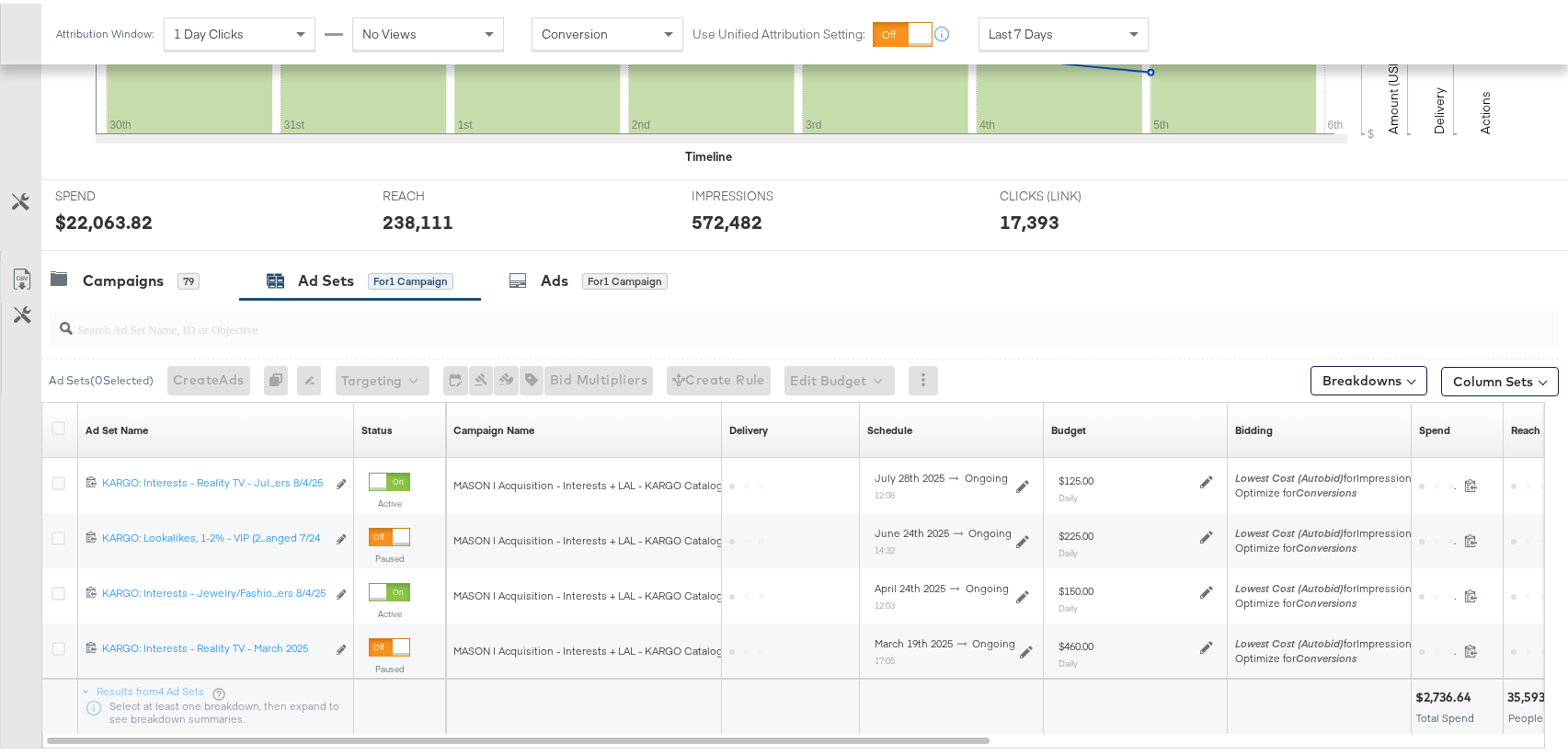 scroll, scrollTop: 695, scrollLeft: 0, axis: vertical 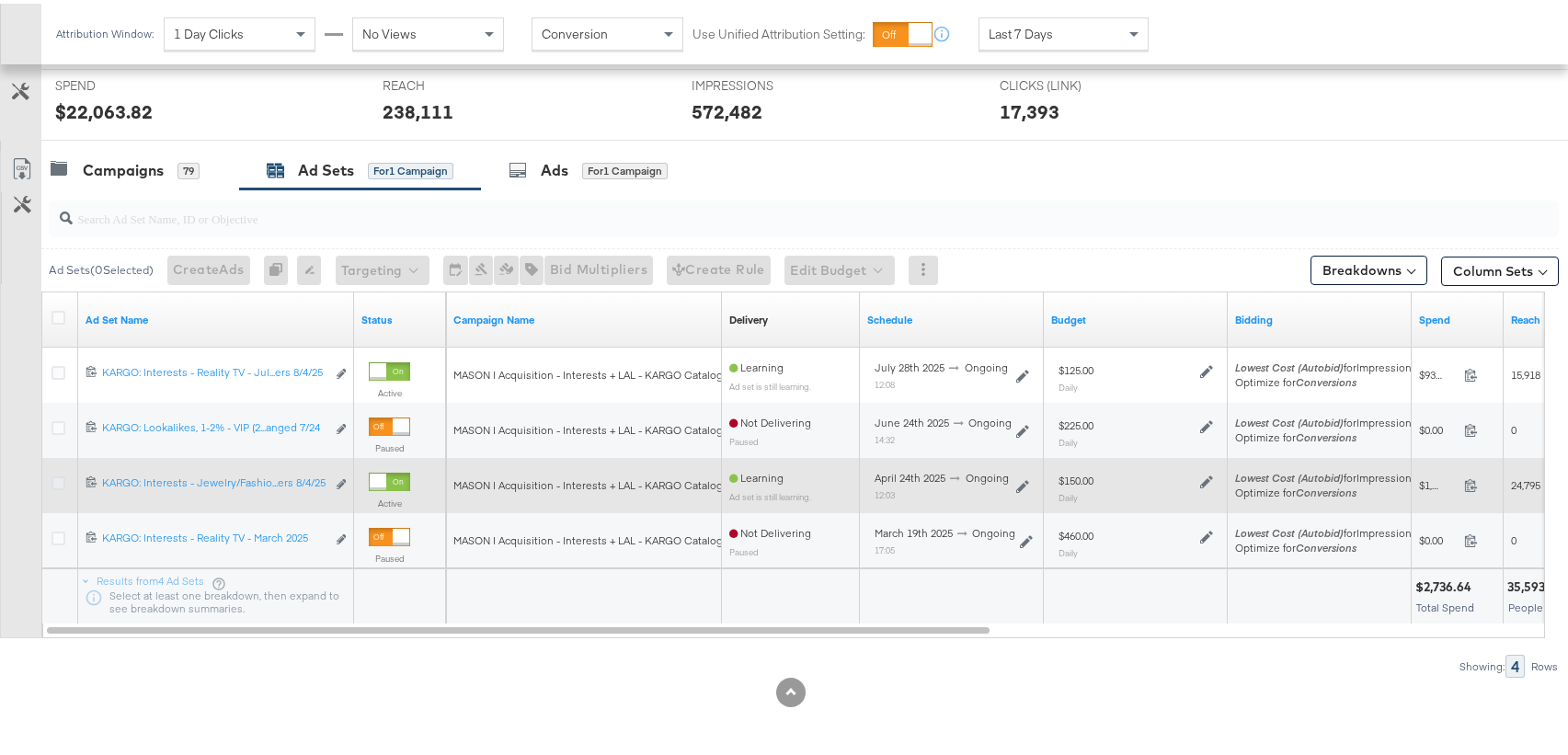click at bounding box center [58, 479] 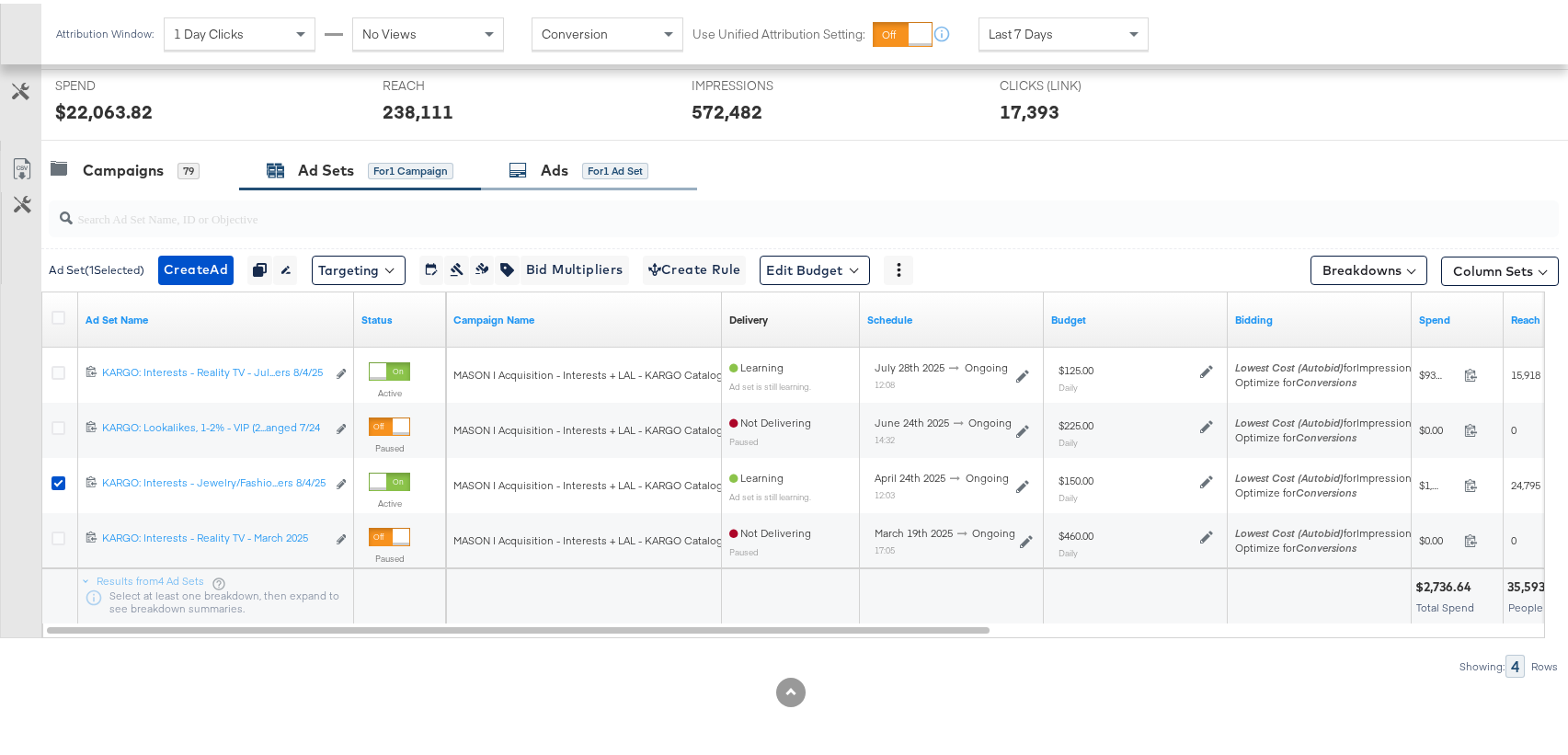 click on "Ads" at bounding box center (555, 166) 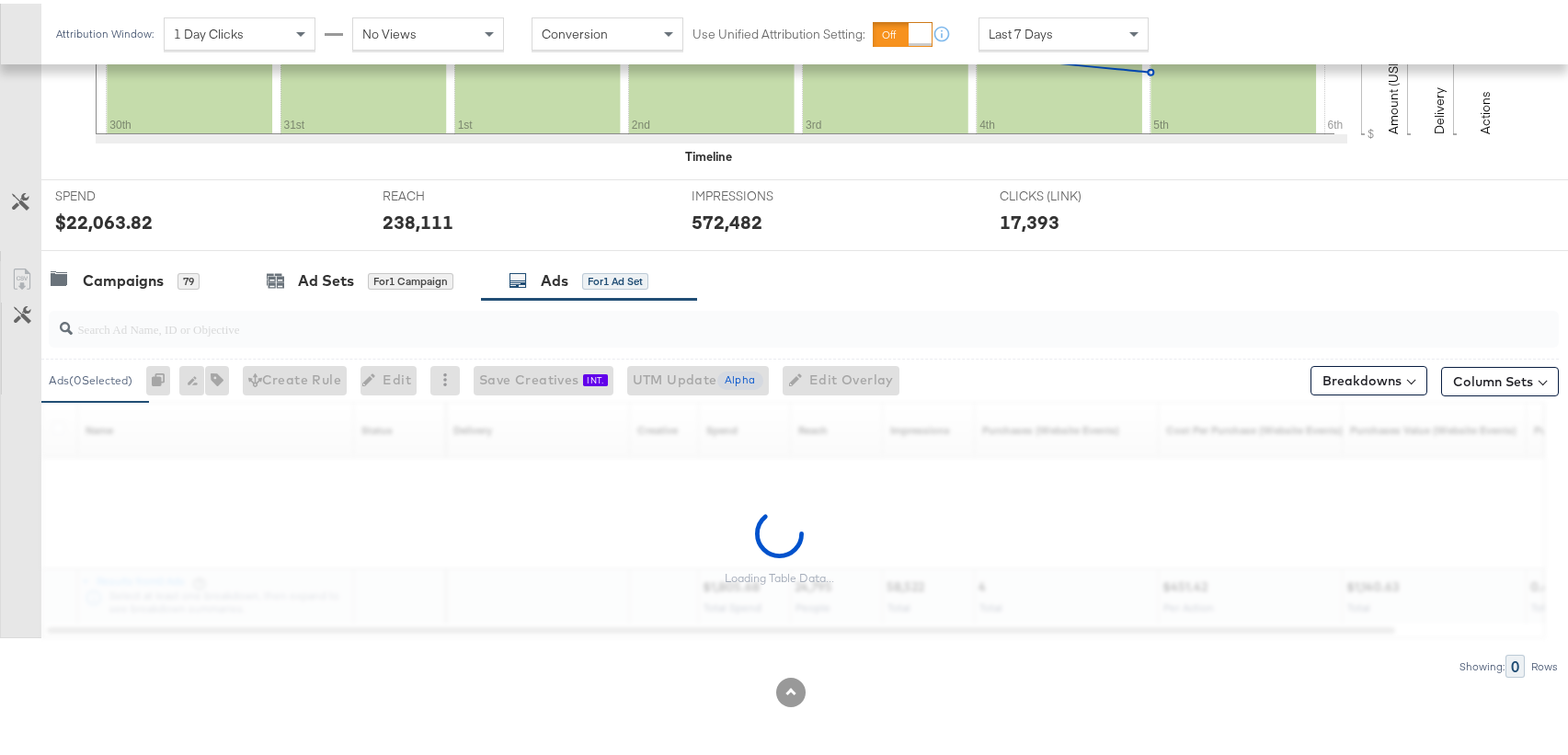 scroll, scrollTop: 715, scrollLeft: 0, axis: vertical 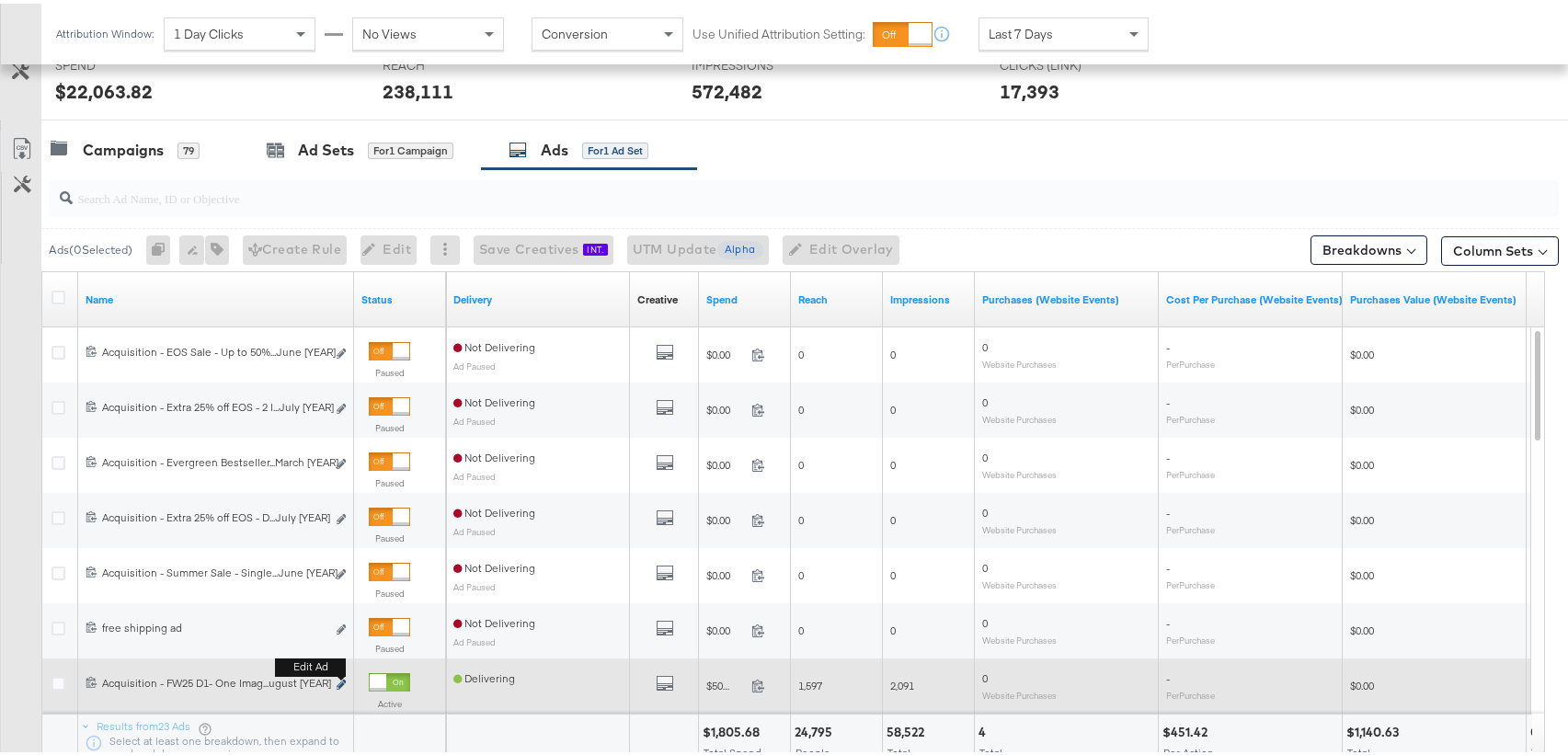 click at bounding box center (341, 681) 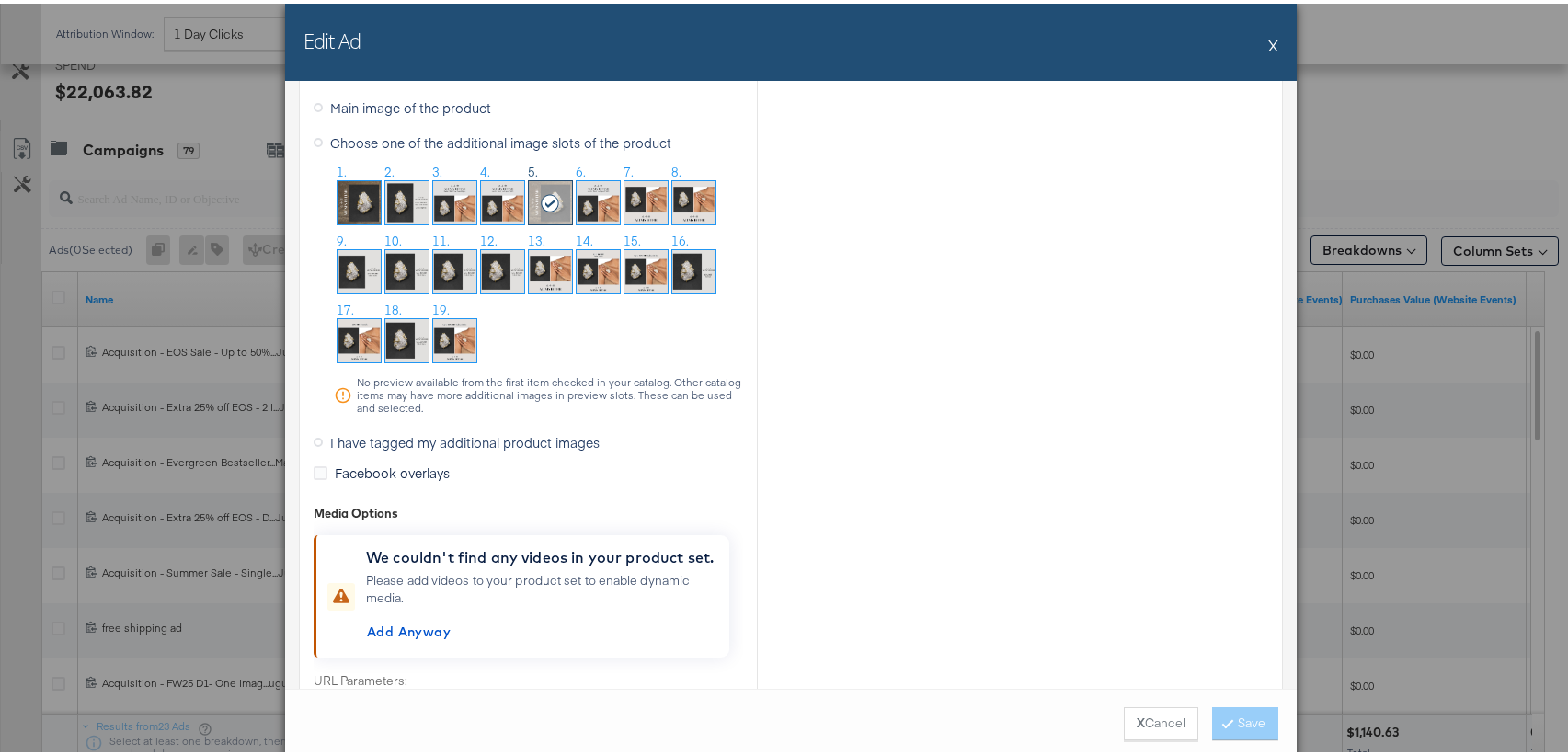 scroll, scrollTop: 1921, scrollLeft: 0, axis: vertical 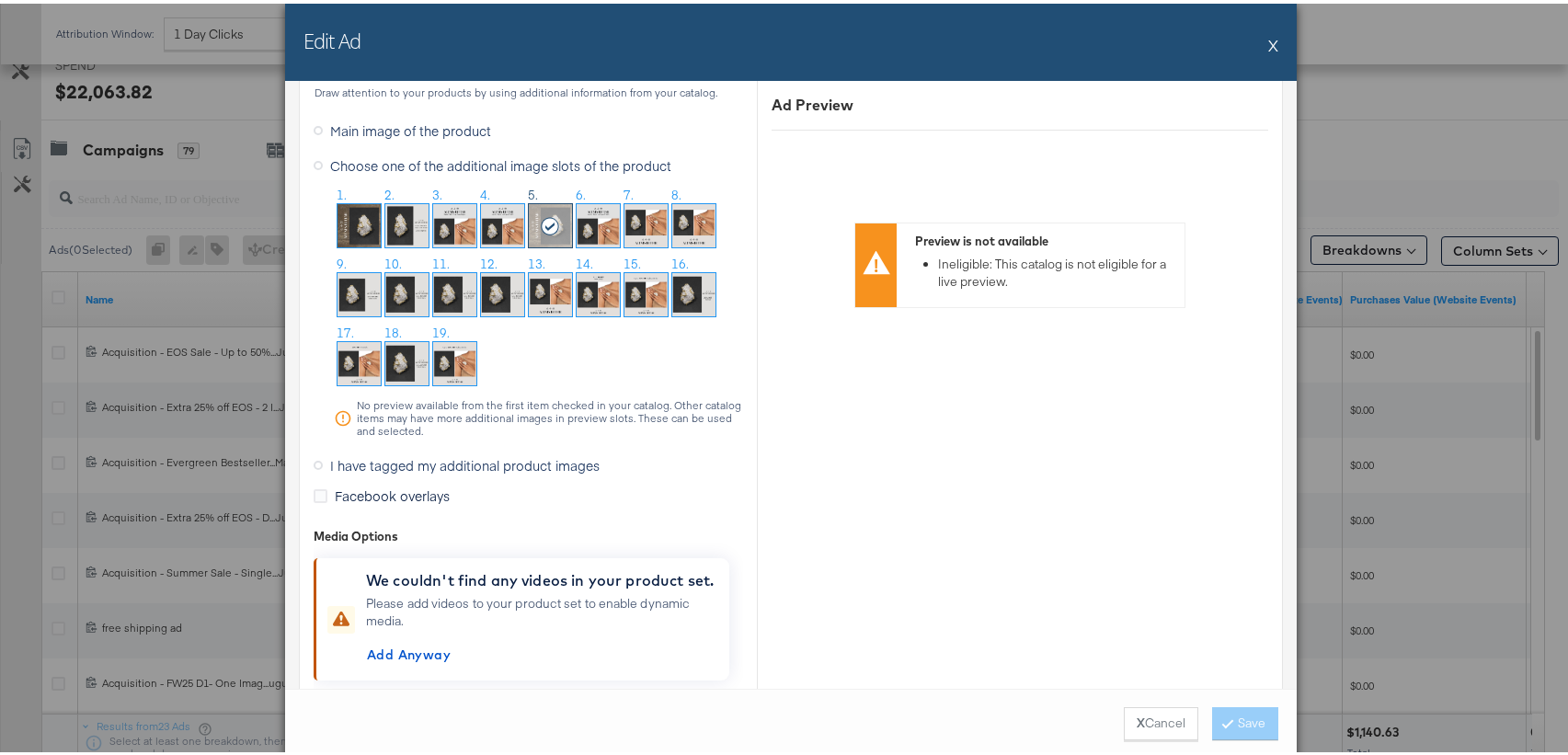 click on "I have tagged my additional product images" at bounding box center [464, 462] 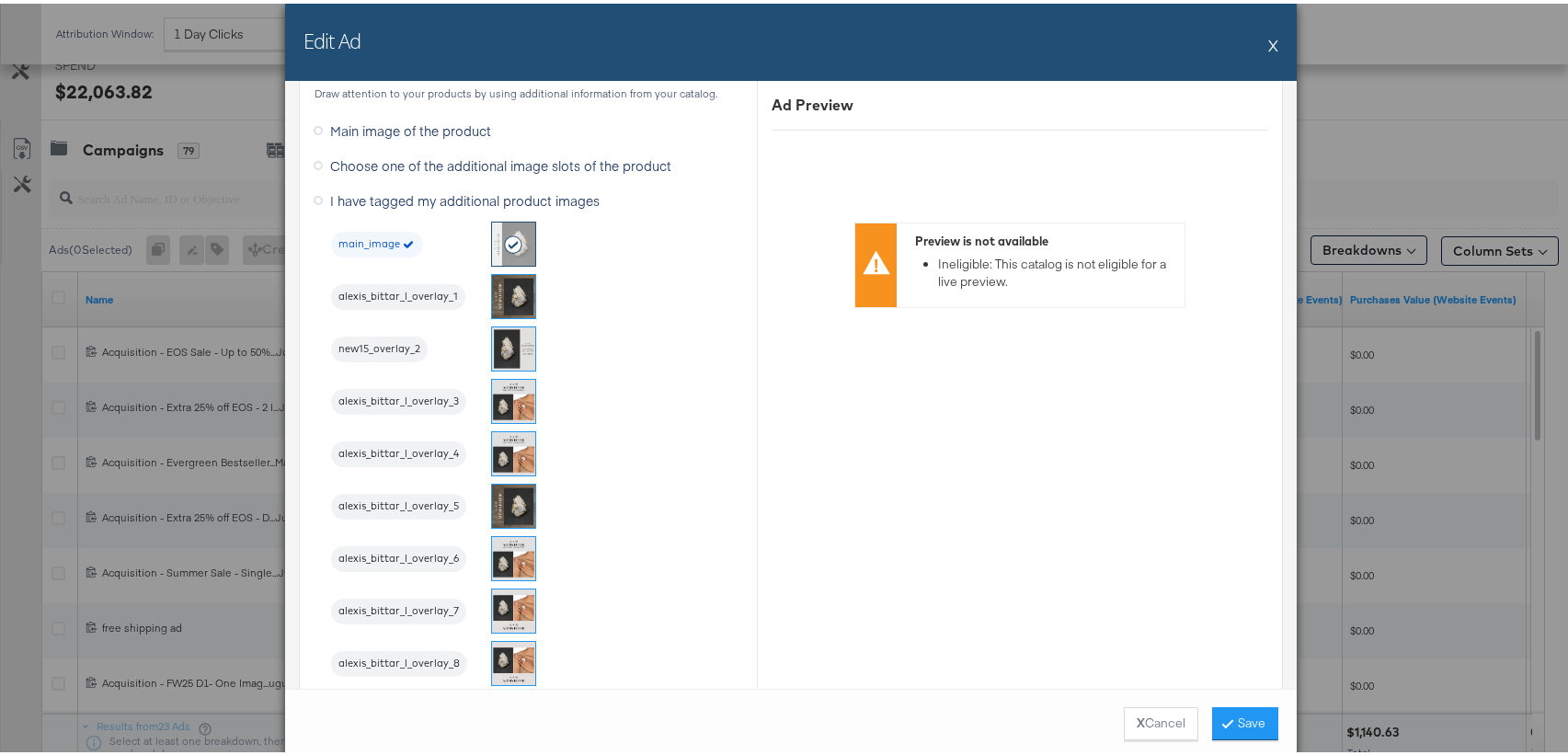 scroll, scrollTop: 1646, scrollLeft: 0, axis: vertical 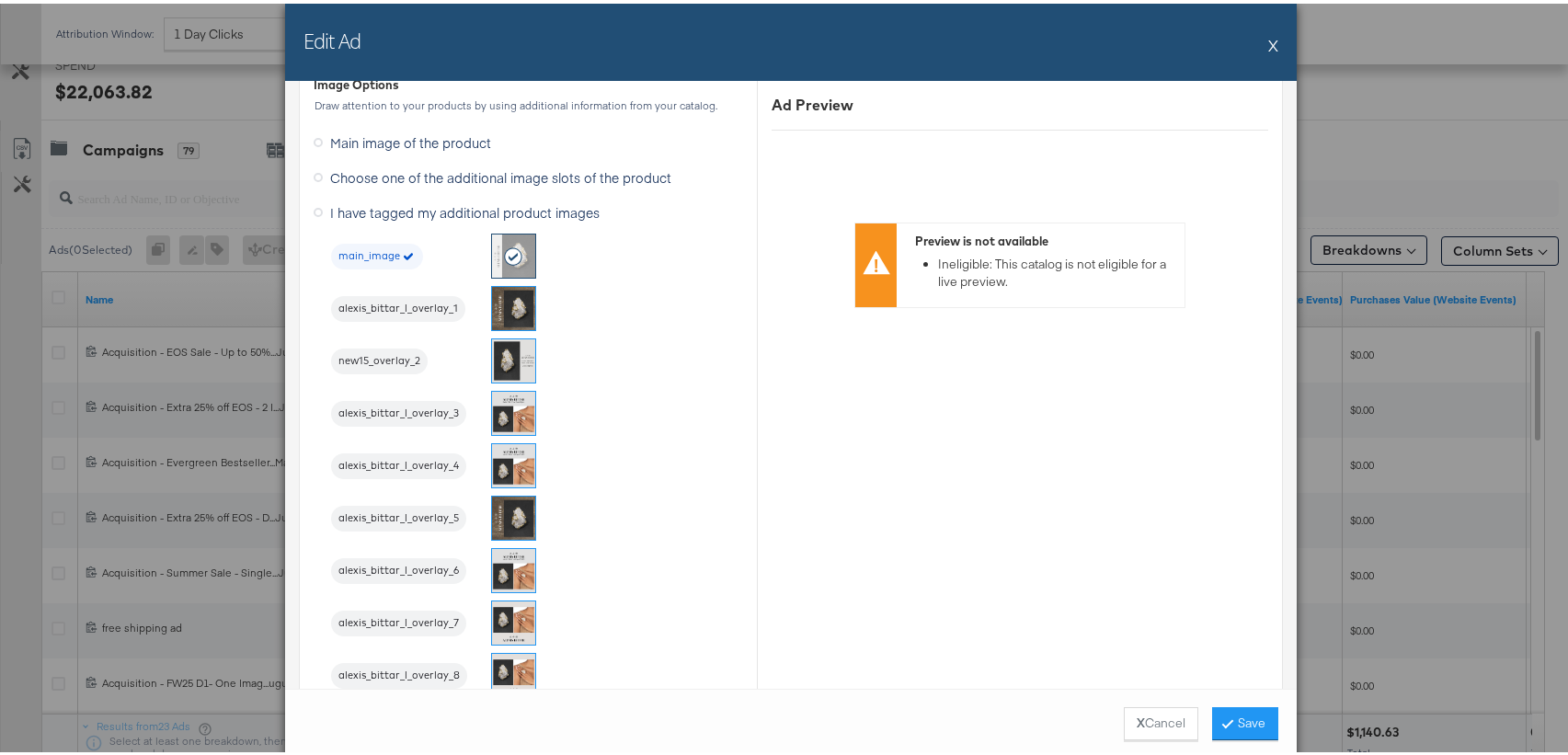 click on "Choose one of the additional image slots of the product" at bounding box center [500, 174] 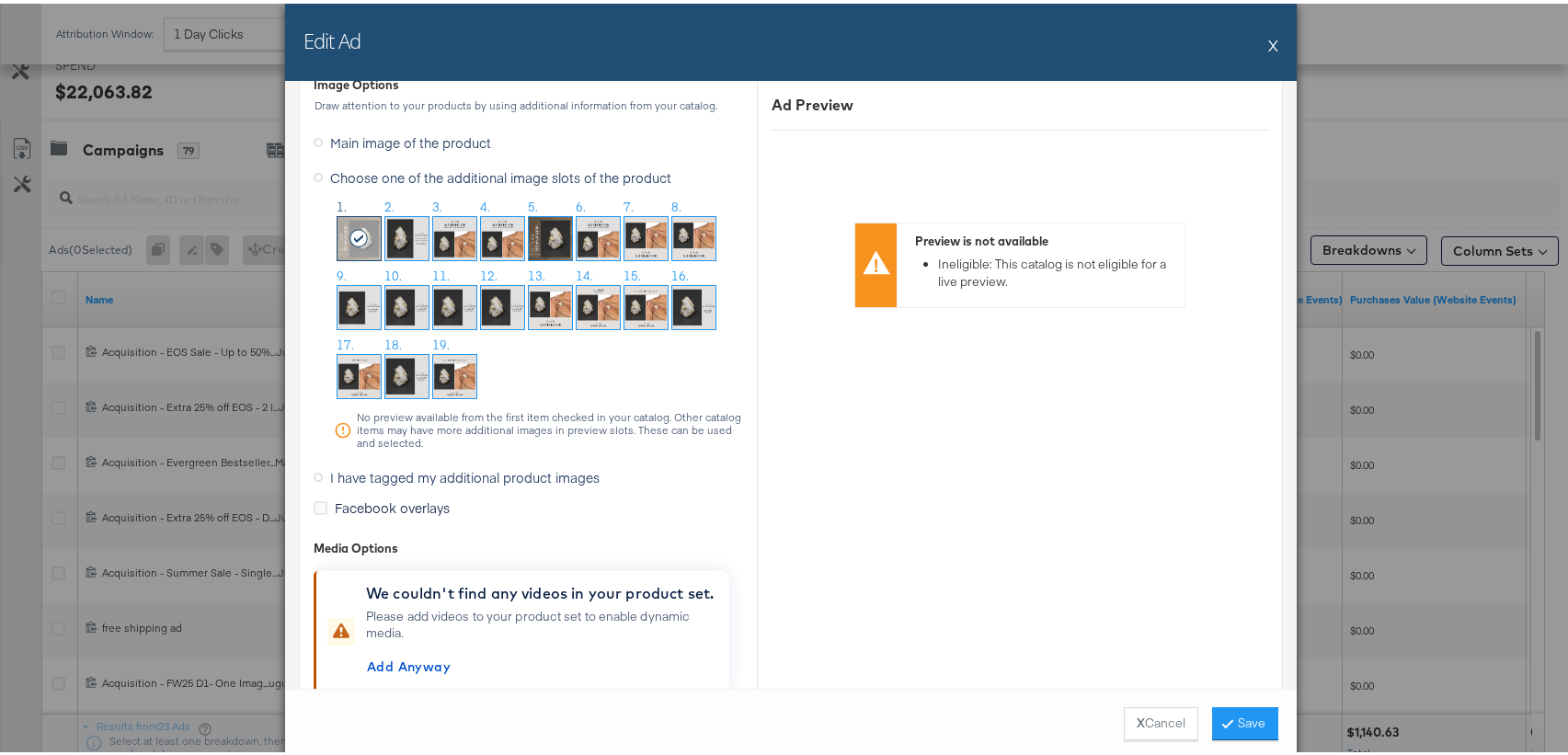click on "I have tagged my additional product images" at bounding box center (464, 474) 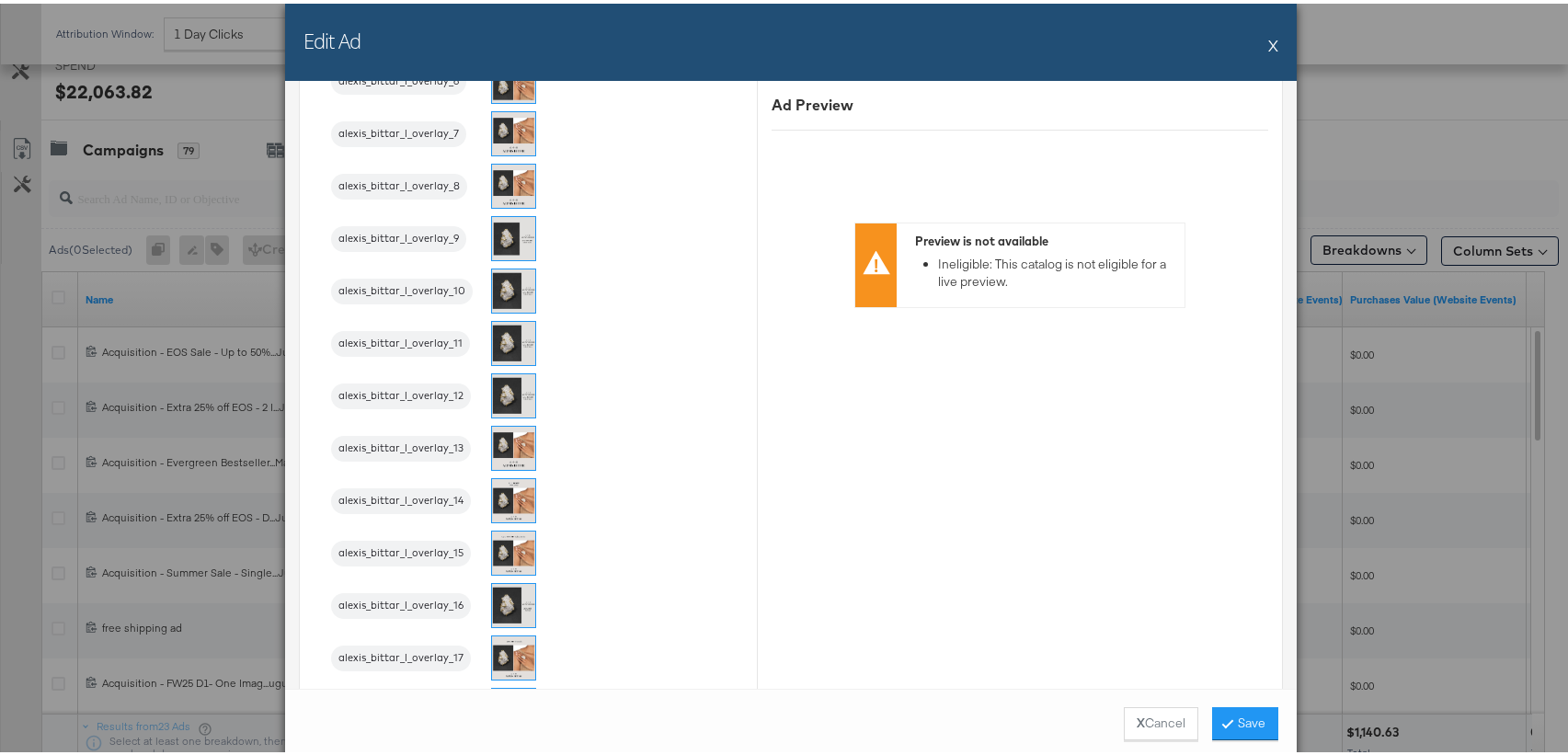 scroll, scrollTop: 2100, scrollLeft: 0, axis: vertical 